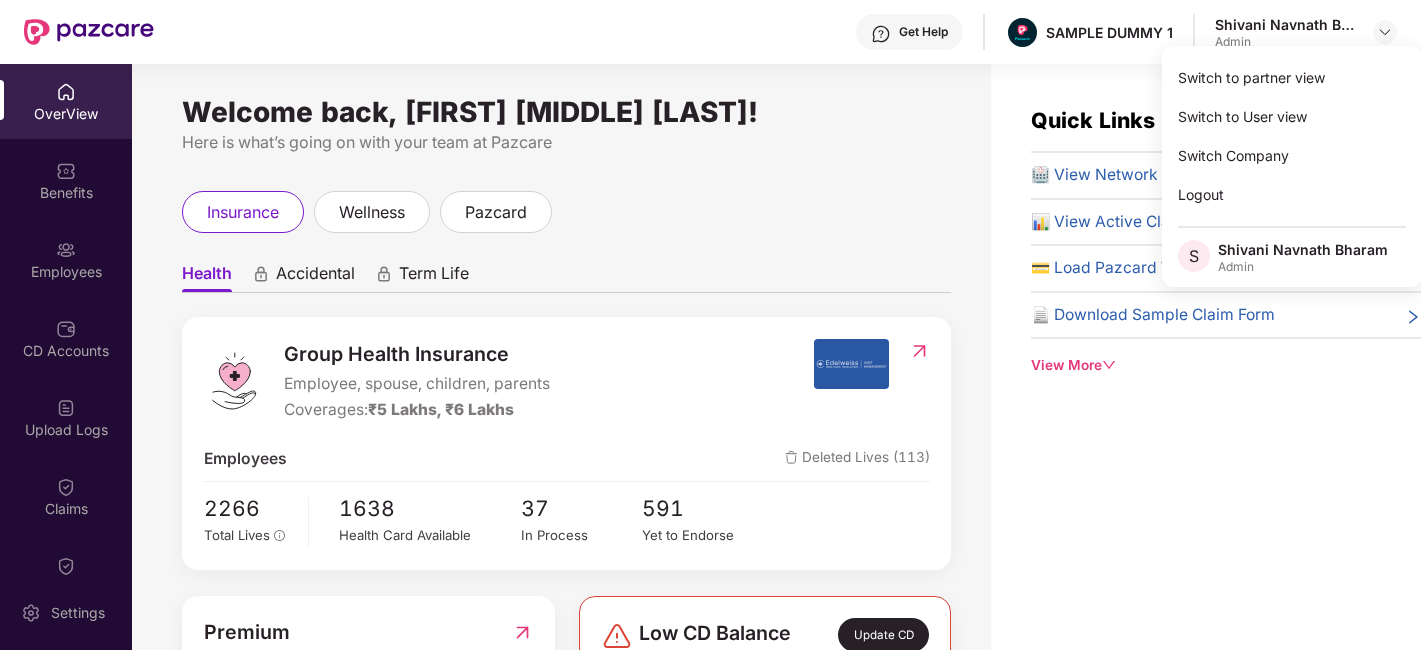 scroll, scrollTop: 0, scrollLeft: 0, axis: both 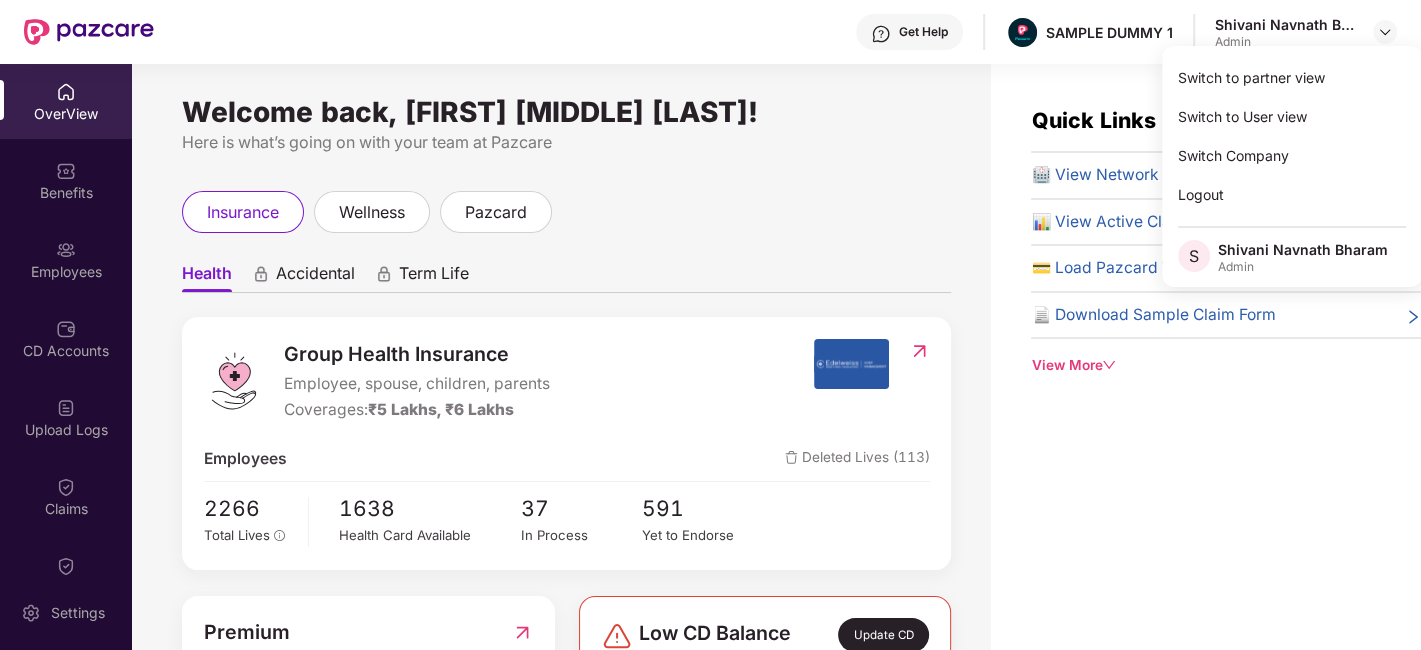 click on "Switch to partner view" at bounding box center (1292, 77) 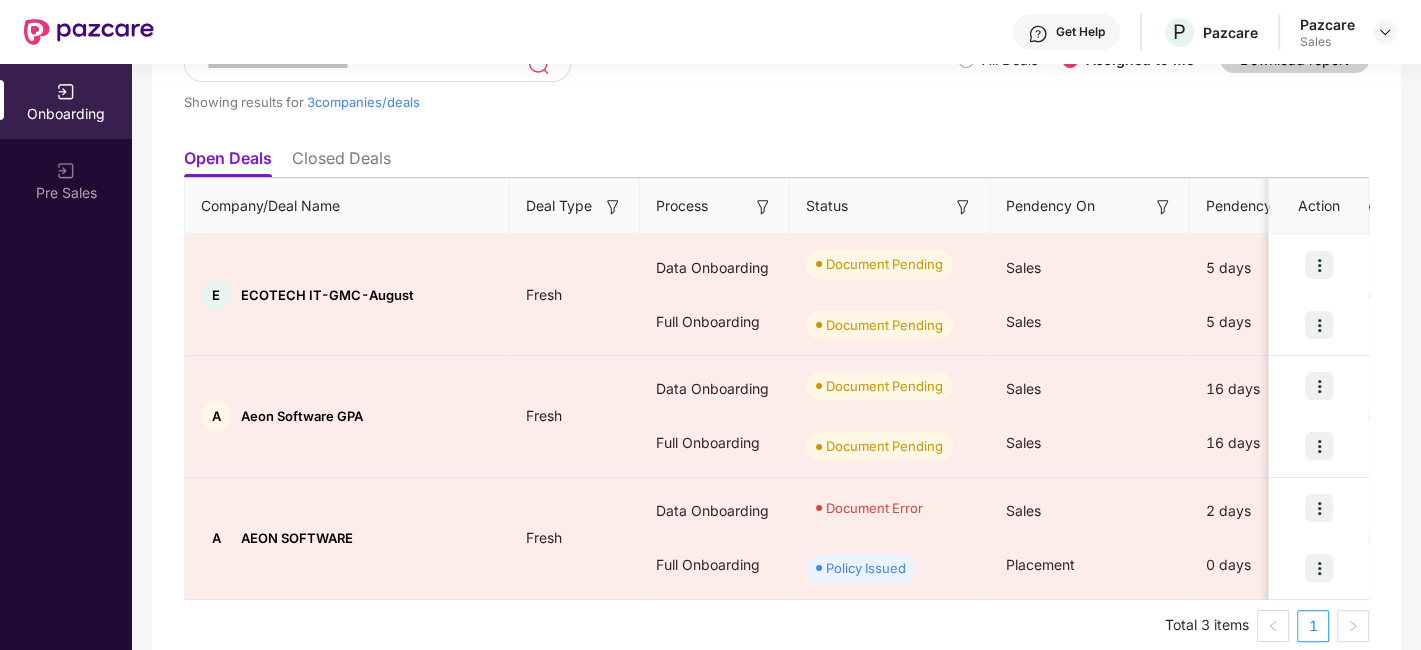 scroll, scrollTop: 170, scrollLeft: 0, axis: vertical 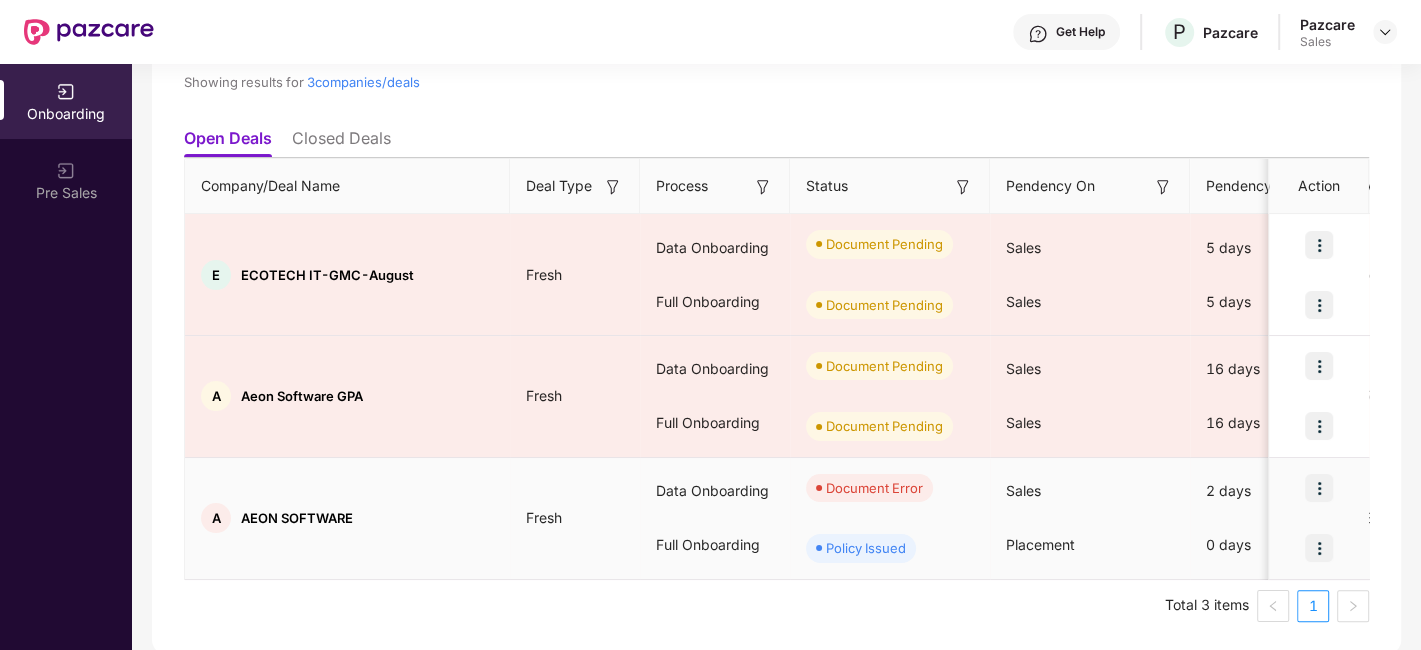 click at bounding box center [1319, 488] 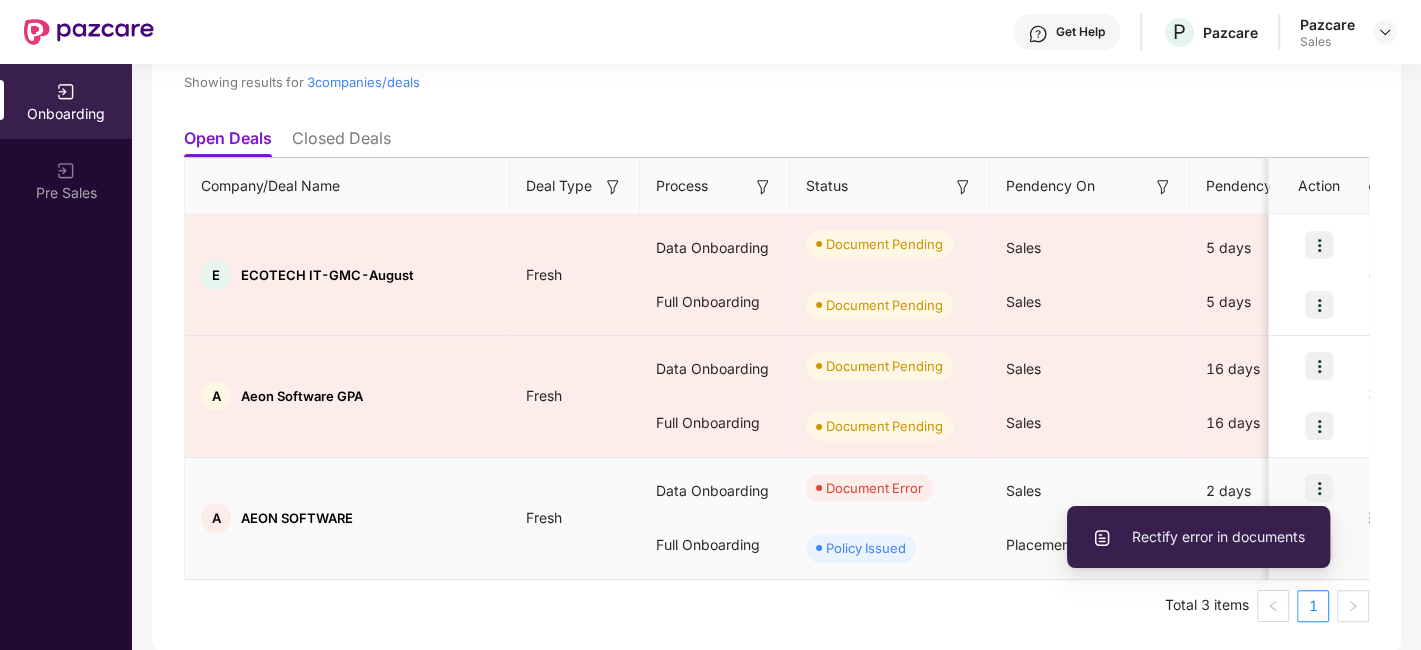 click on "Rectify error in documents" at bounding box center (1198, 537) 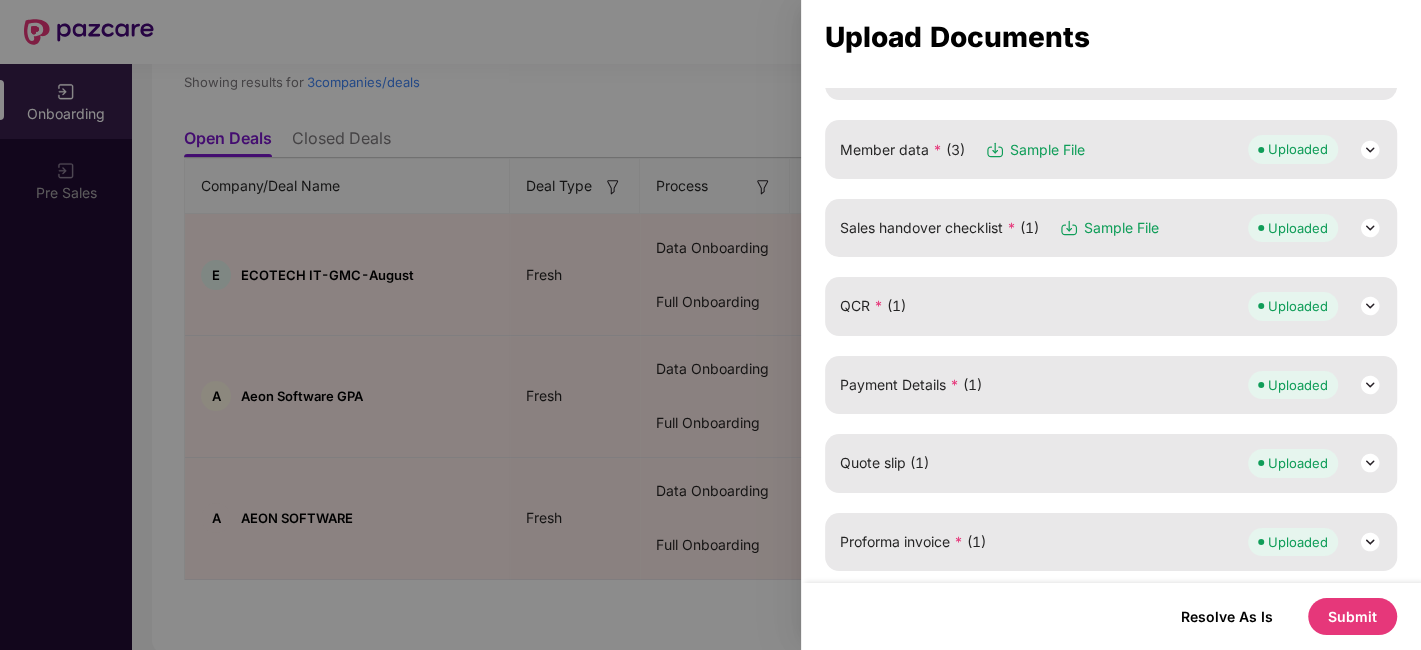 scroll, scrollTop: 485, scrollLeft: 0, axis: vertical 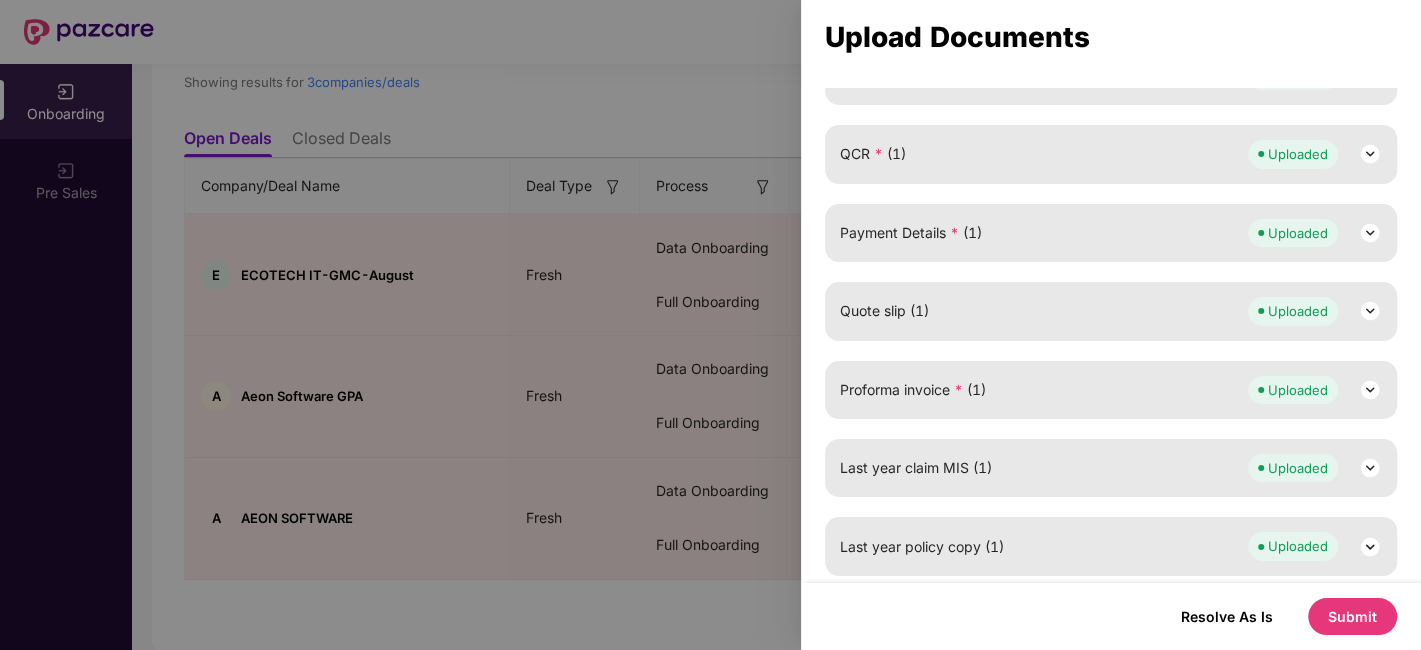 click on "Submit" at bounding box center (1352, 616) 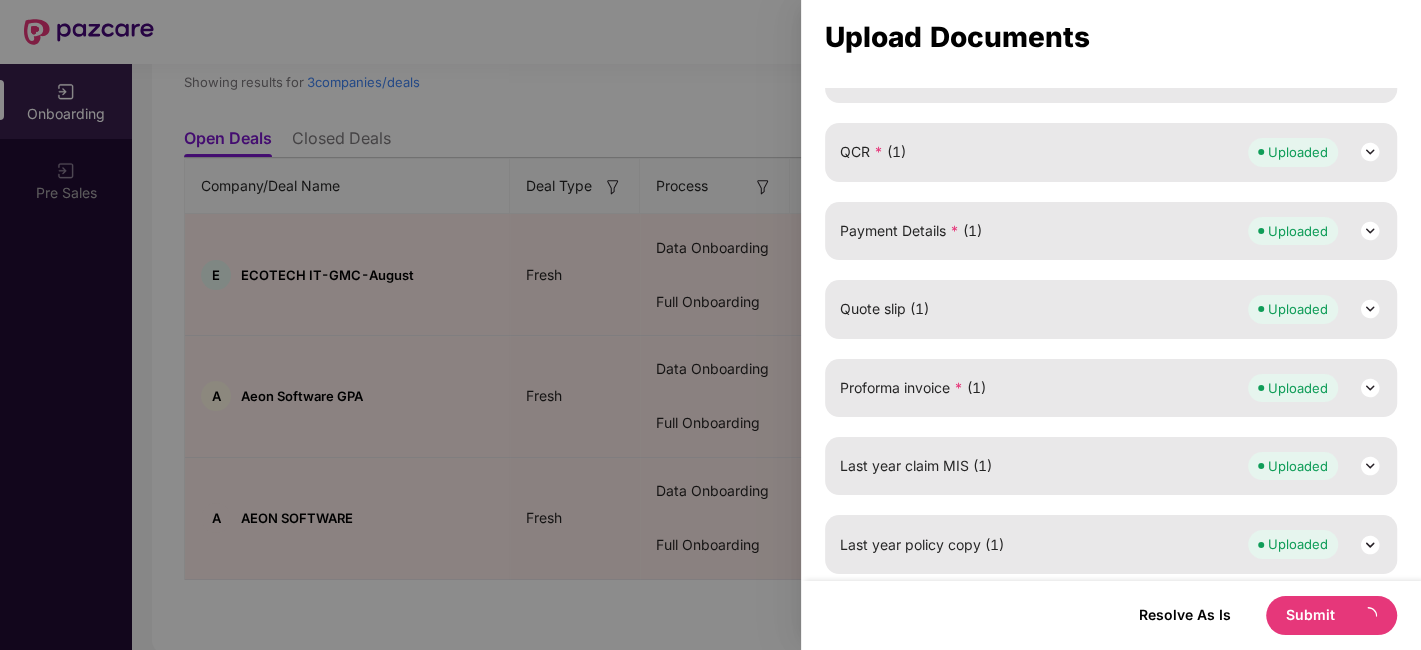 scroll, scrollTop: 0, scrollLeft: 0, axis: both 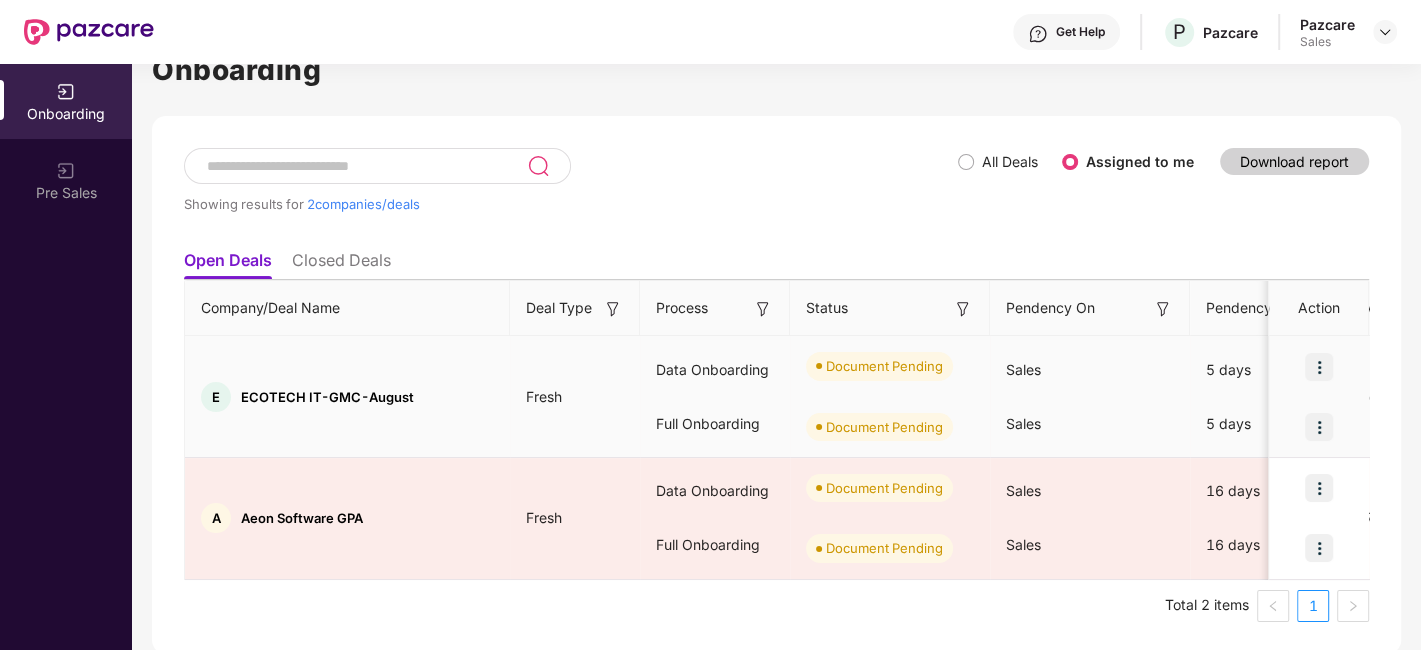 click at bounding box center (1319, 367) 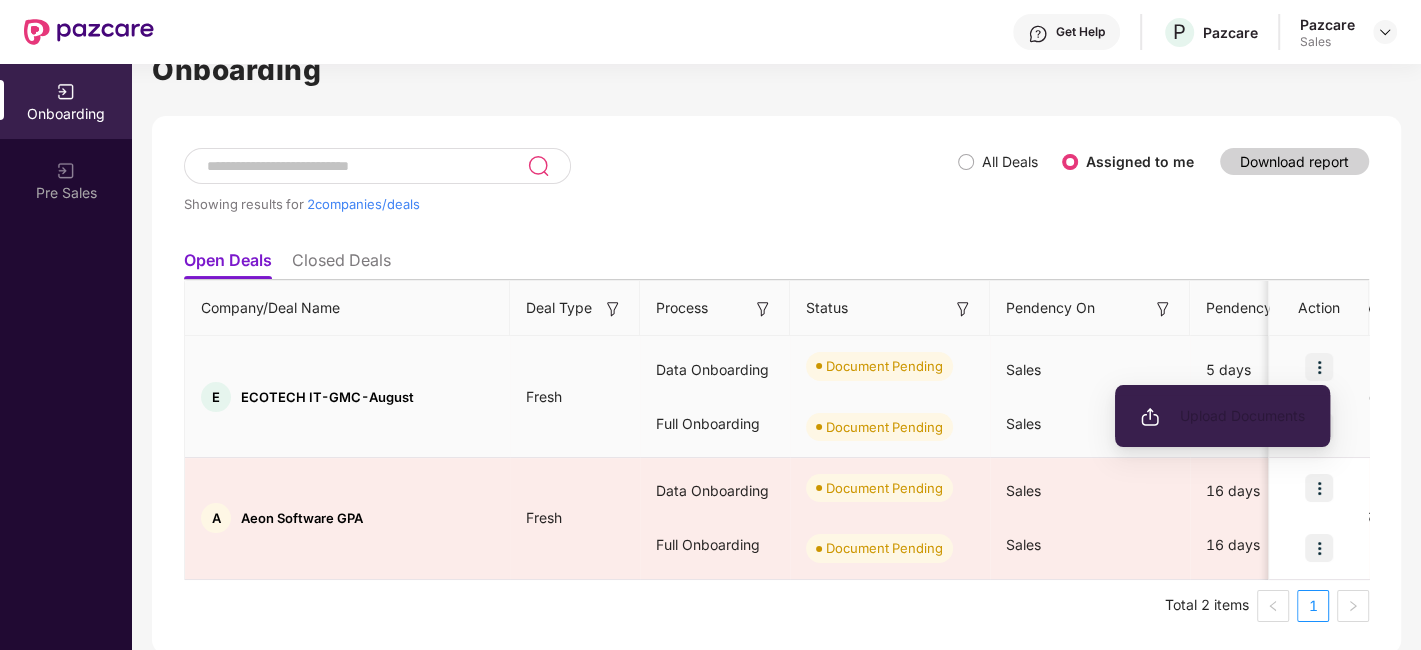 click on "Upload Documents" at bounding box center [1222, 416] 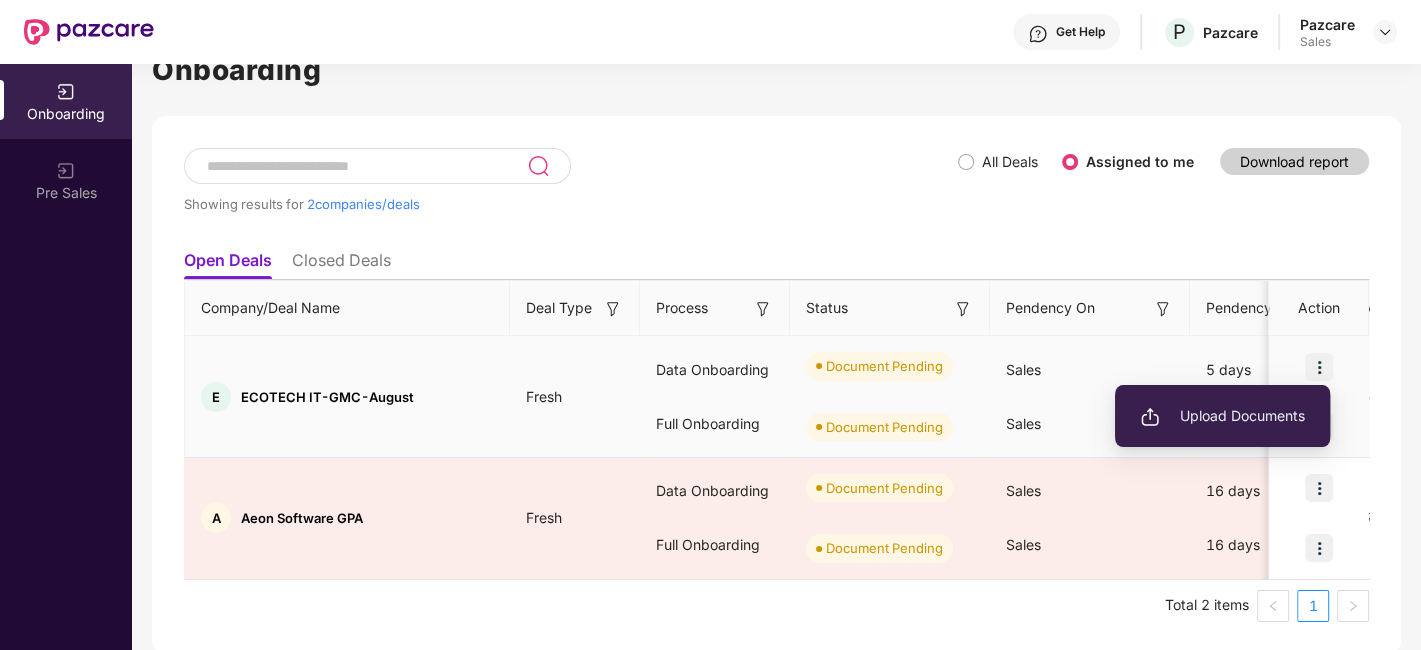 click on "Upload Documents" at bounding box center [1222, 416] 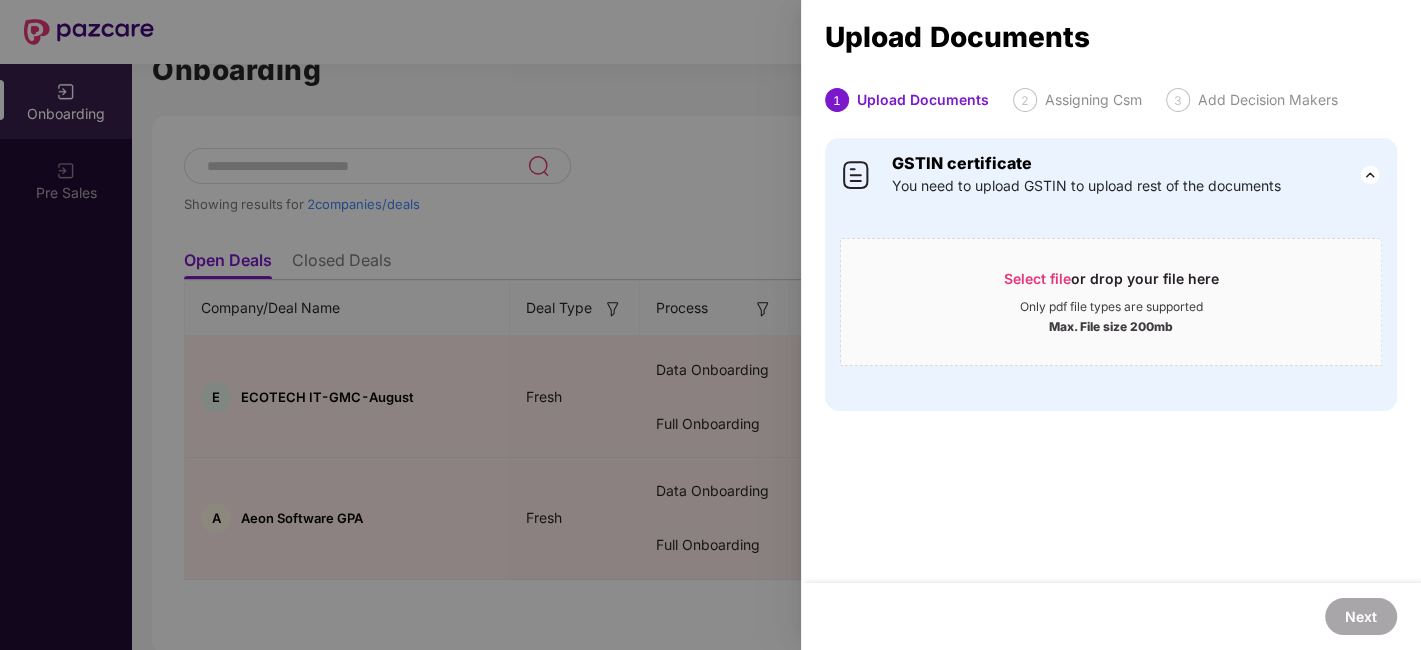 click at bounding box center (710, 325) 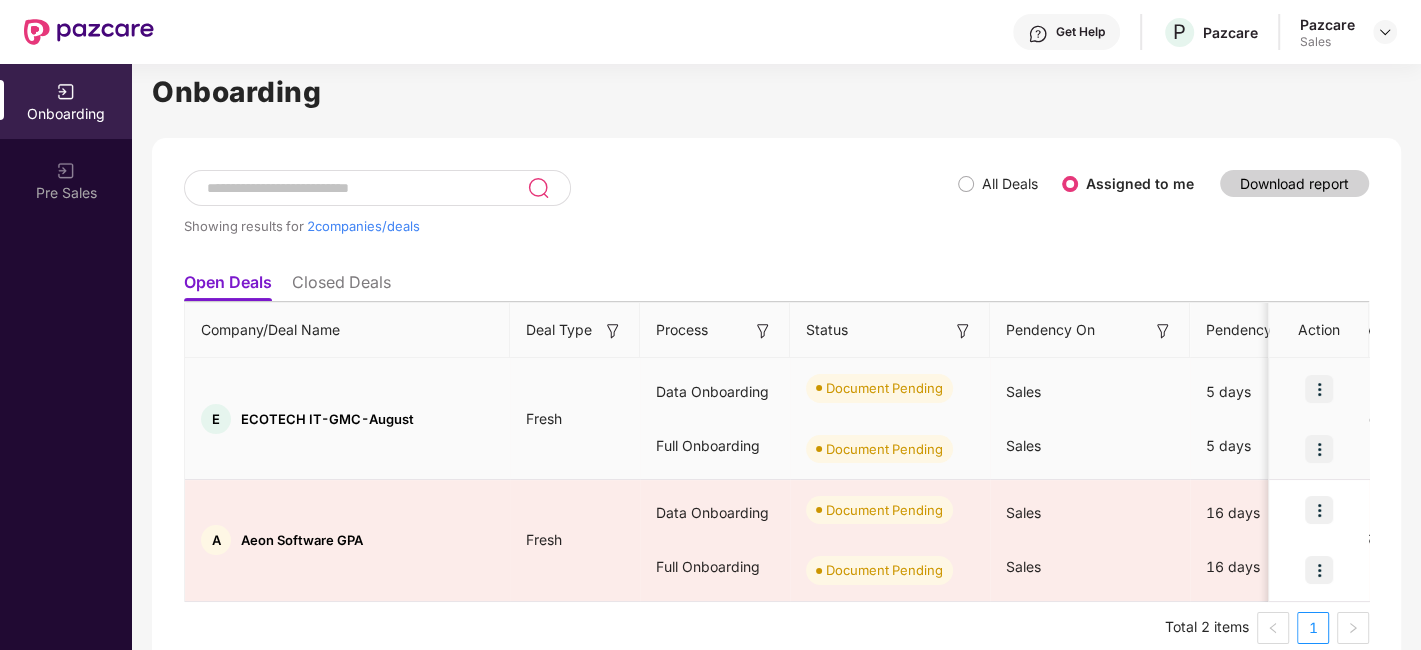 scroll, scrollTop: 48, scrollLeft: 0, axis: vertical 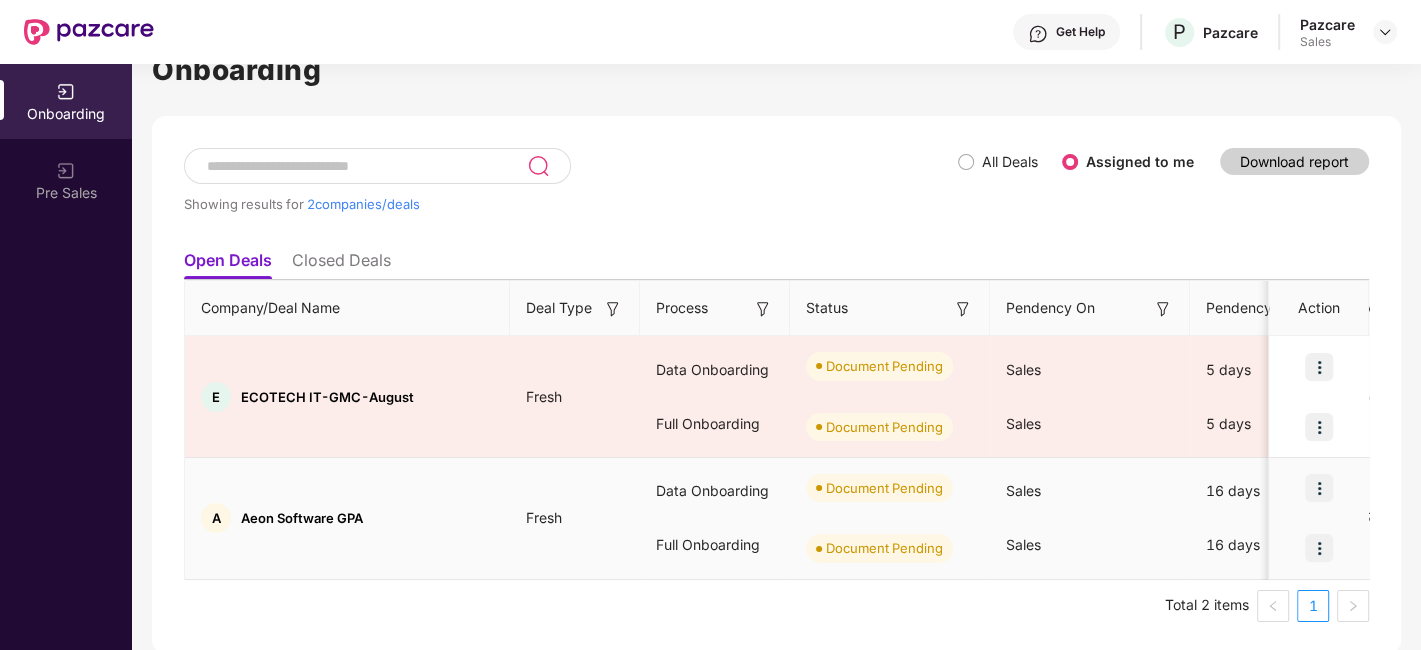click at bounding box center (1319, 488) 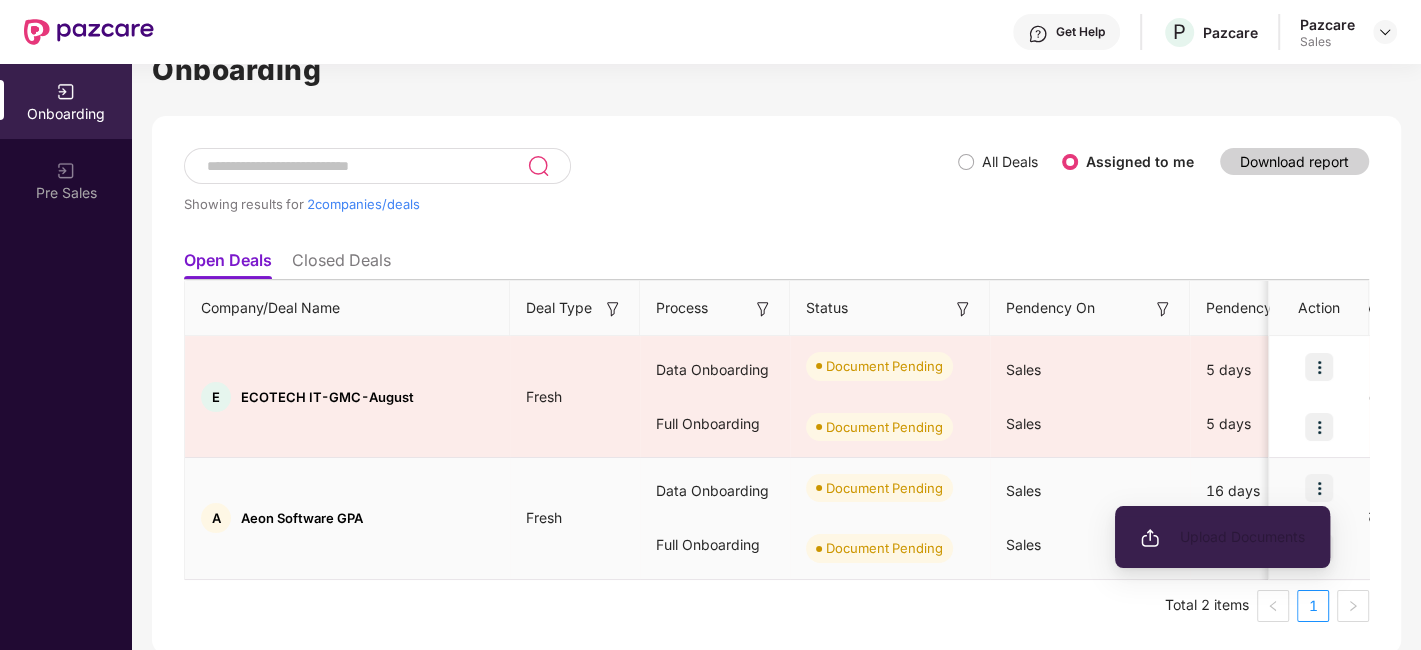 click on "Upload Documents" at bounding box center [1222, 537] 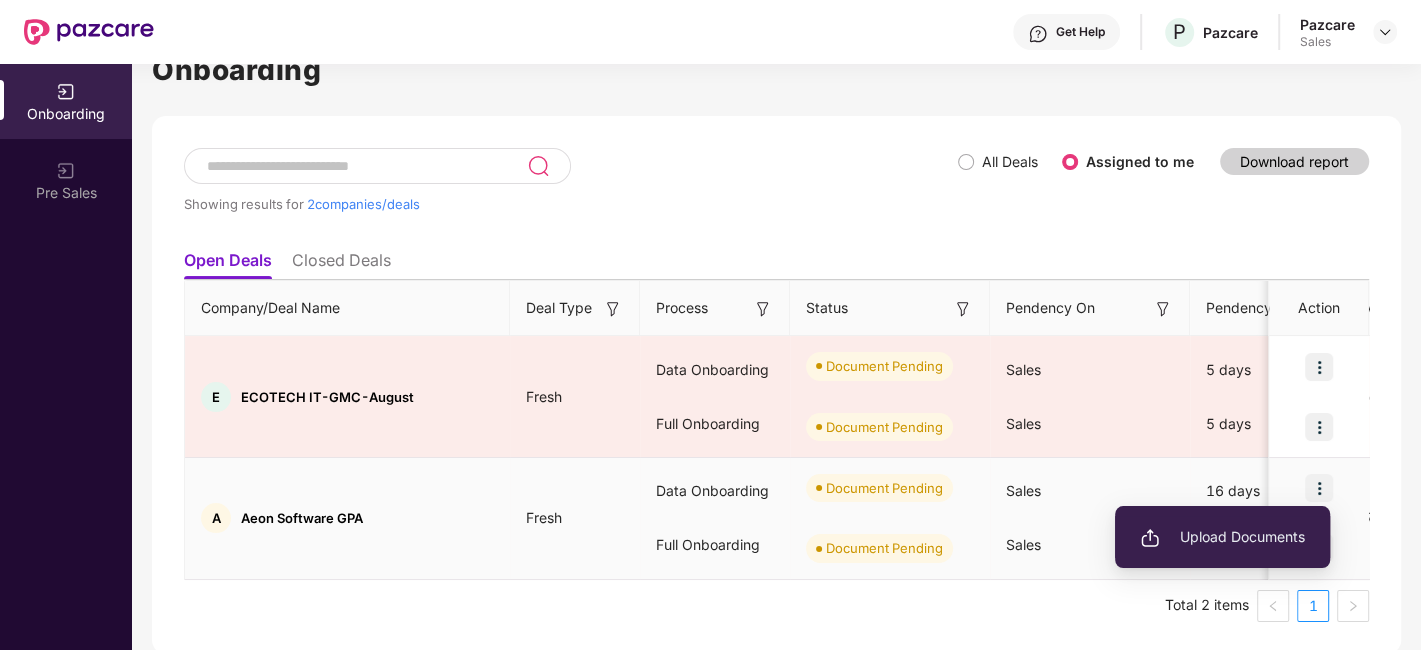 click on "Upload Documents" at bounding box center (1222, 537) 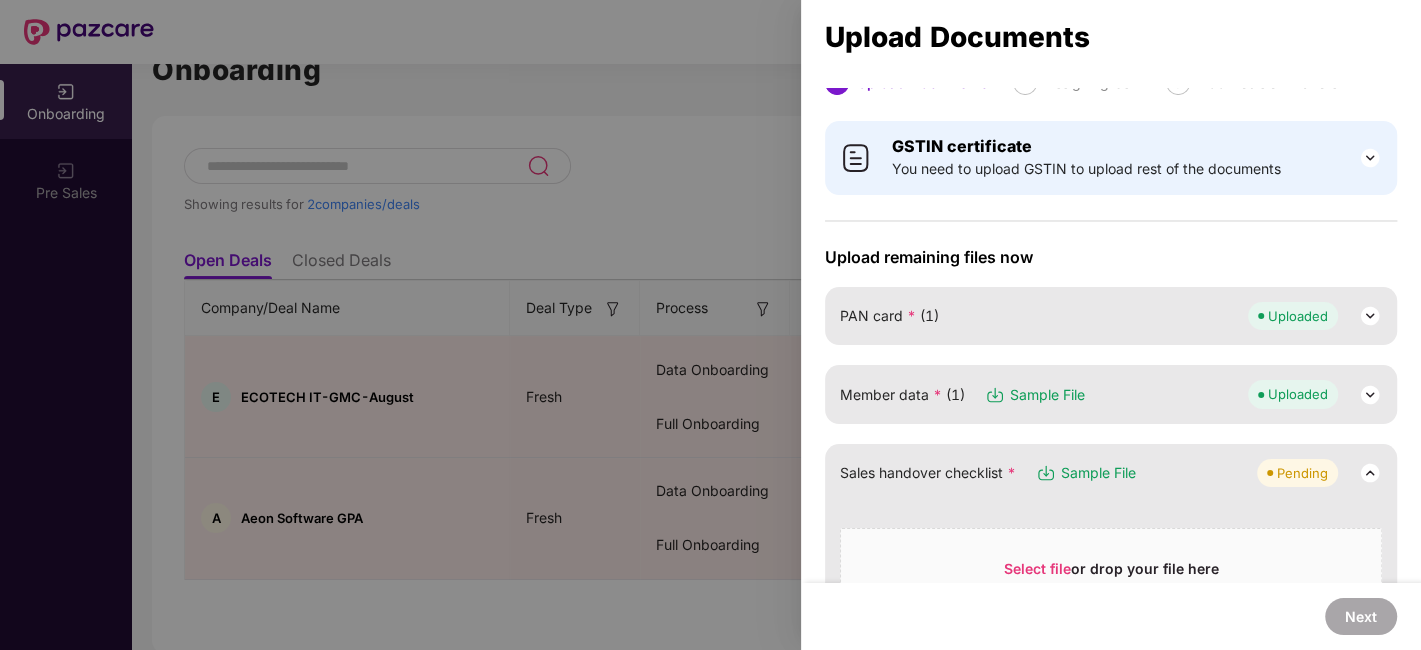scroll, scrollTop: 0, scrollLeft: 0, axis: both 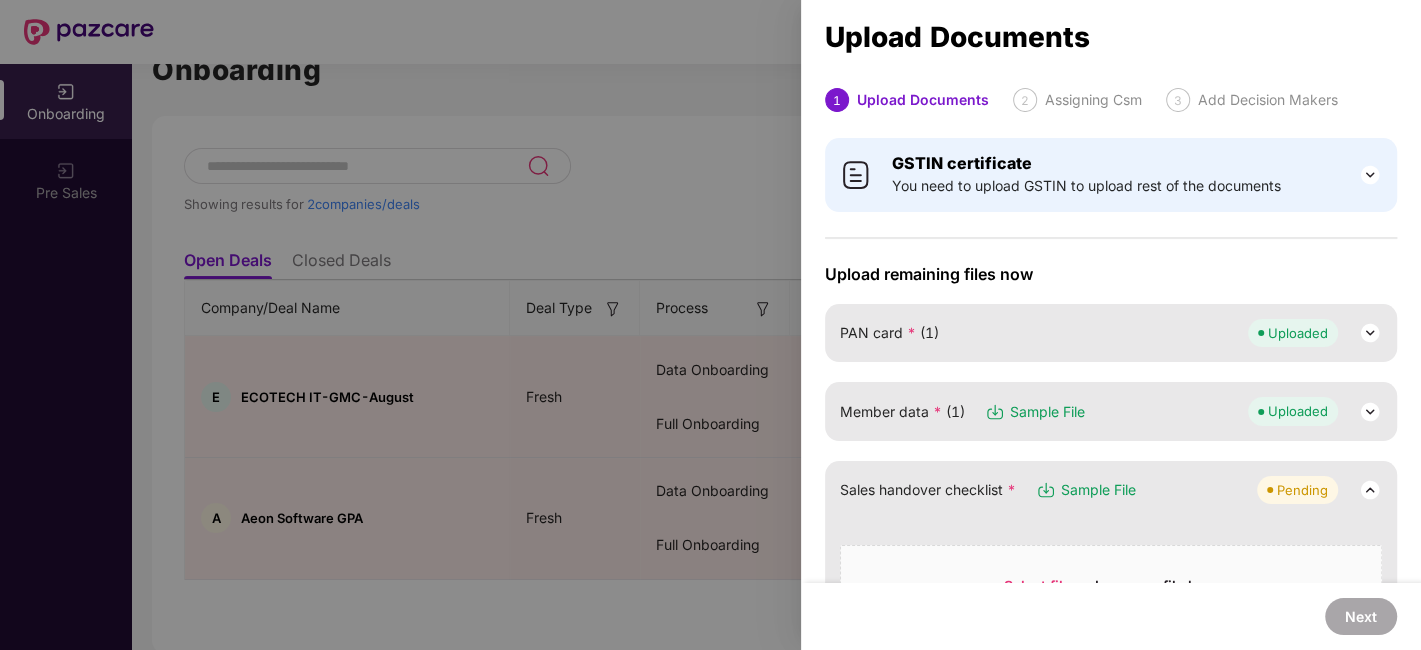 click at bounding box center [710, 325] 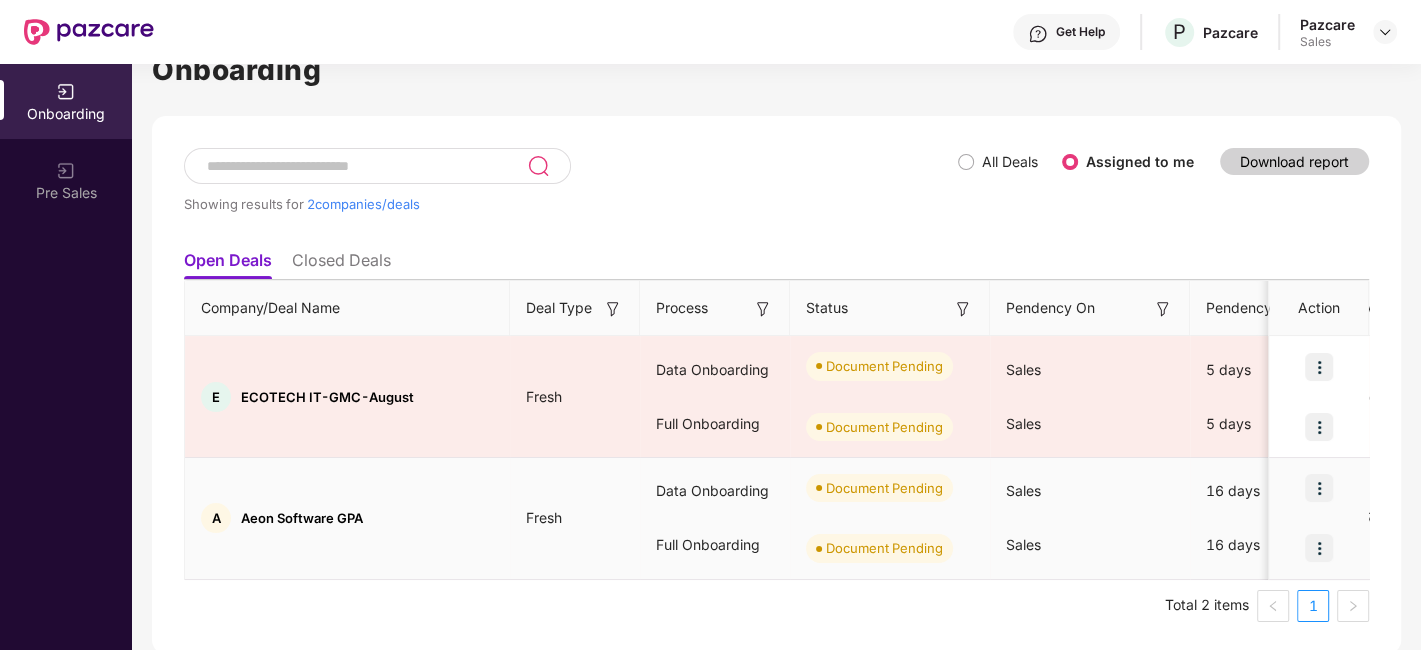 click at bounding box center (1319, 488) 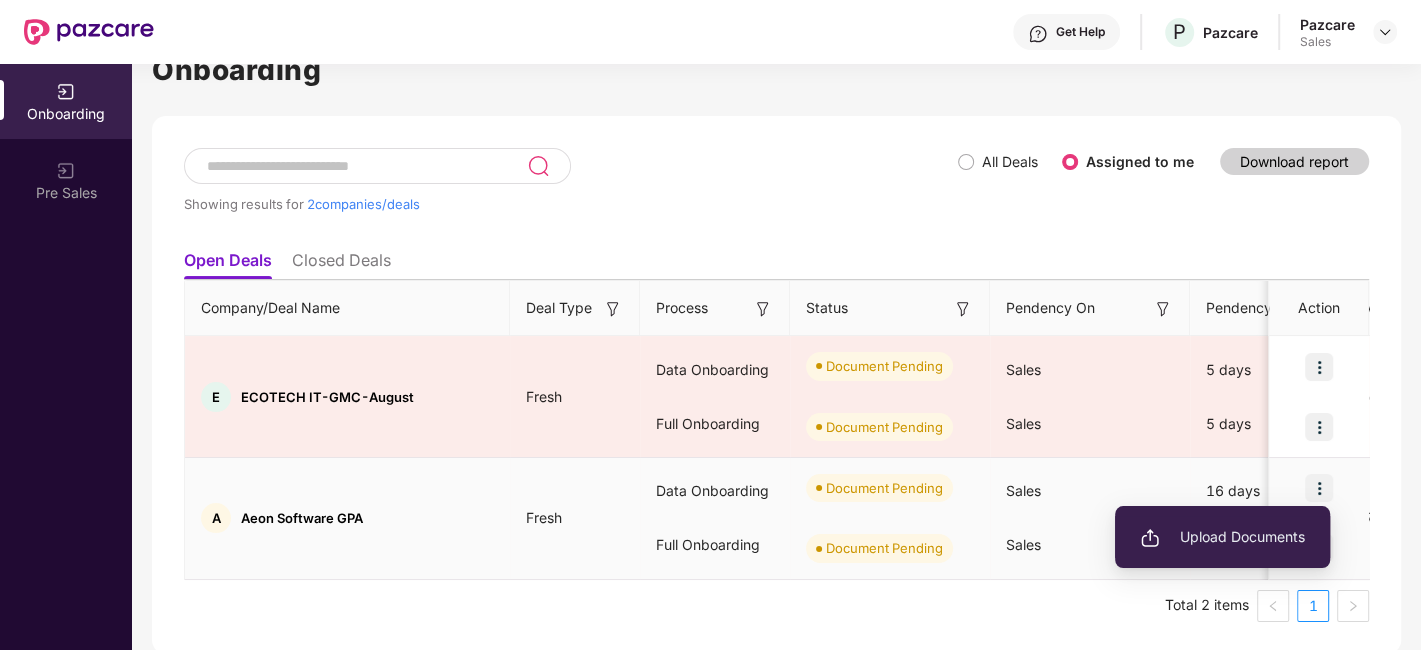 click on "Upload Documents" at bounding box center (1222, 537) 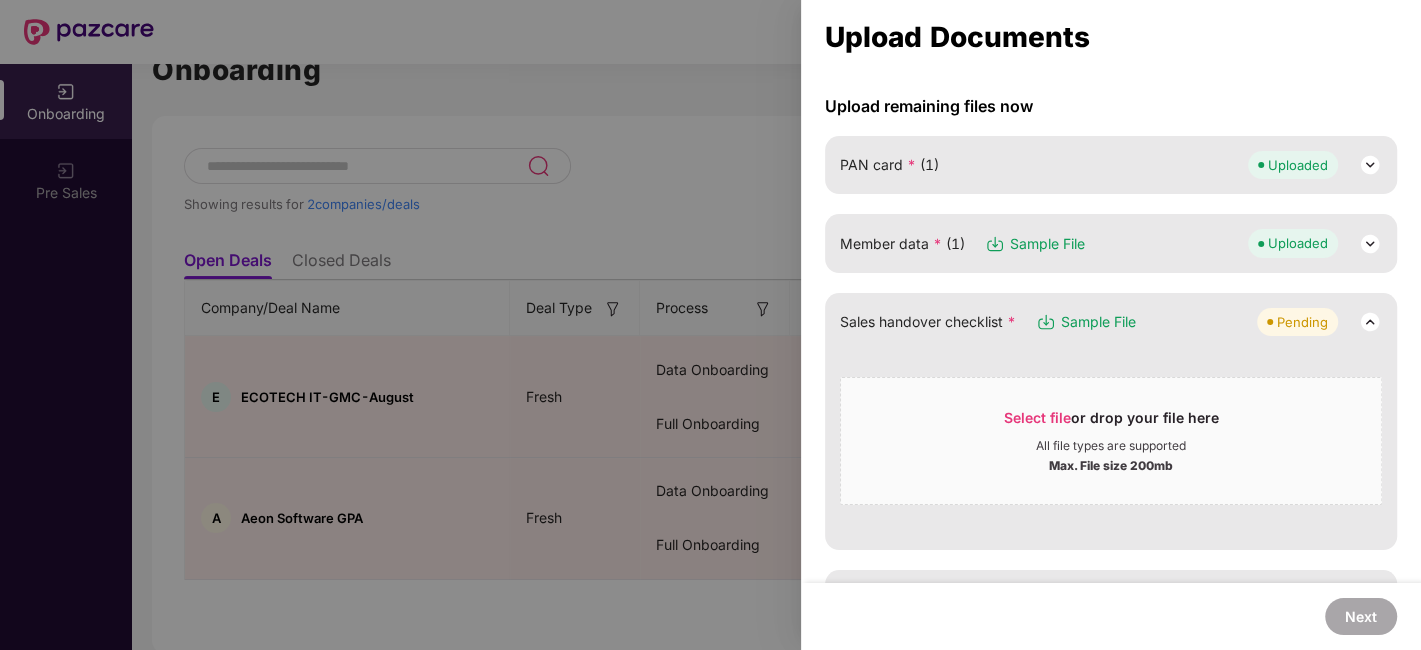 scroll, scrollTop: 222, scrollLeft: 0, axis: vertical 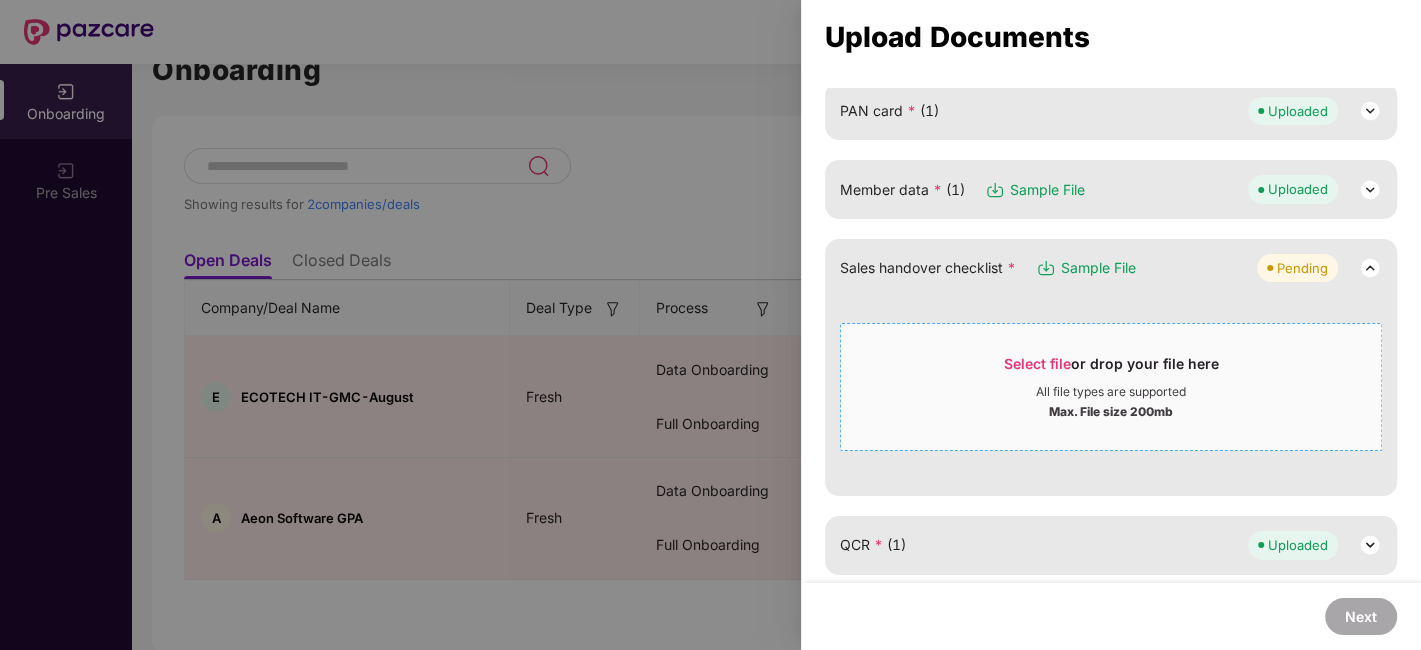 click on "Select file" at bounding box center (1037, 363) 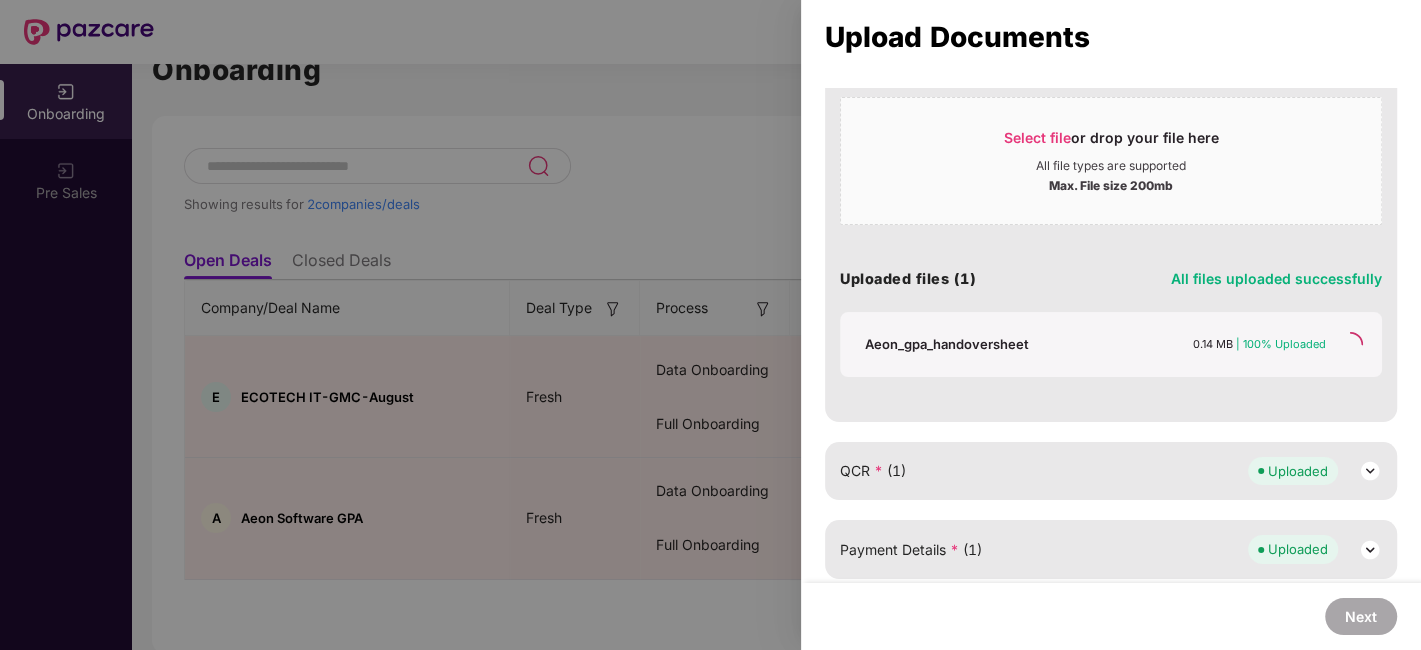 scroll, scrollTop: 415, scrollLeft: 0, axis: vertical 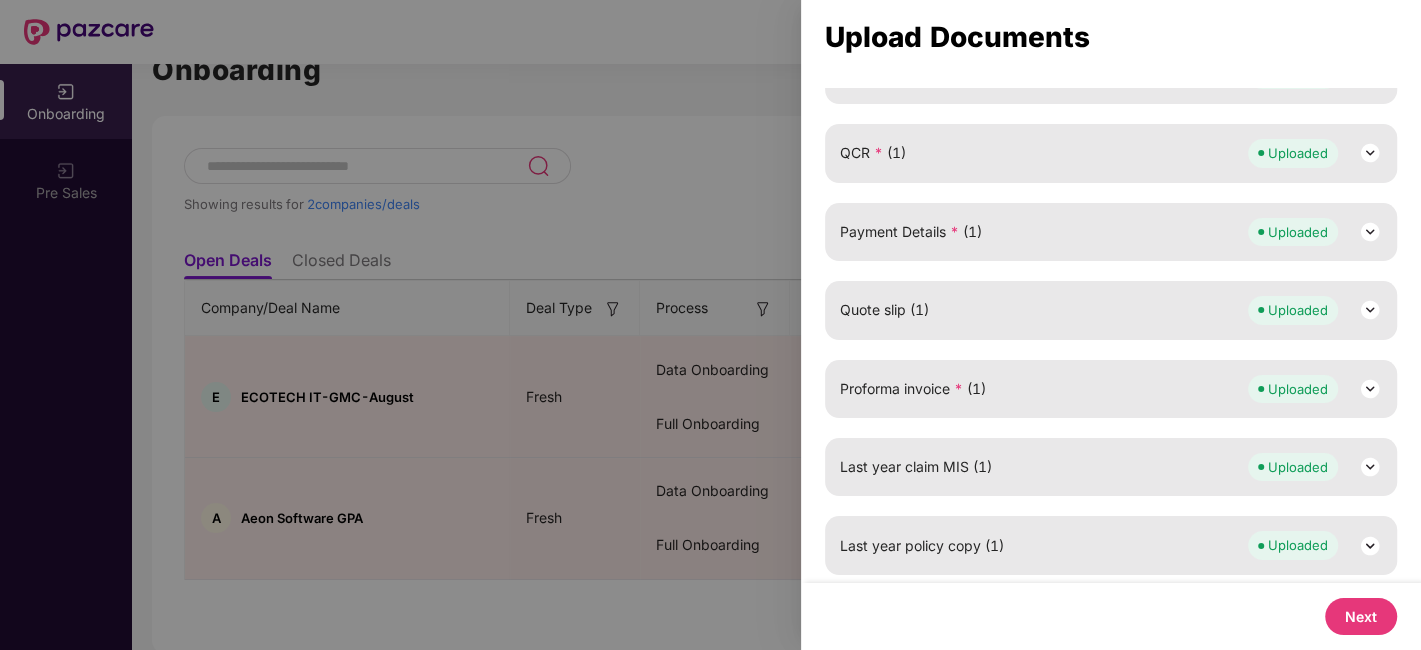 click on "Next" at bounding box center (1361, 616) 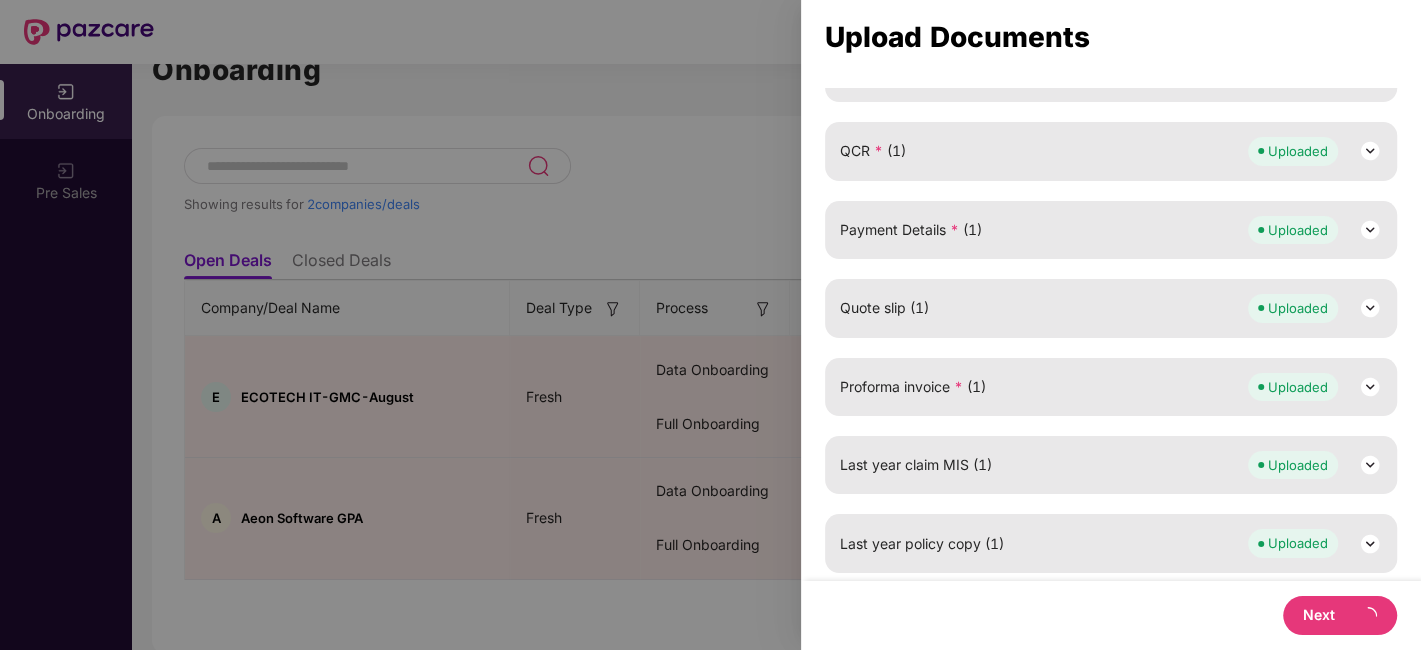 select on "**********" 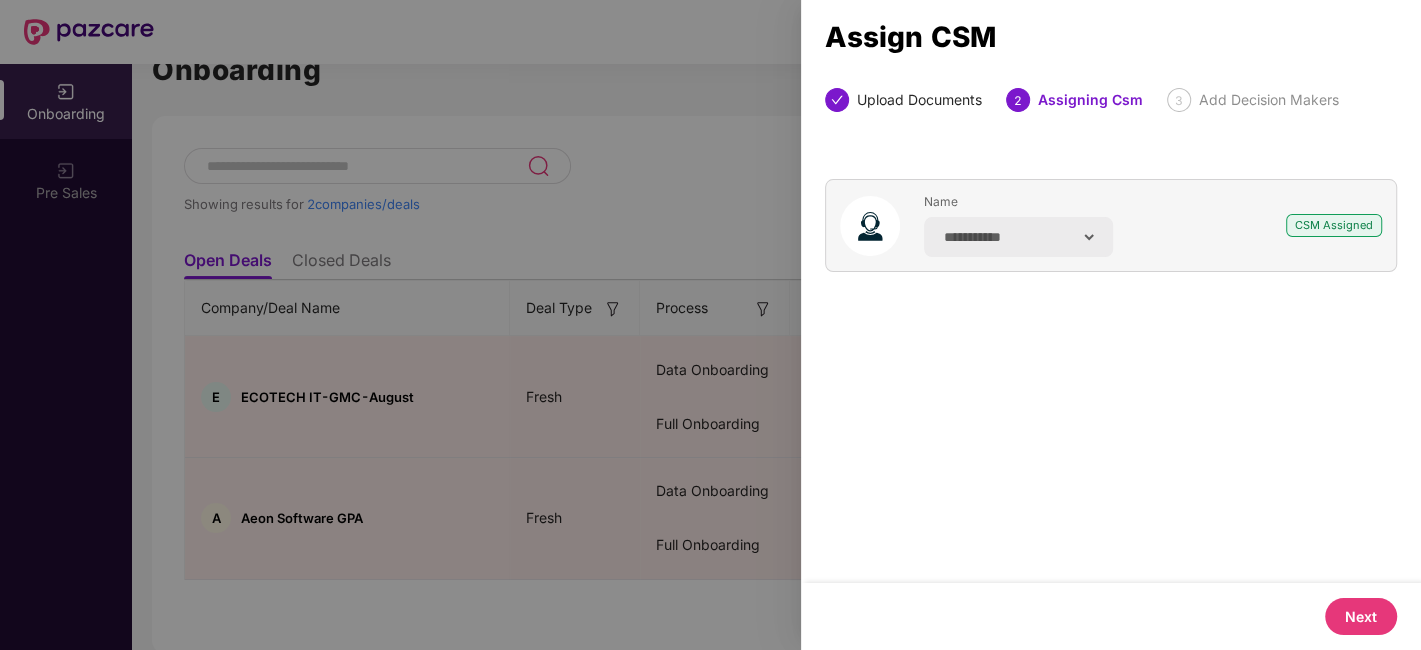 scroll, scrollTop: 0, scrollLeft: 0, axis: both 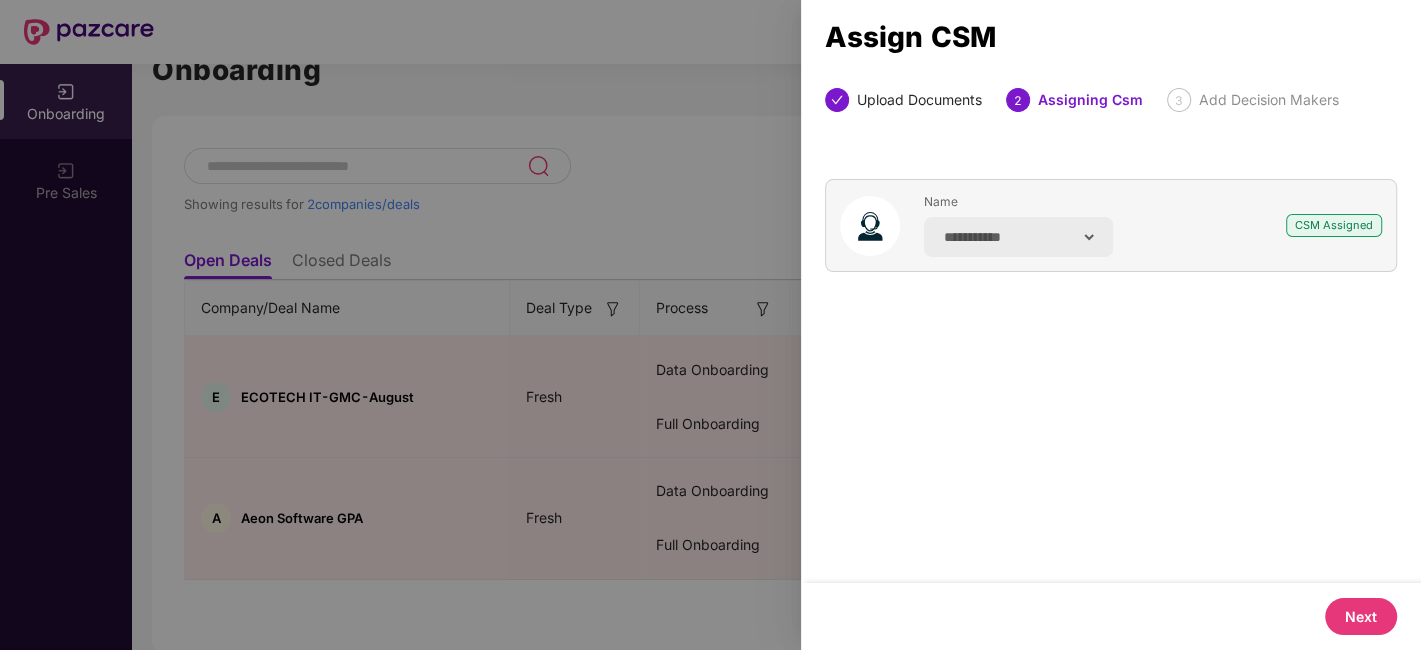 click on "Next" at bounding box center (1361, 616) 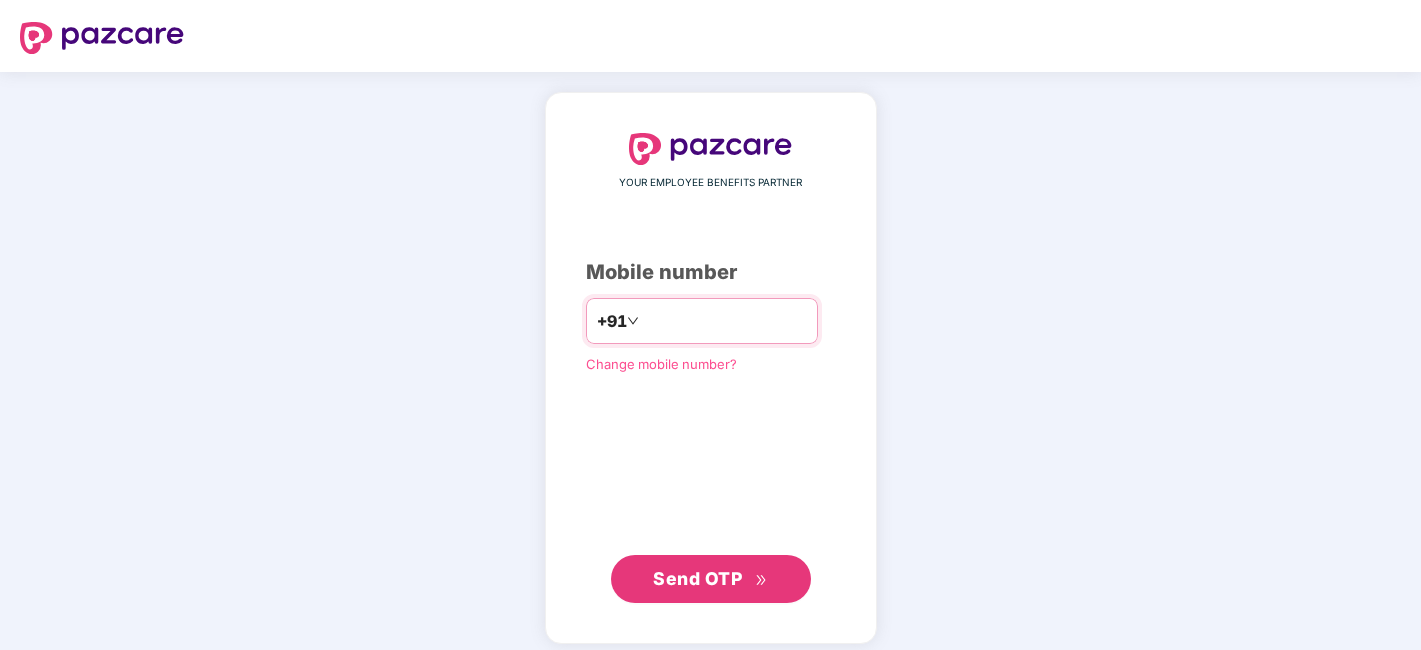 scroll, scrollTop: 0, scrollLeft: 0, axis: both 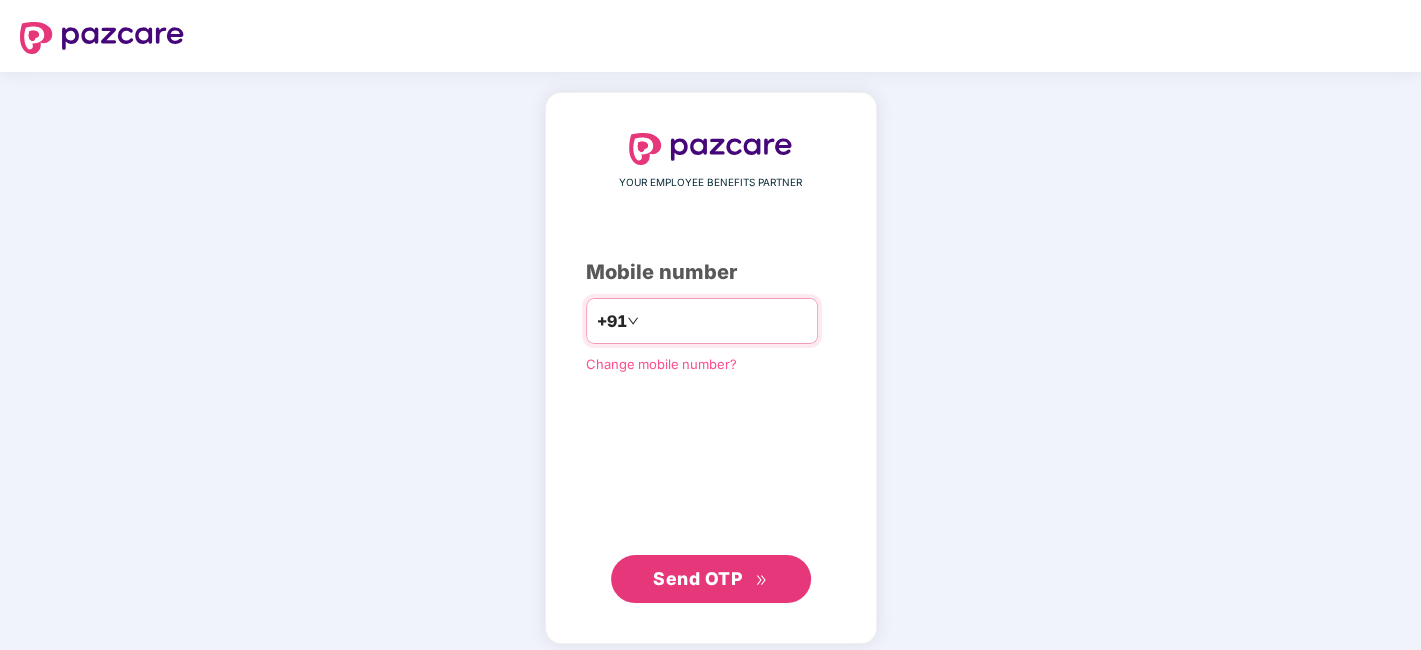 click at bounding box center [725, 321] 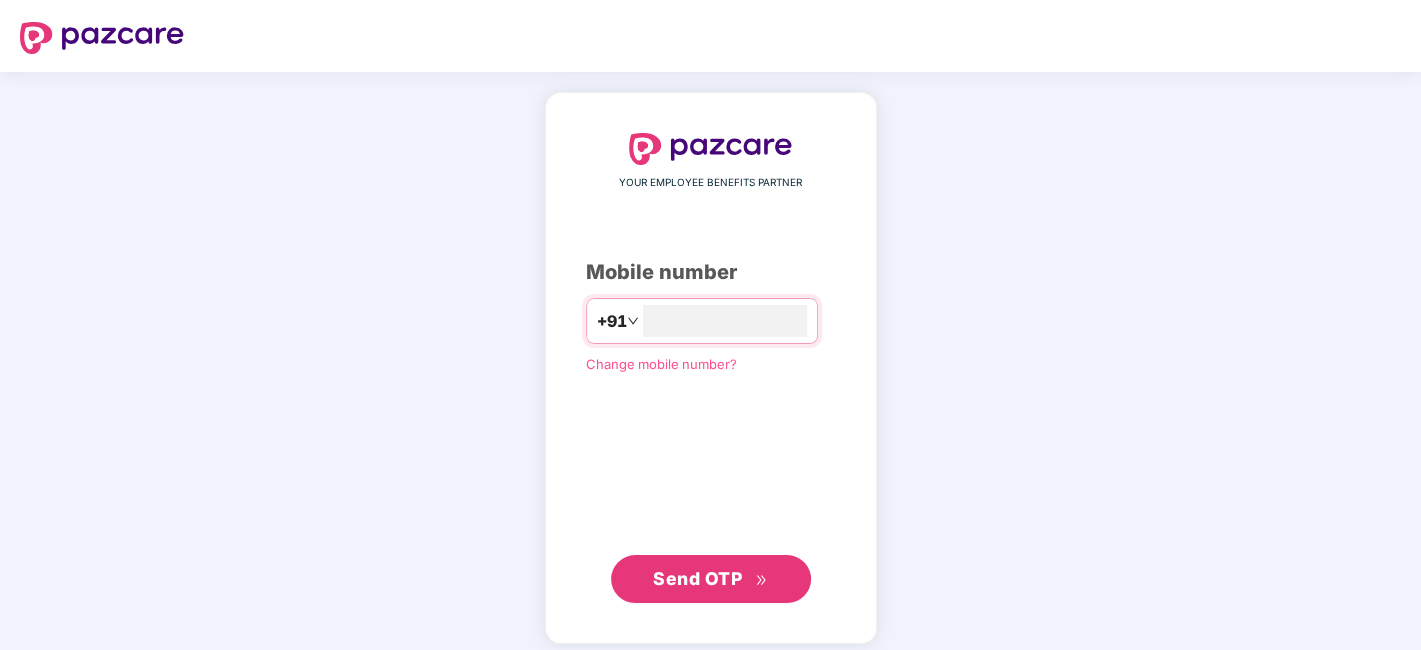 type on "**********" 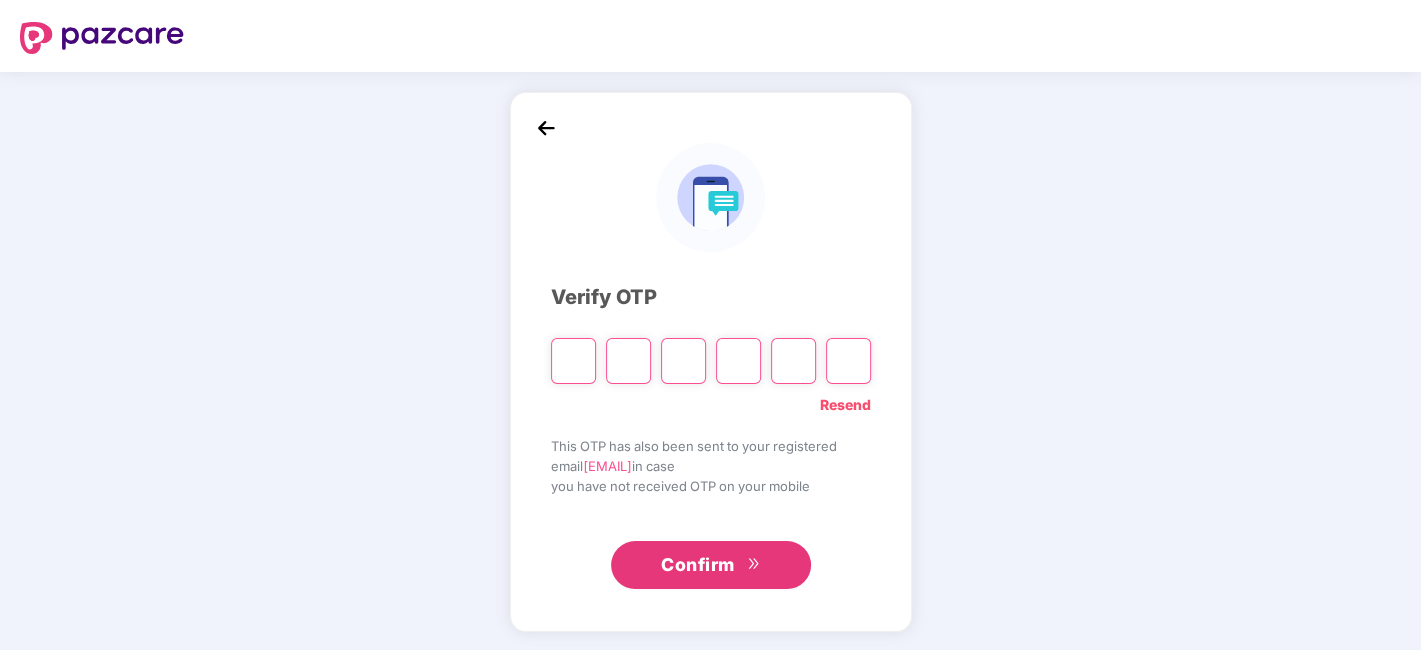 type on "*" 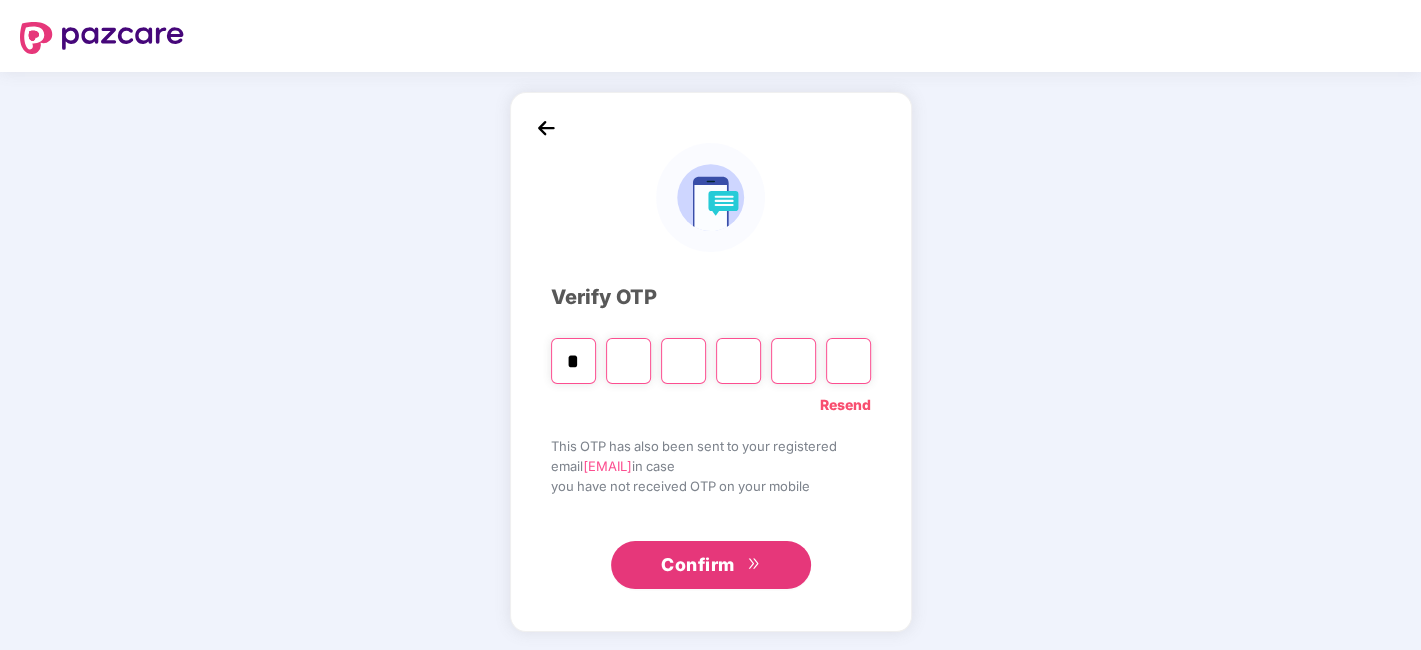 type on "*" 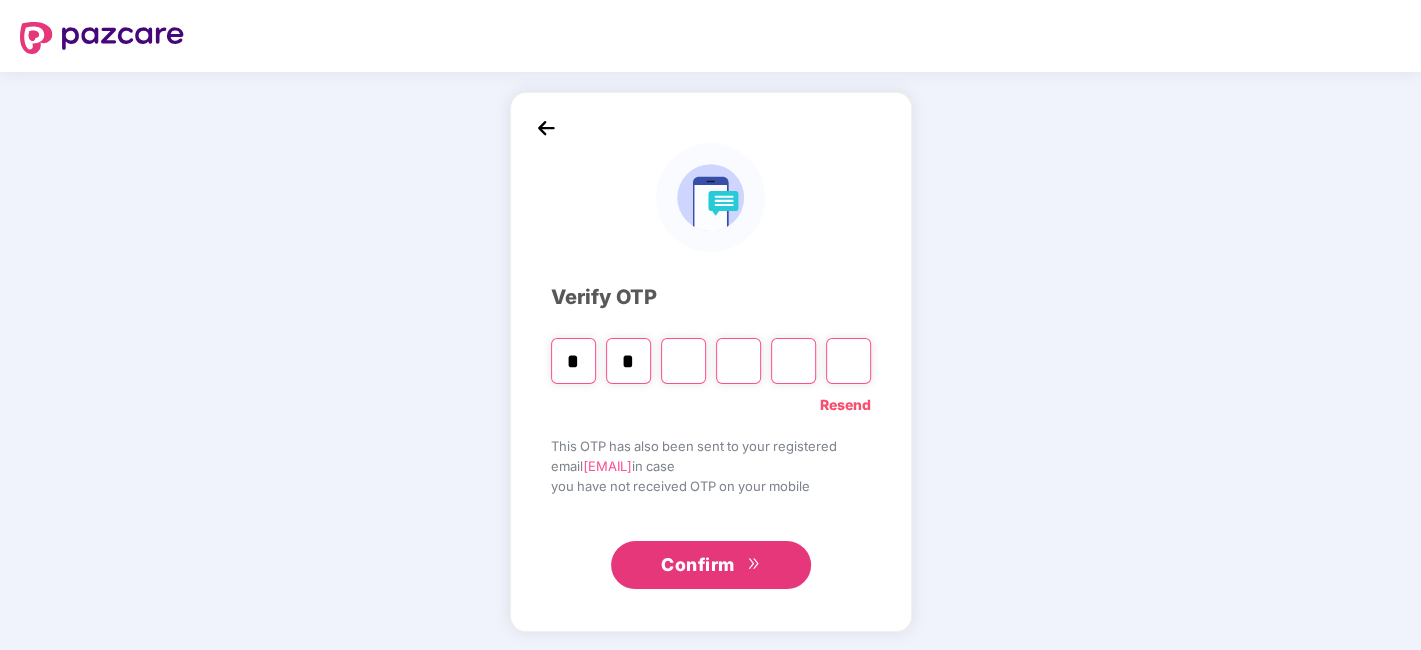 type on "*" 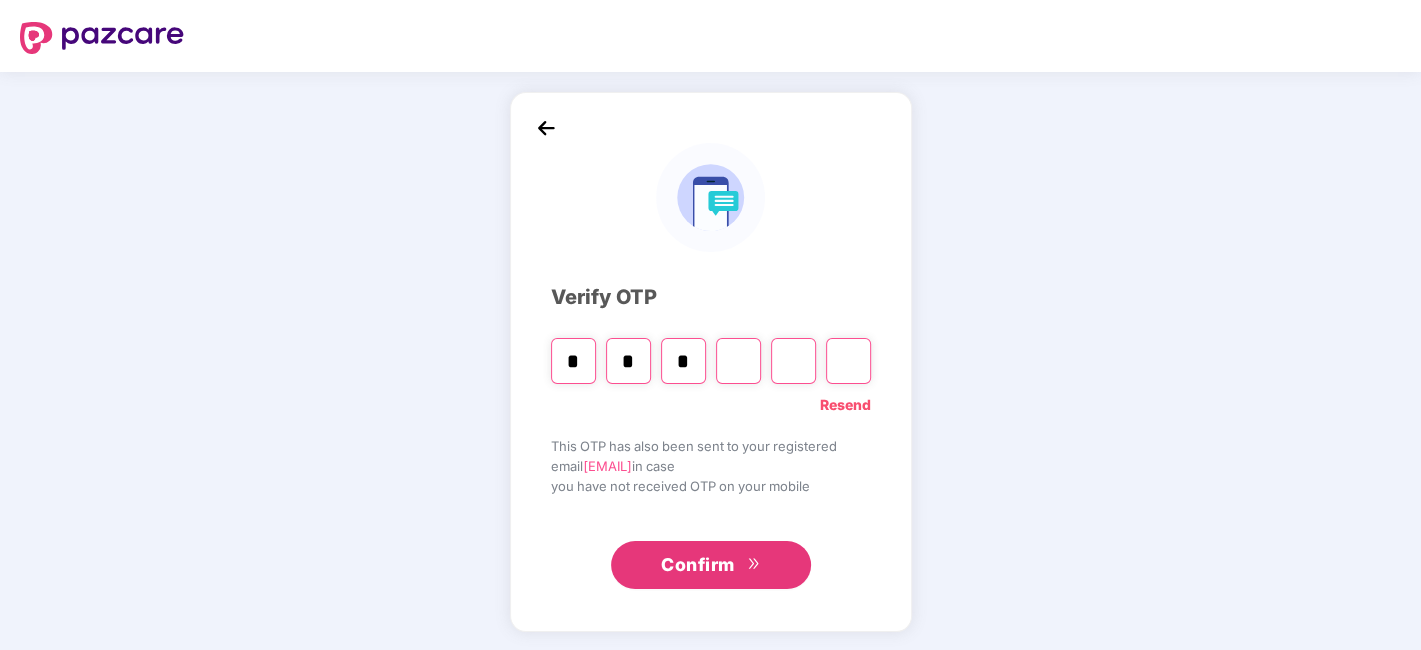 type on "*" 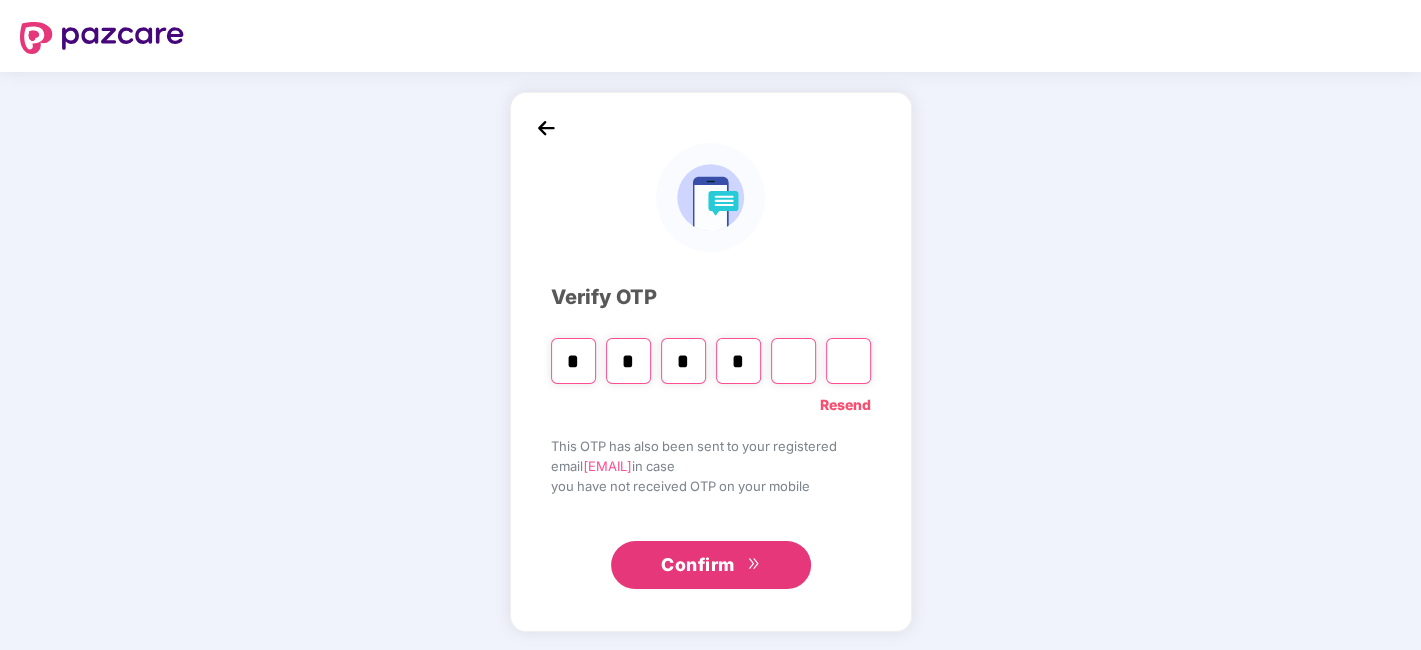 type on "*" 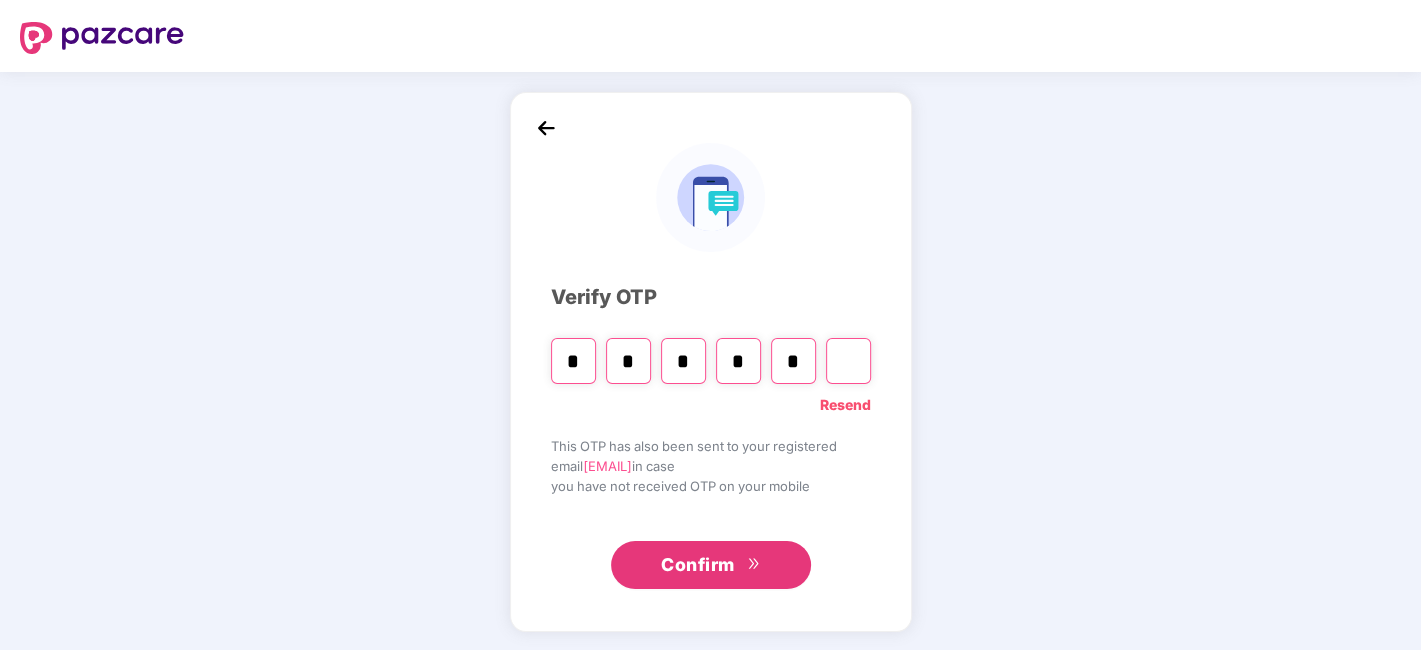 type on "*" 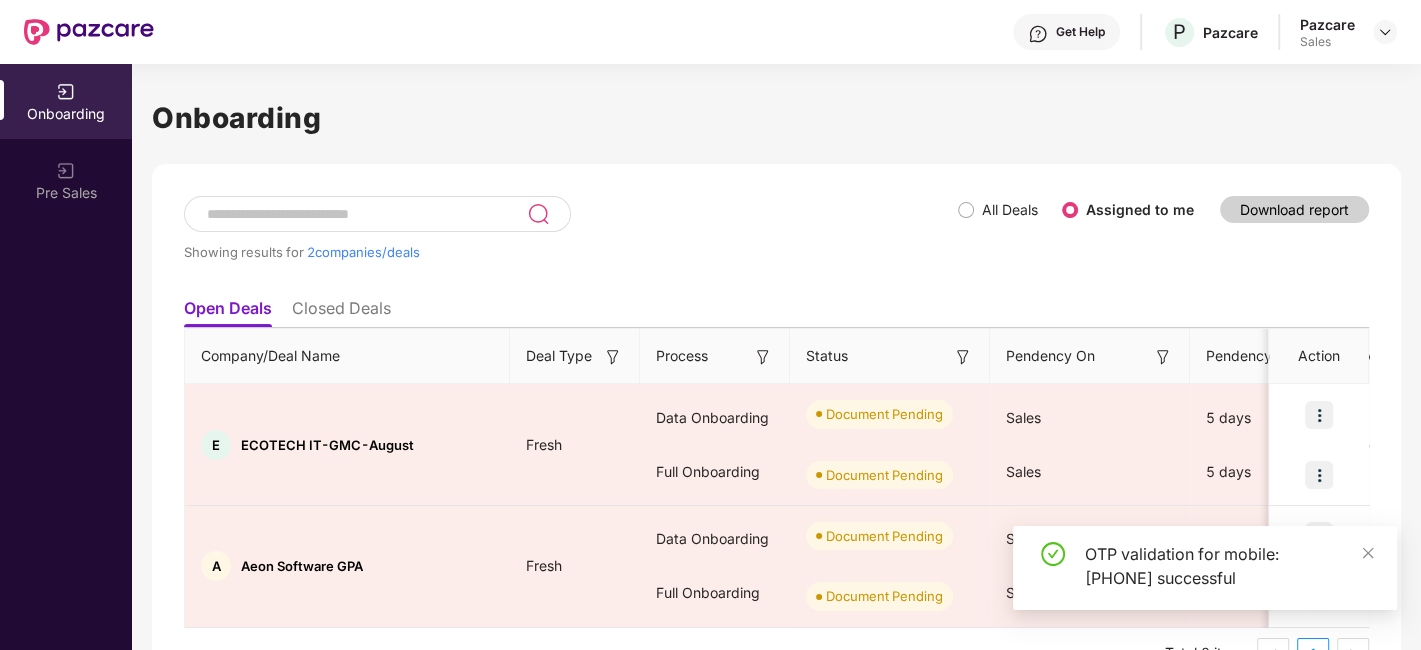 scroll, scrollTop: 48, scrollLeft: 0, axis: vertical 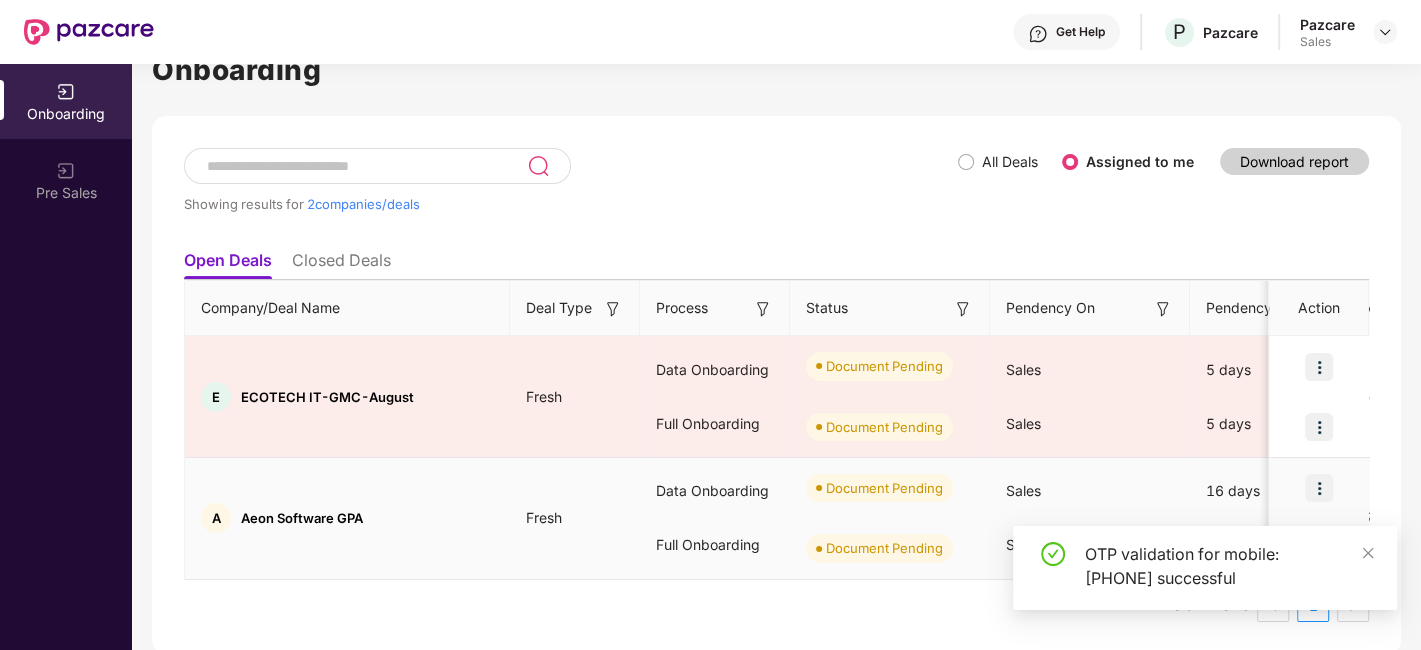 click at bounding box center (1319, 488) 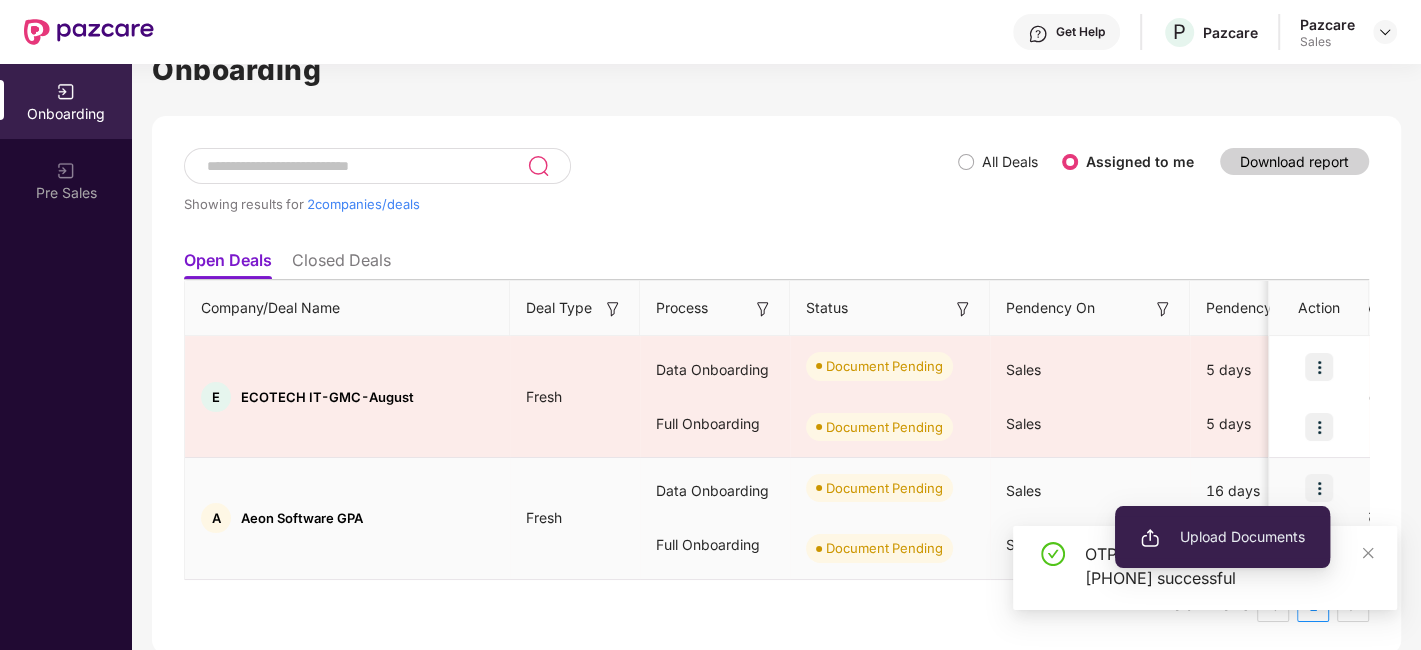 click on "Upload Documents" at bounding box center [1222, 537] 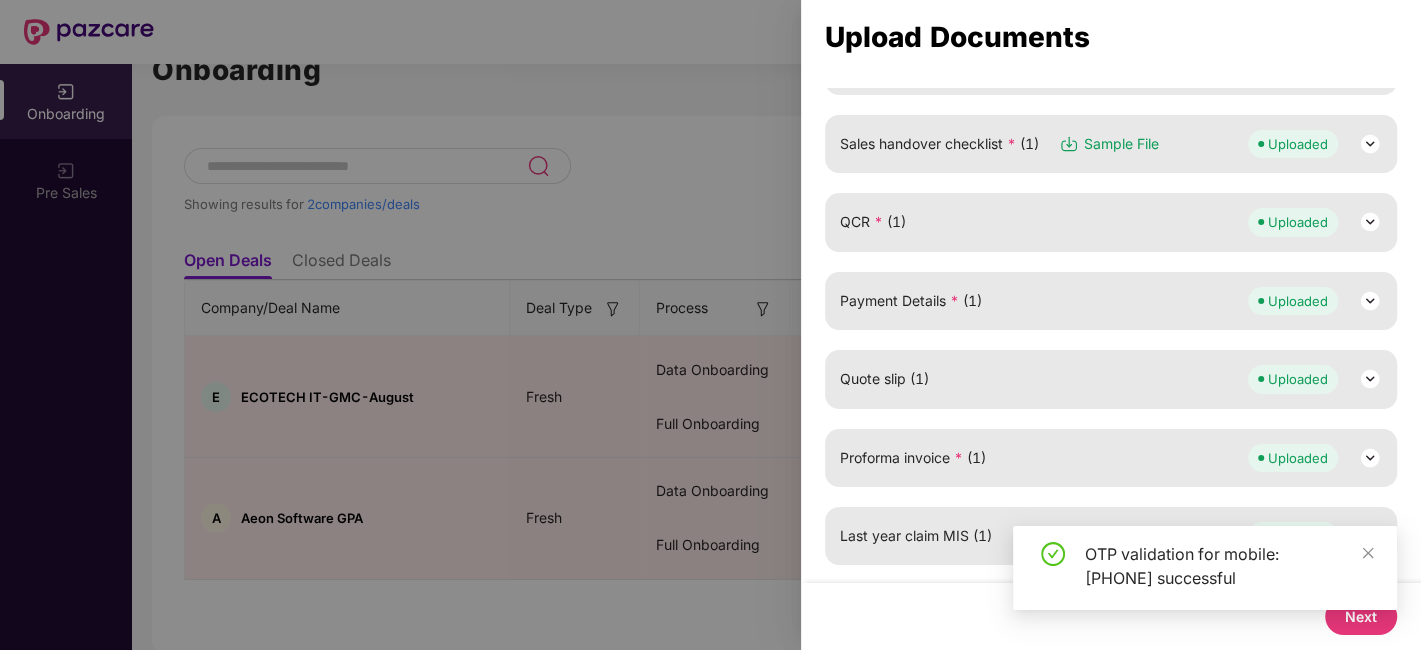 scroll, scrollTop: 415, scrollLeft: 0, axis: vertical 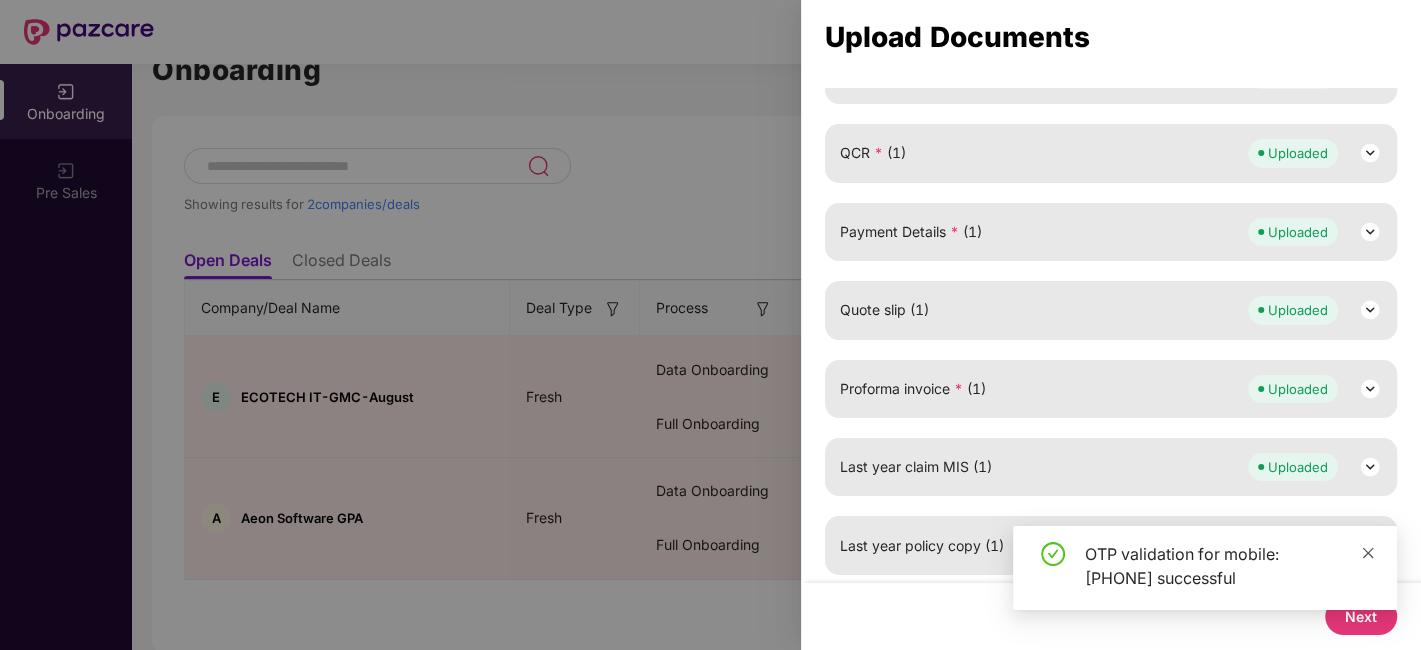 click 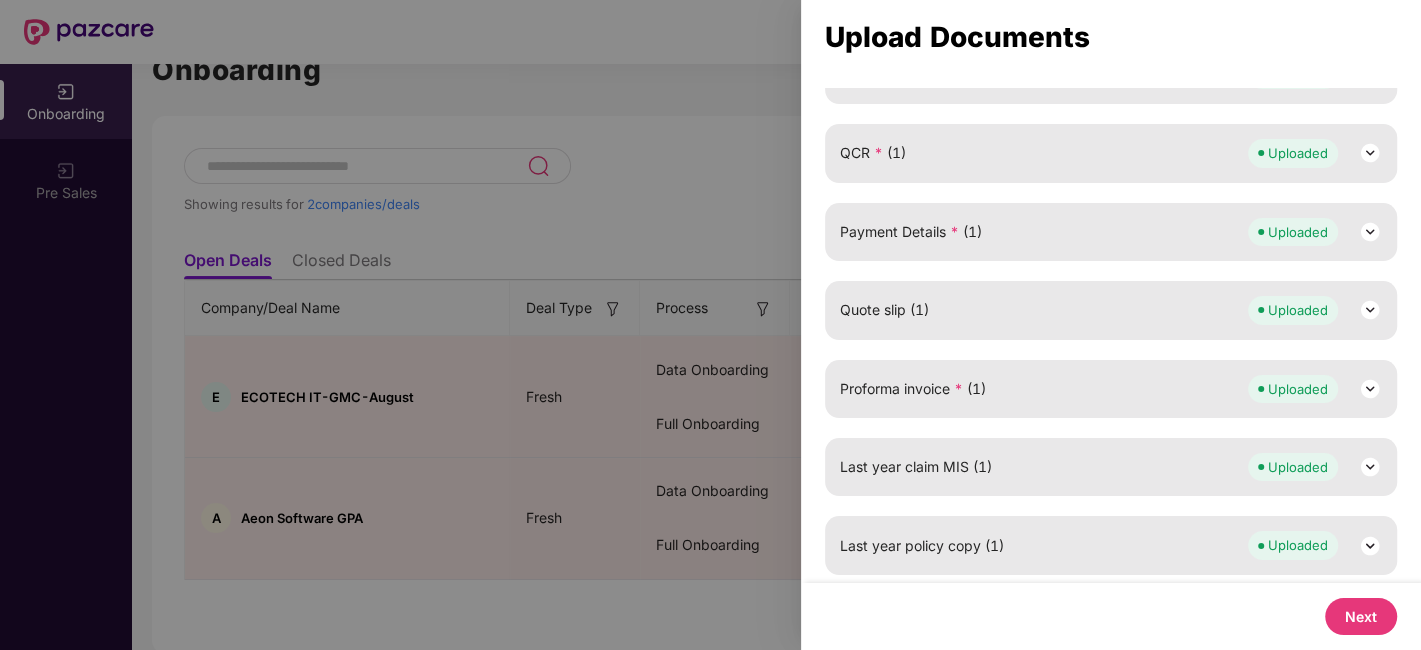 click on "Next" at bounding box center [1361, 616] 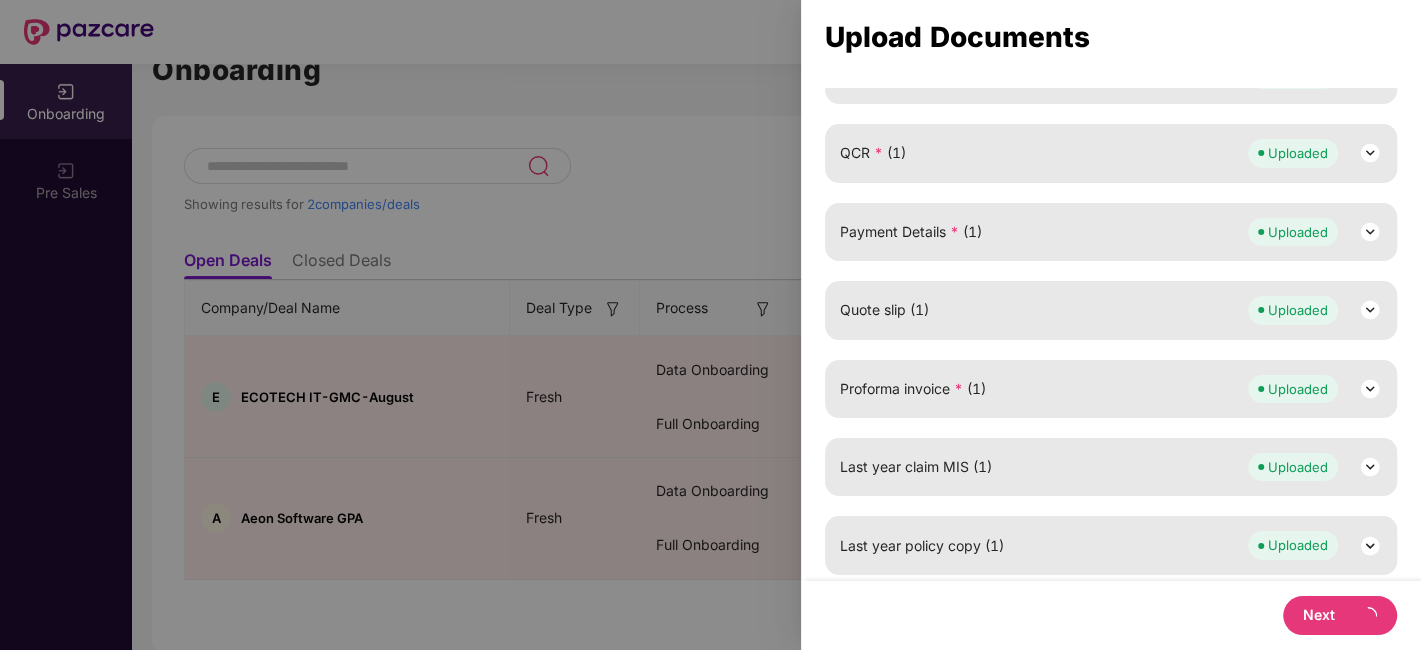 select on "**********" 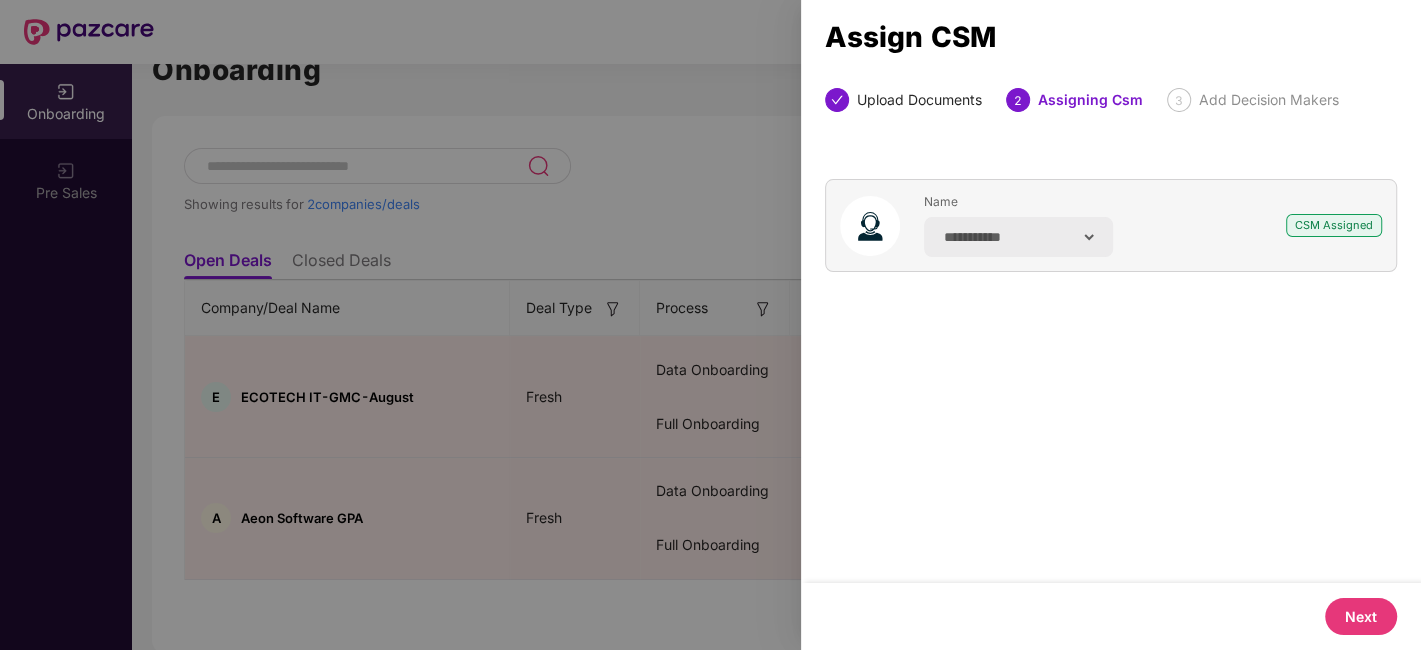 scroll, scrollTop: 0, scrollLeft: 0, axis: both 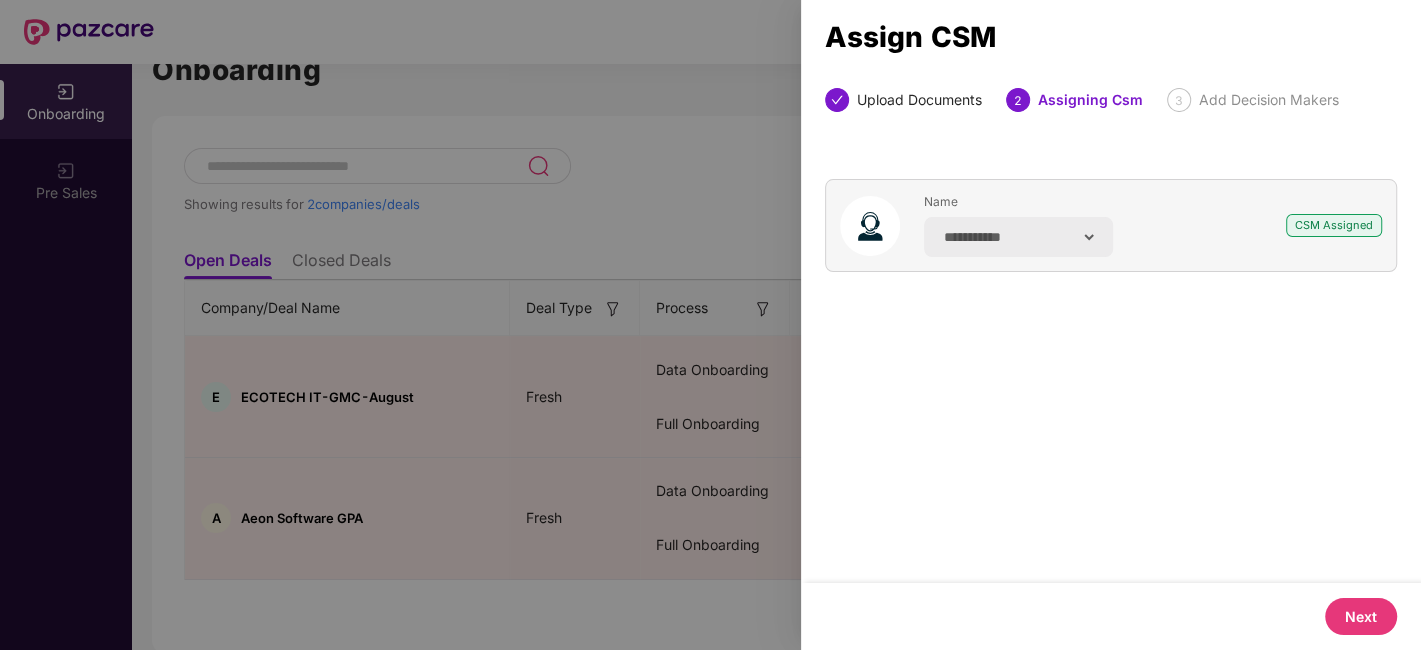 click on "Next" at bounding box center (1361, 616) 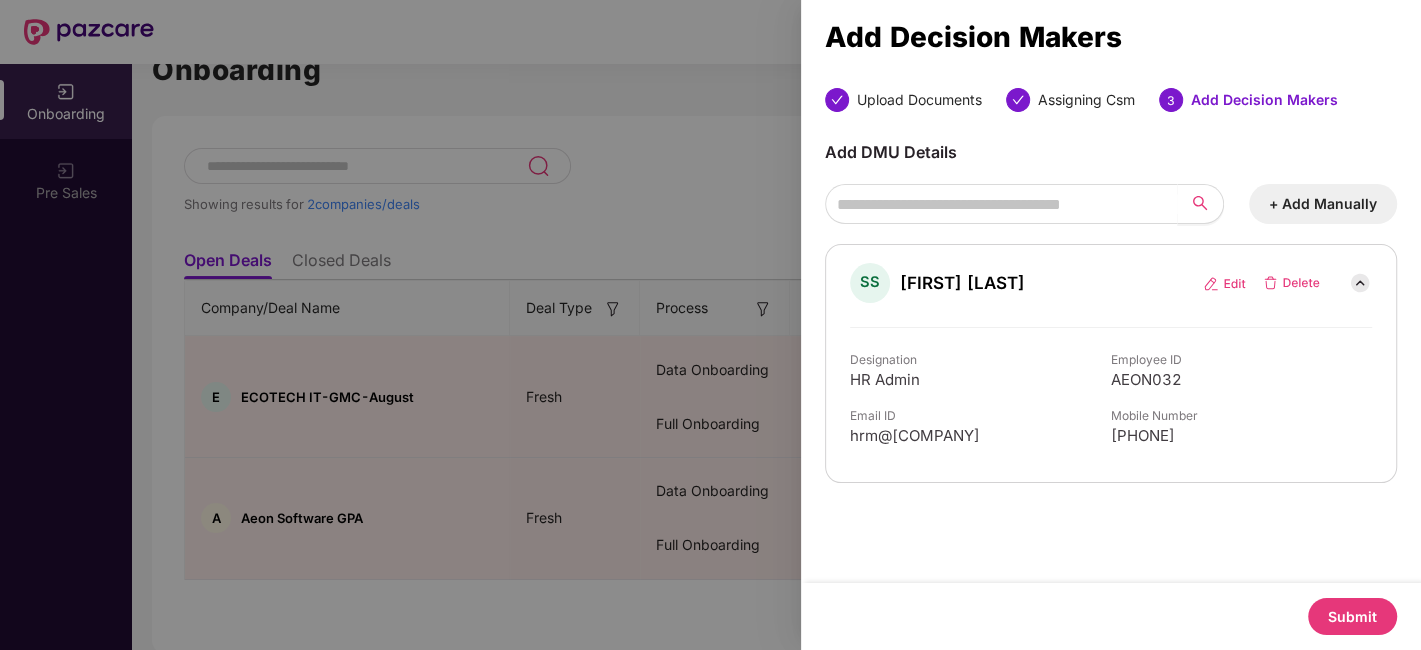 click on "Submit" at bounding box center (1352, 616) 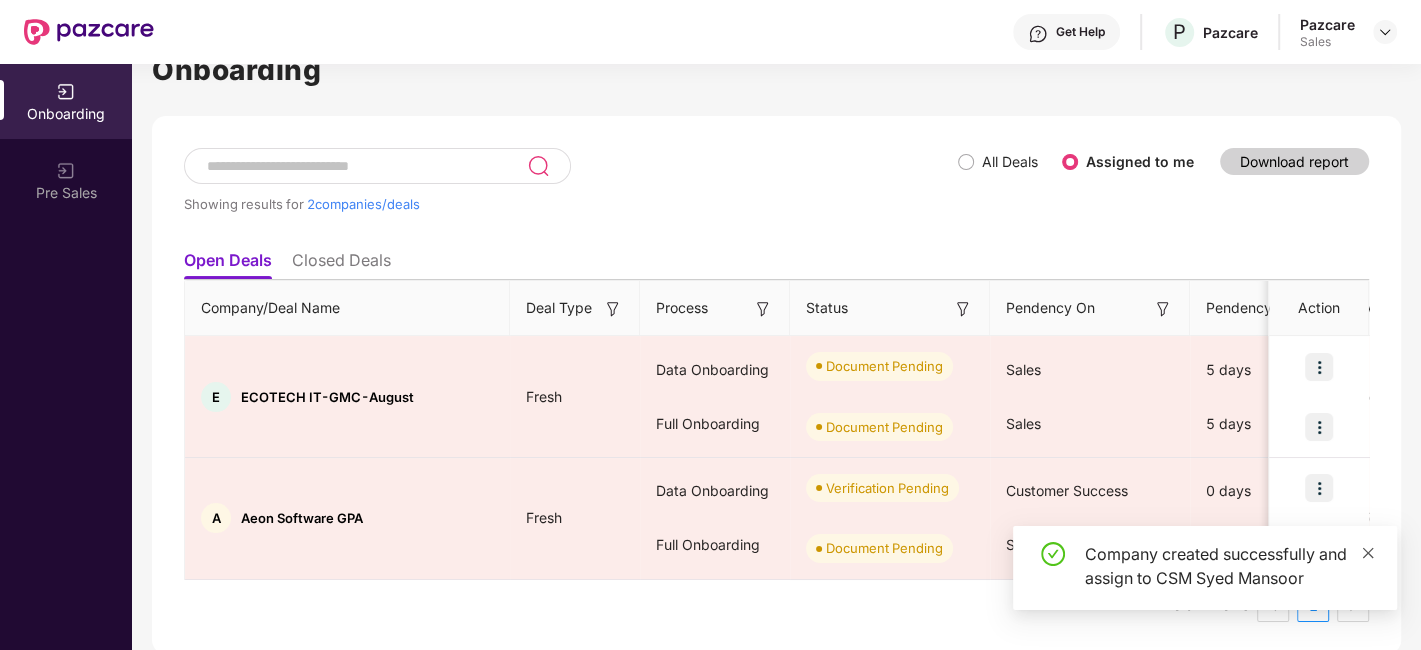 click 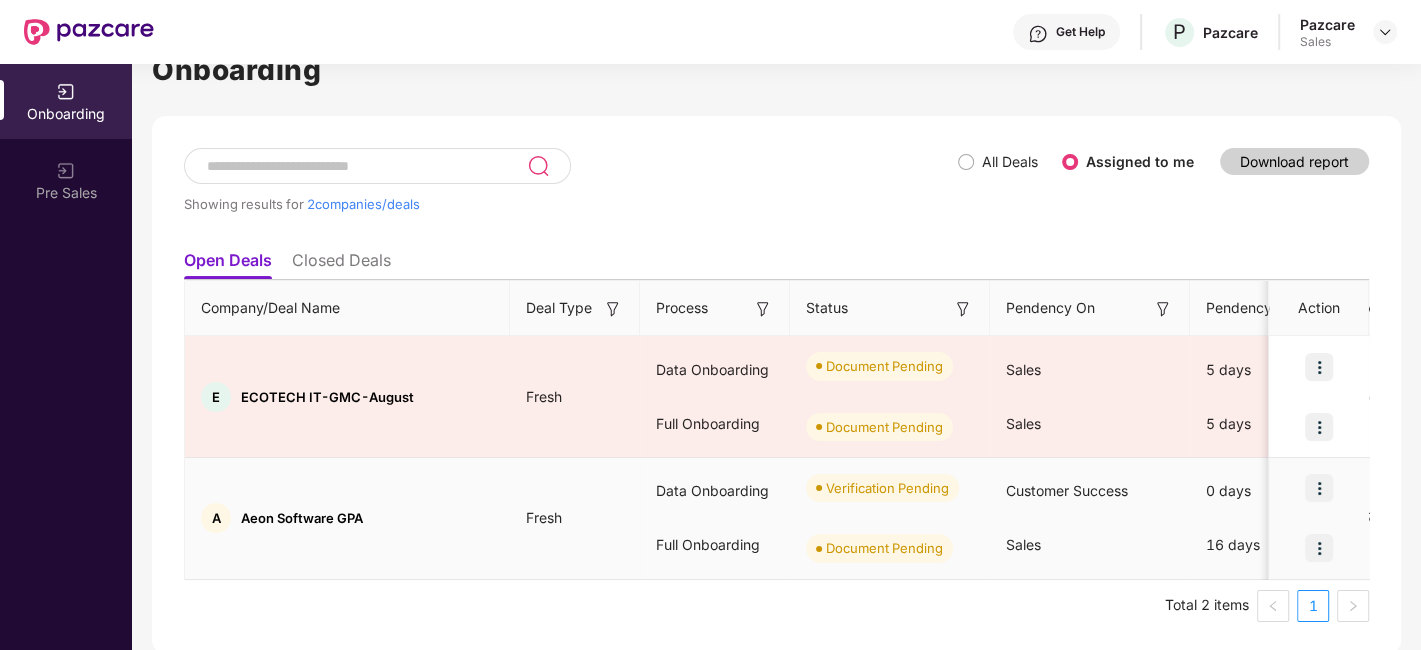click at bounding box center [1319, 488] 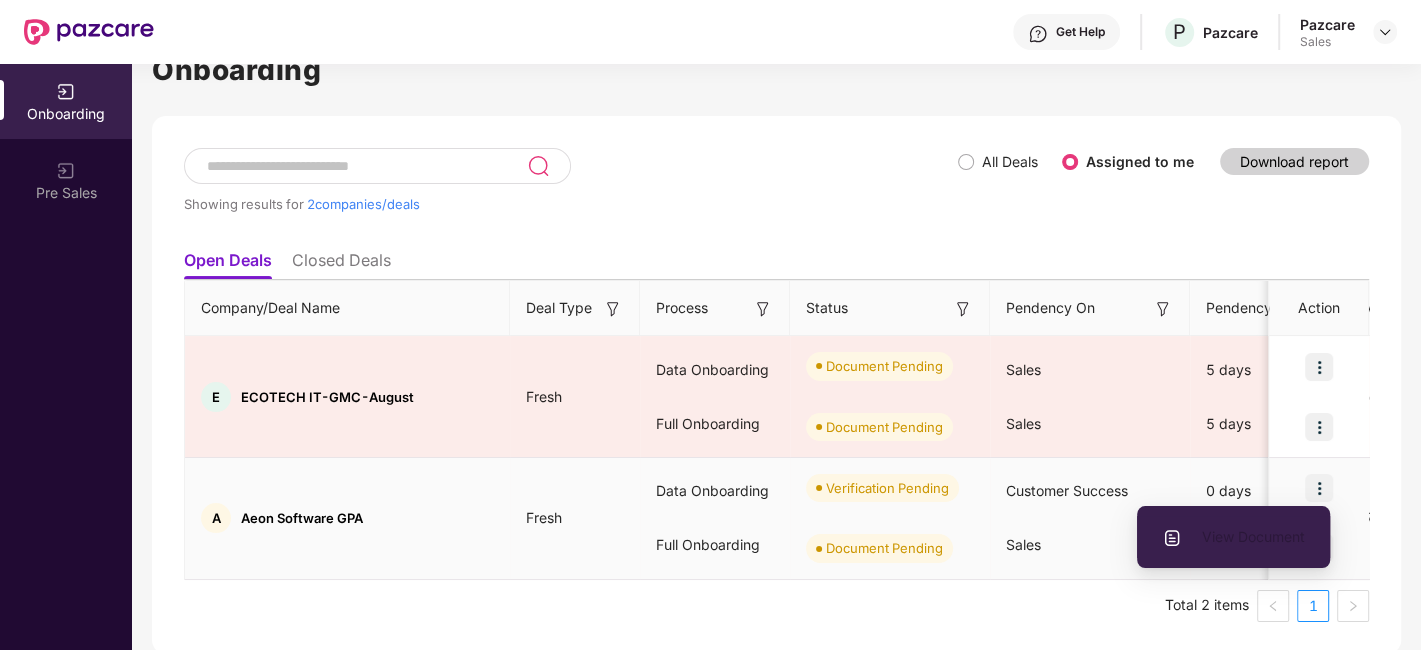 click on "View Document" at bounding box center (1233, 537) 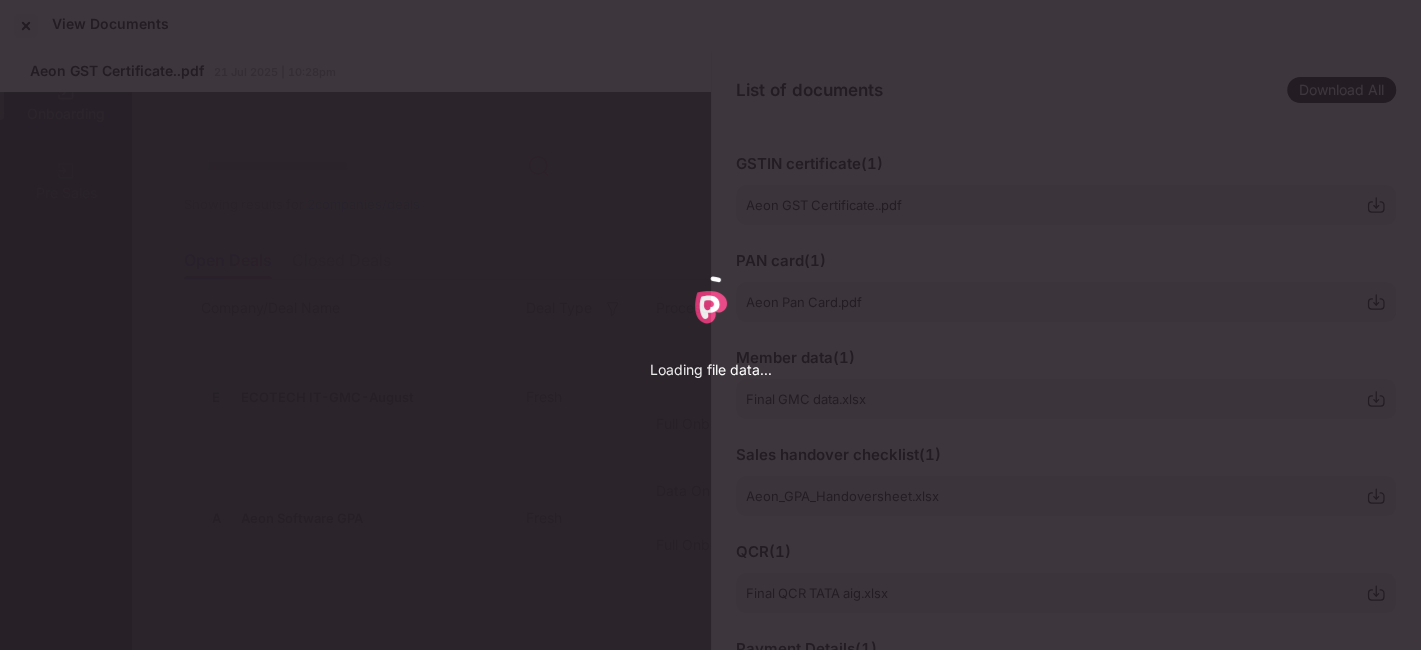 click on "Loading file data..." at bounding box center (710, 325) 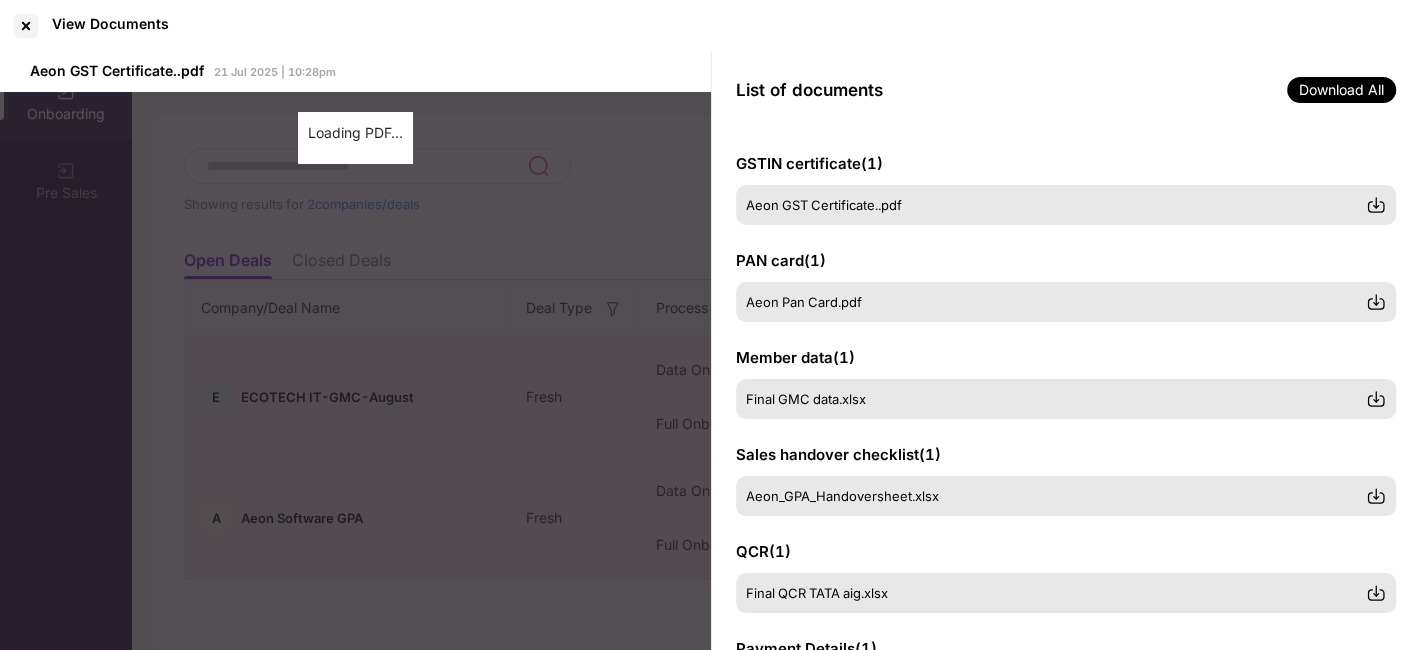 click on "List of documents Download All" at bounding box center (1066, 90) 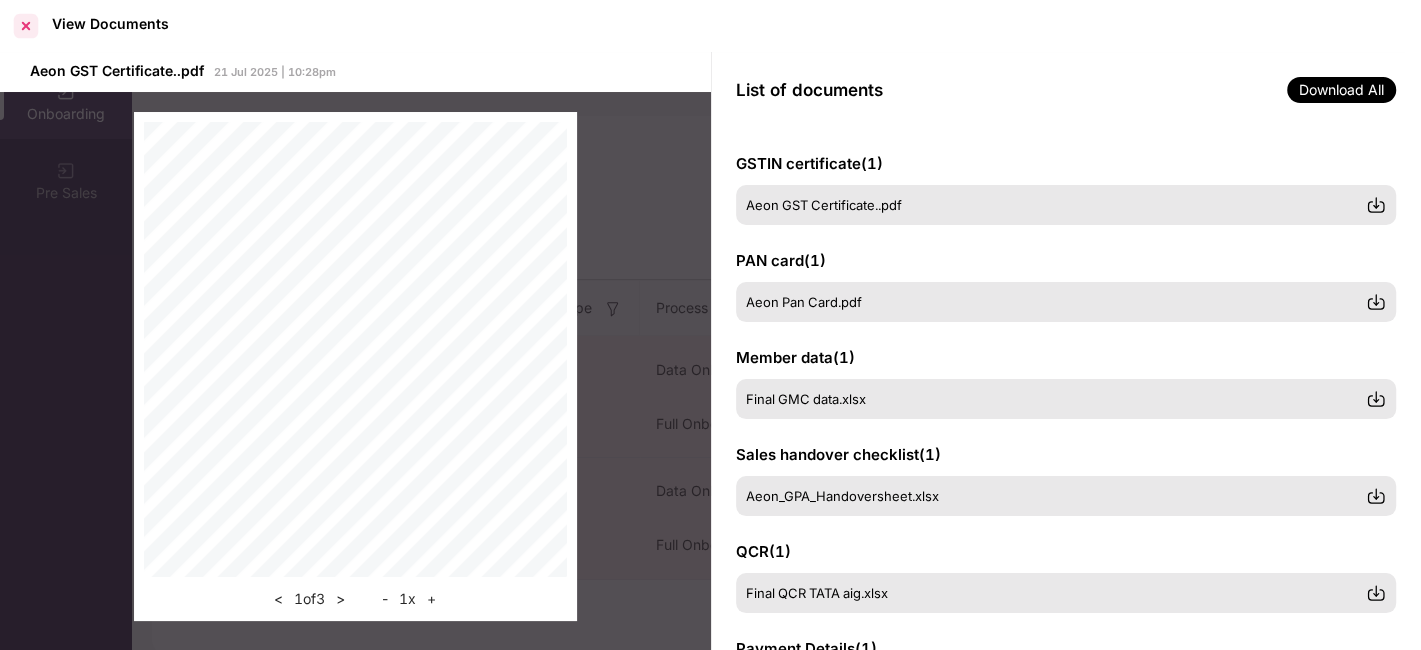 click at bounding box center [26, 26] 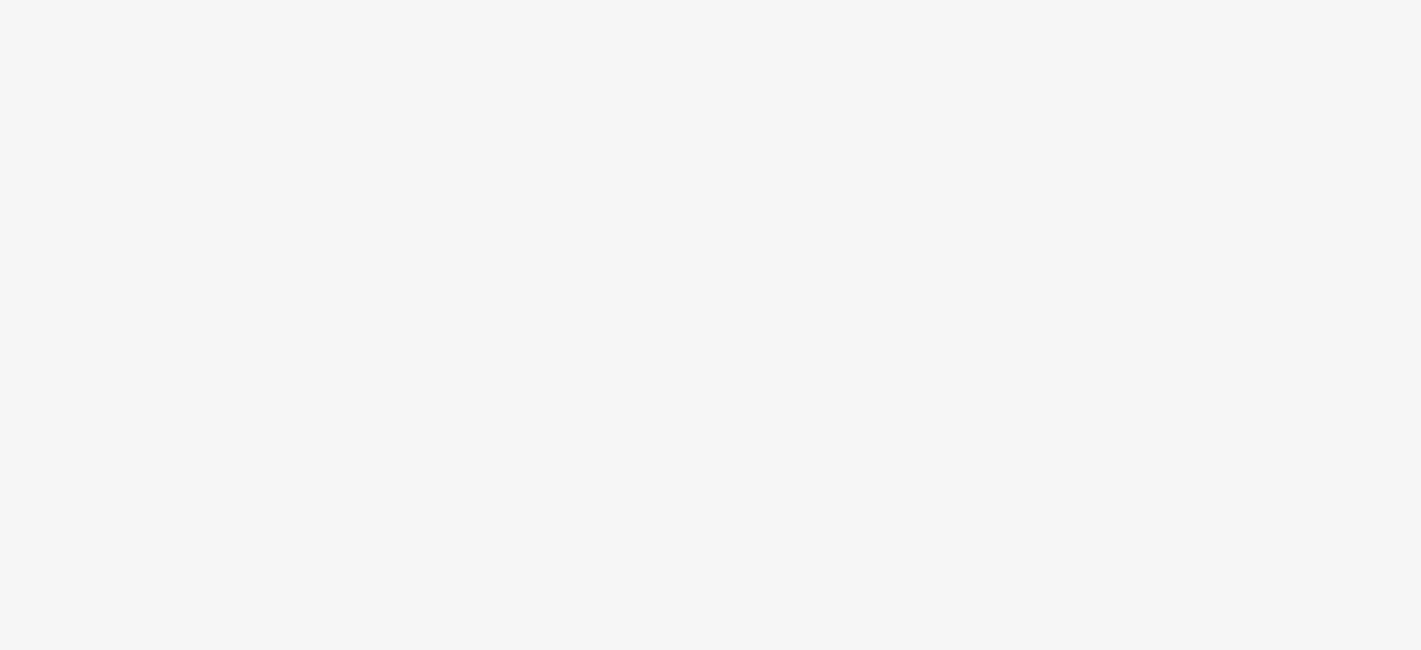 scroll, scrollTop: 0, scrollLeft: 0, axis: both 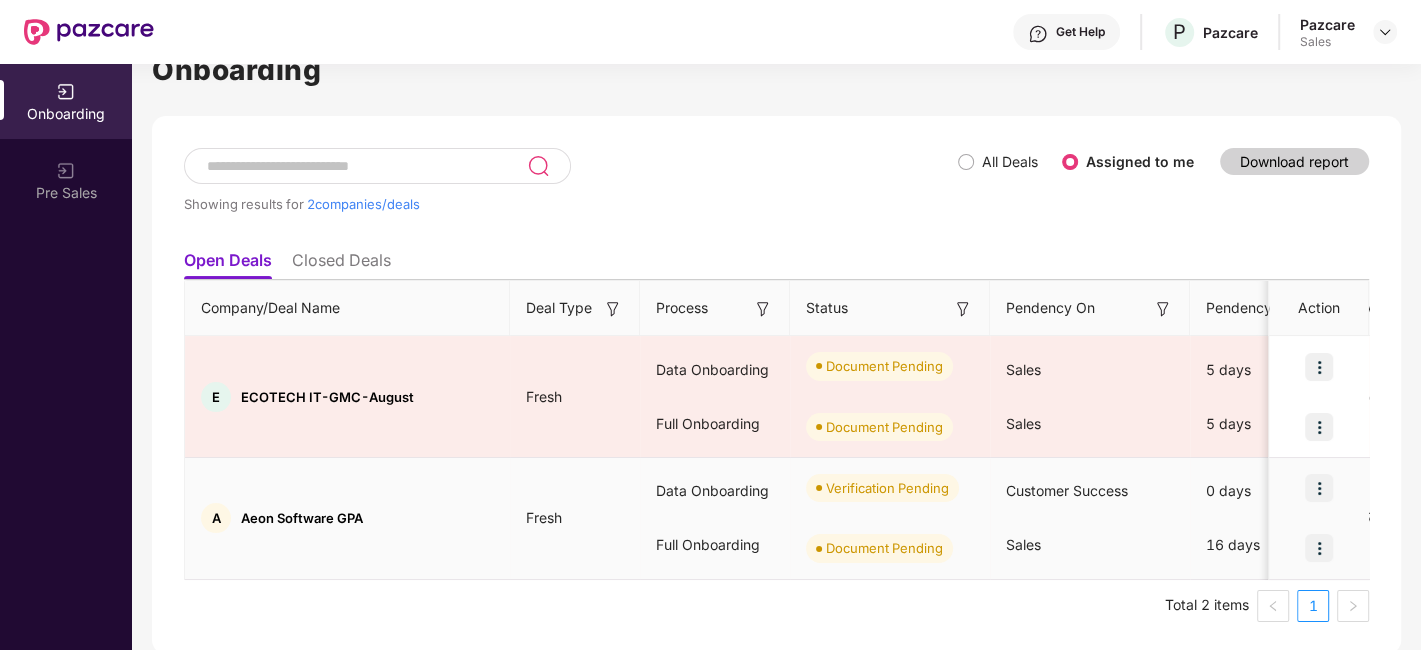 click at bounding box center [1319, 548] 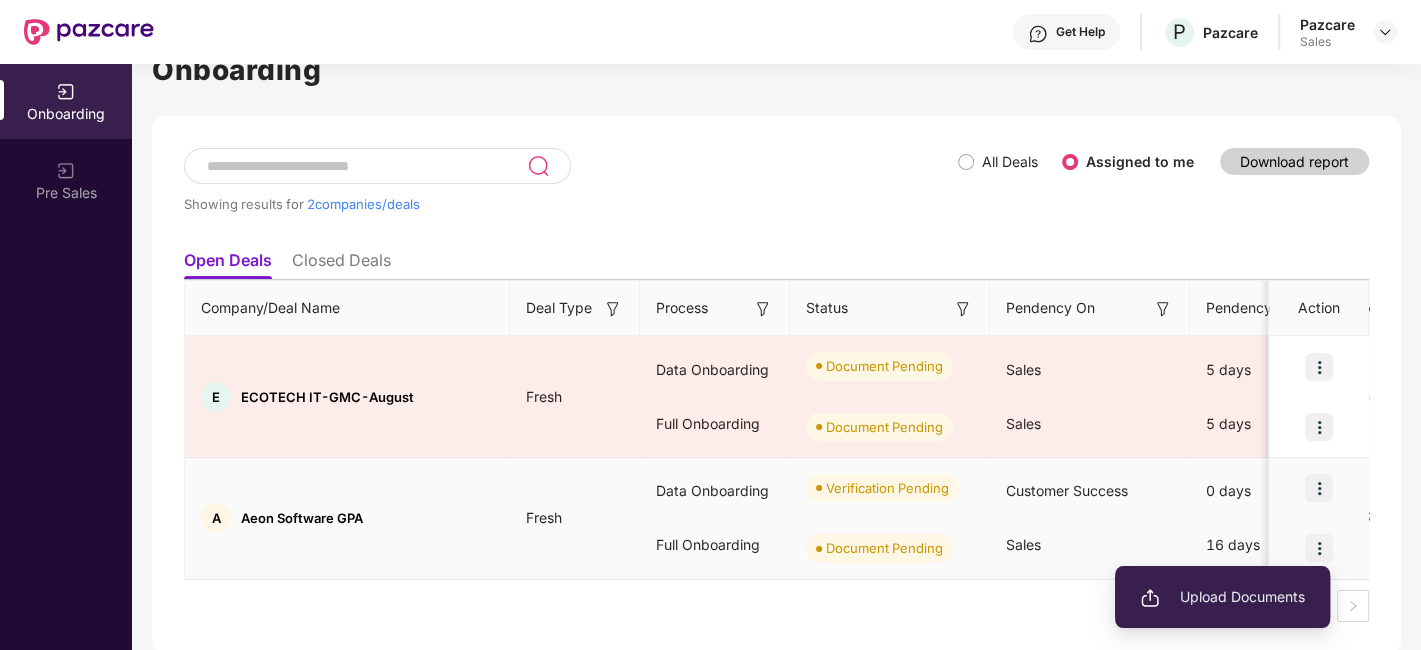 click on "Upload Documents" at bounding box center (1222, 597) 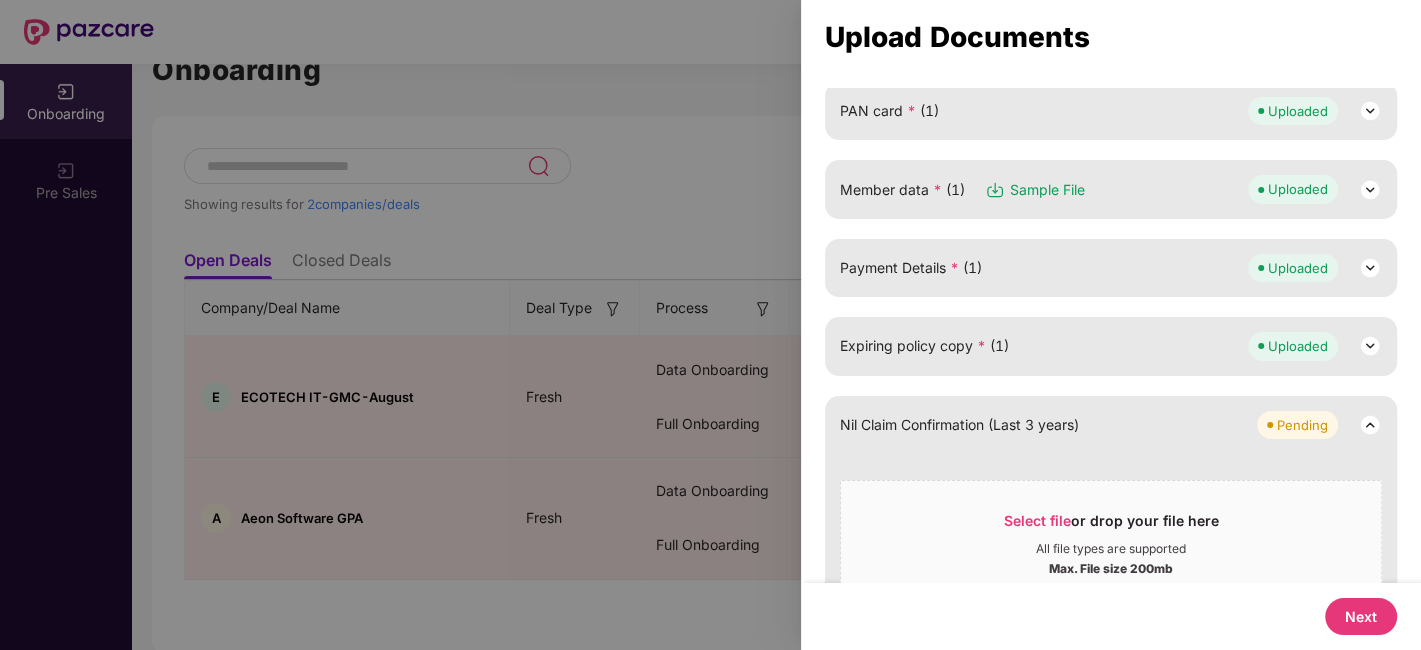 scroll, scrollTop: 300, scrollLeft: 0, axis: vertical 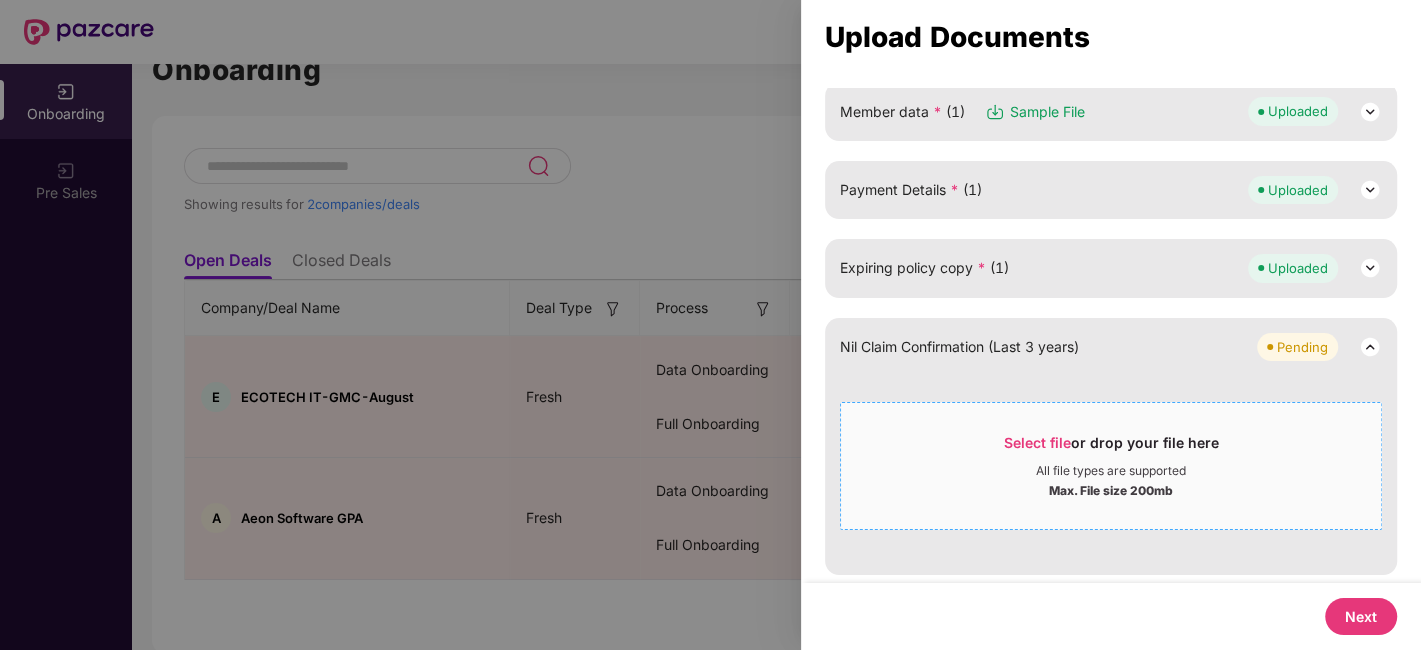 click on "Select file" at bounding box center (1037, 442) 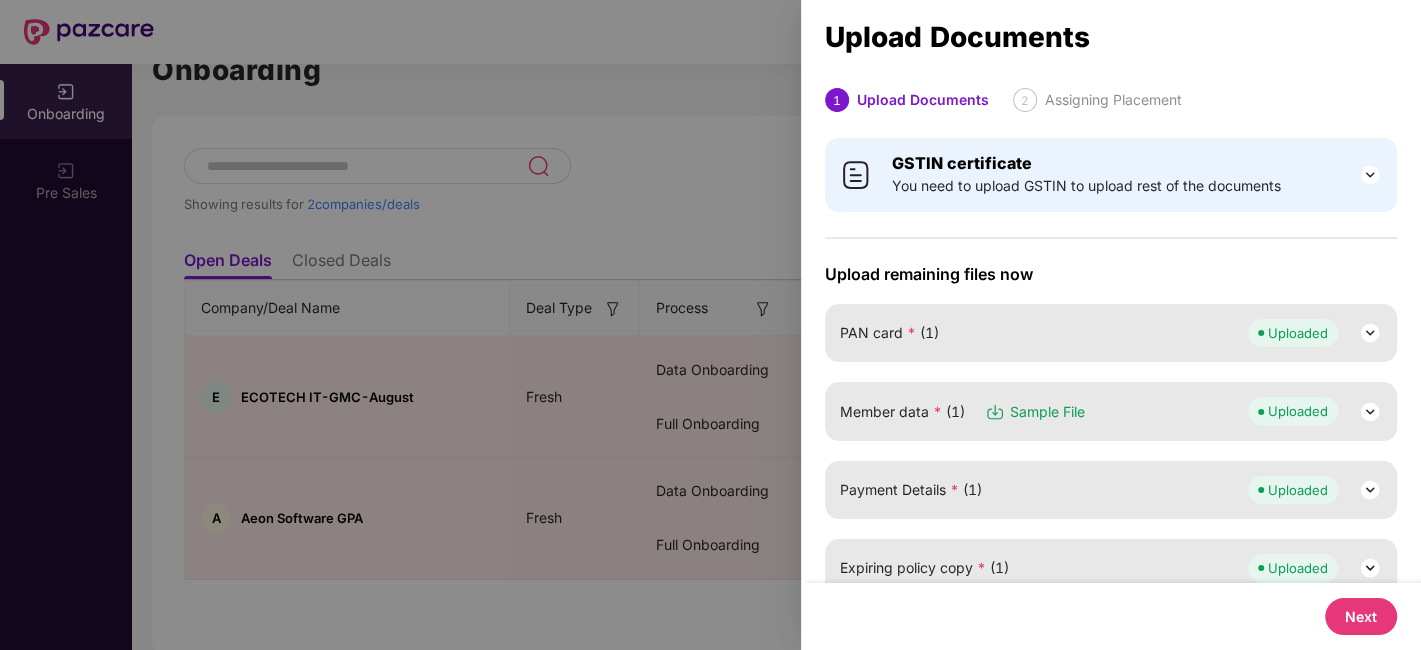 scroll, scrollTop: 102, scrollLeft: 0, axis: vertical 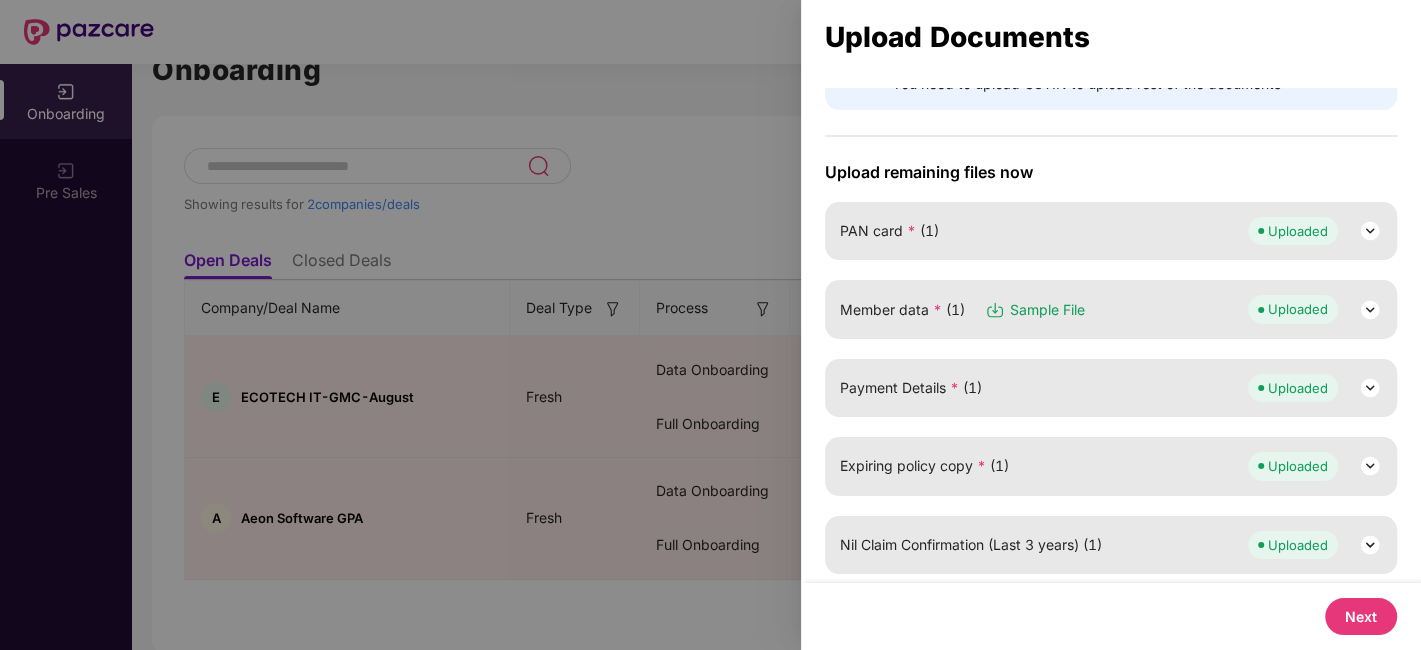click on "Next" at bounding box center [1361, 616] 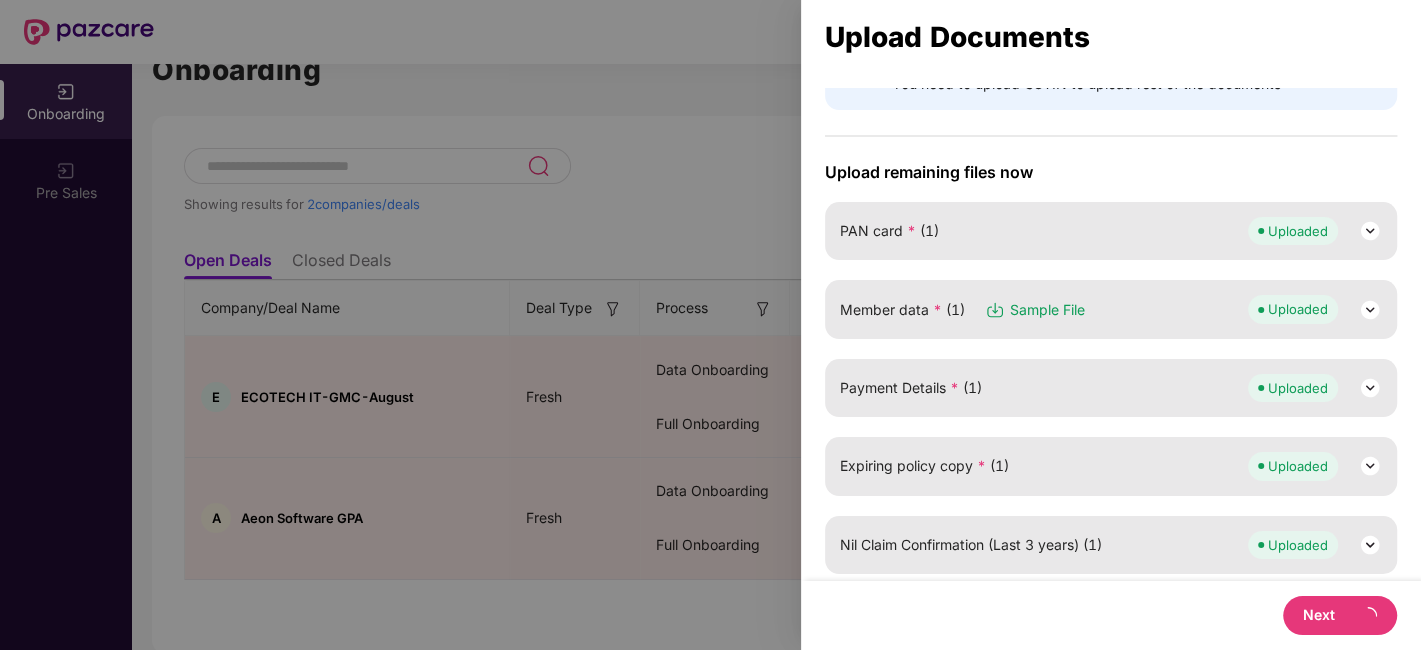 scroll, scrollTop: 0, scrollLeft: 0, axis: both 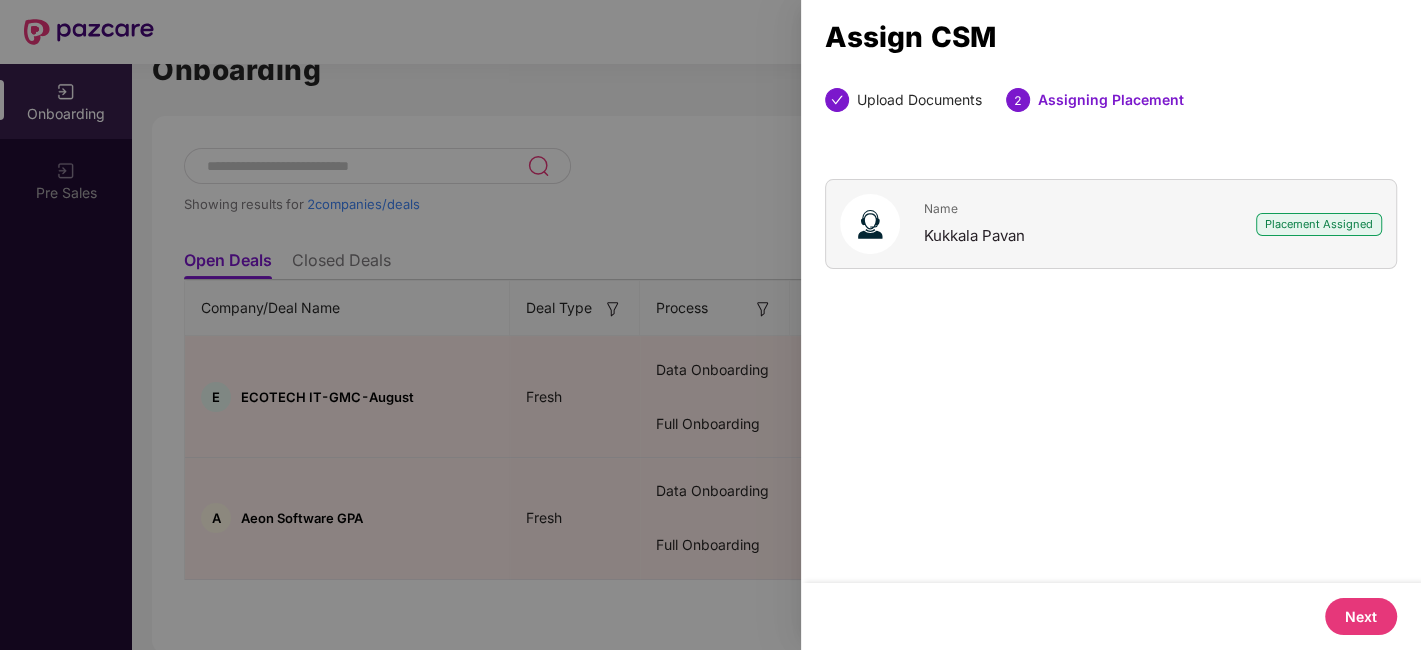 click on "Next" at bounding box center [1361, 616] 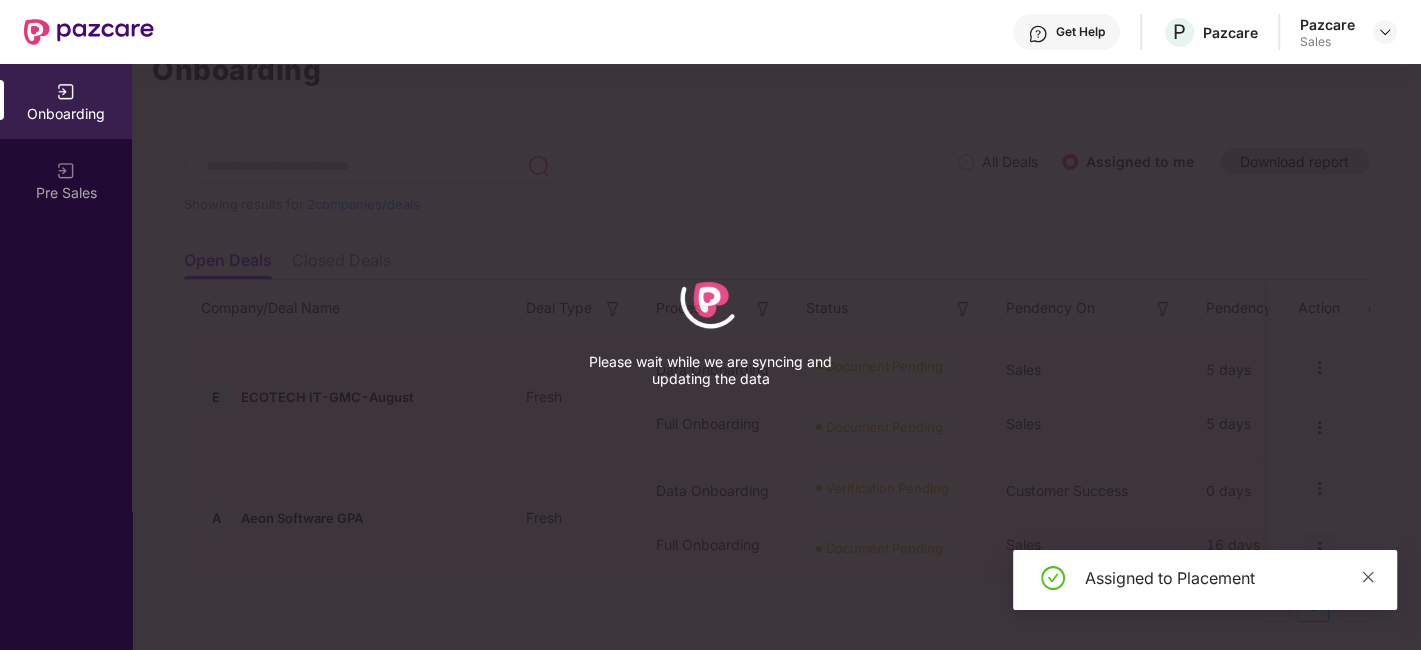 click 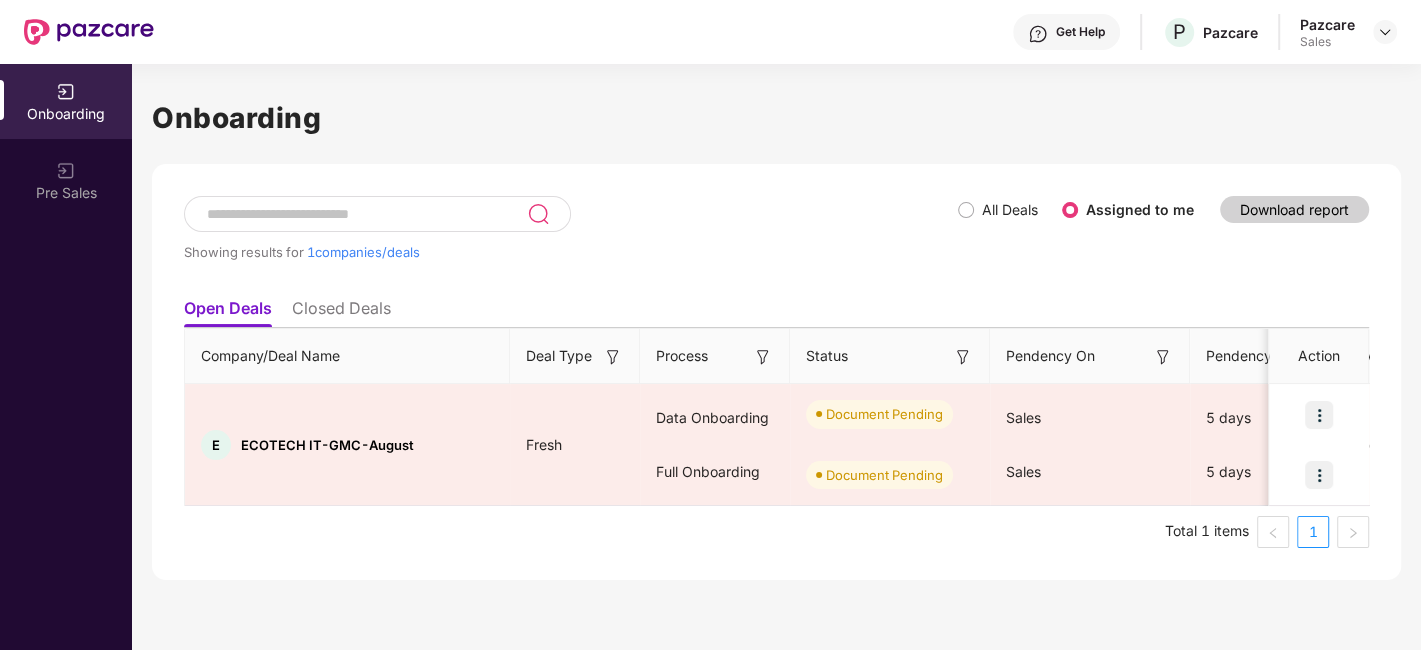 scroll, scrollTop: 0, scrollLeft: 0, axis: both 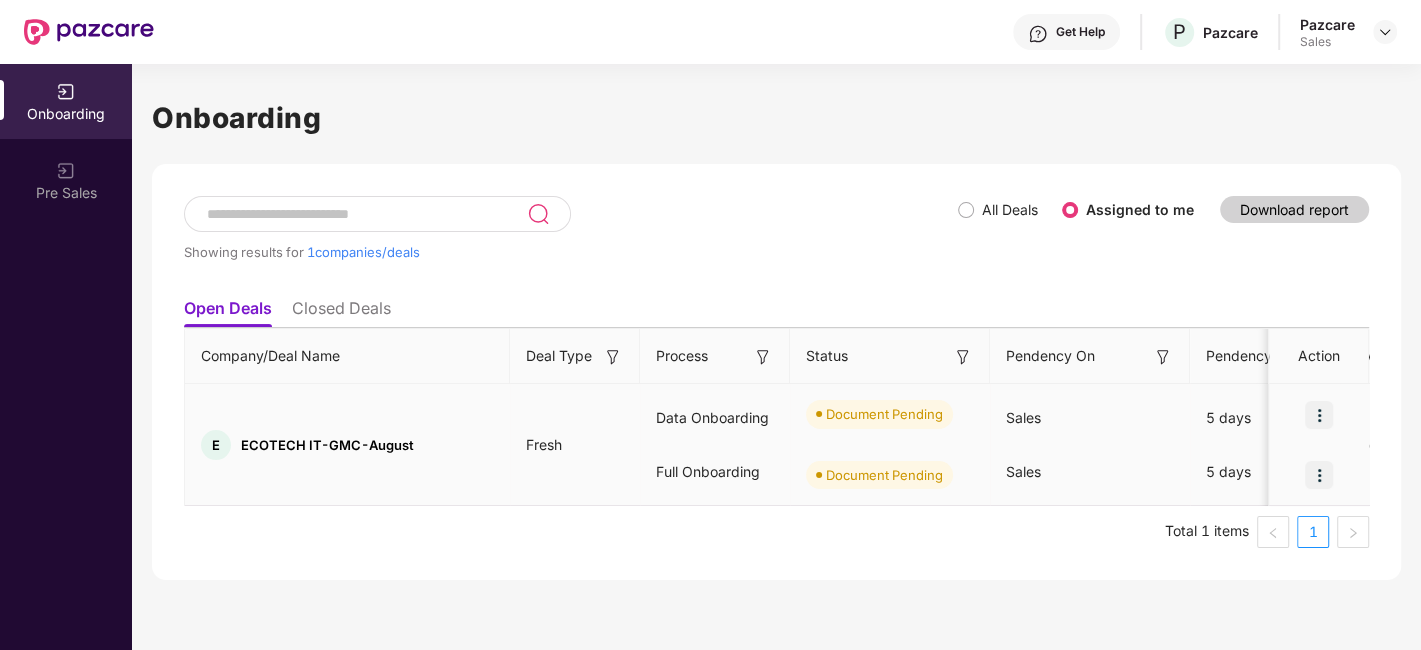 click at bounding box center [1319, 415] 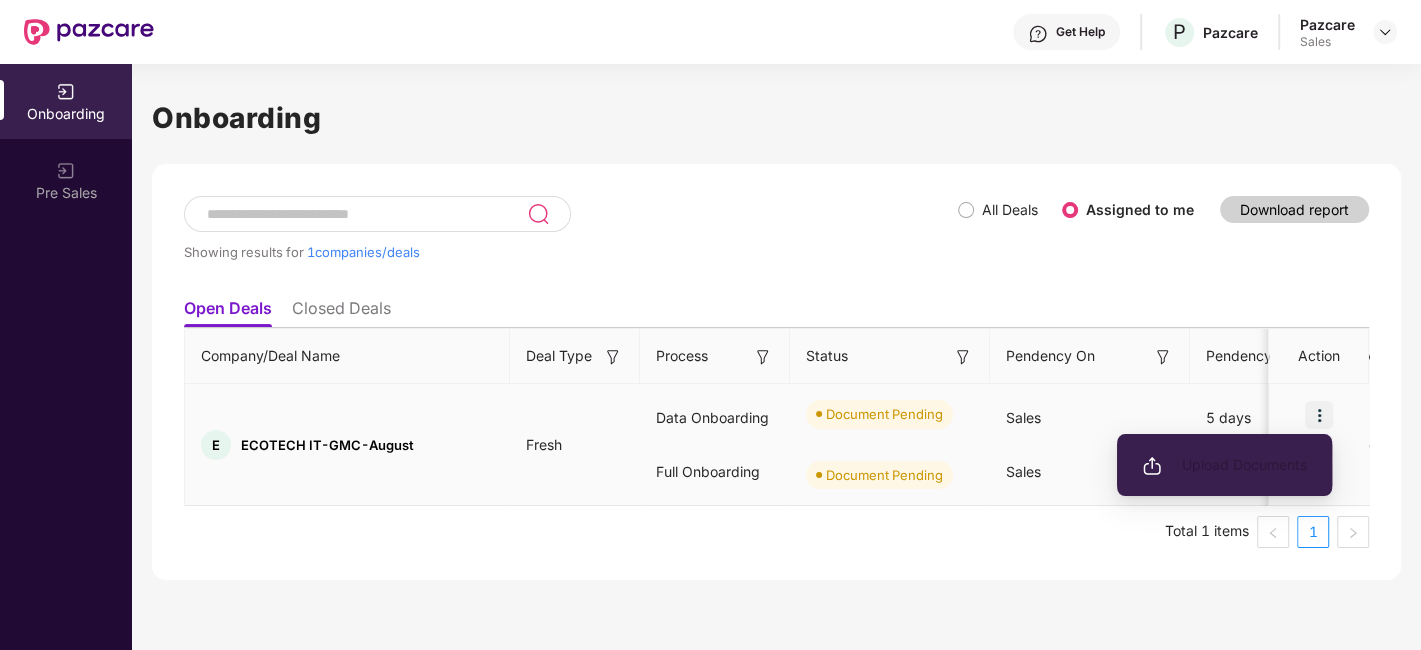 click on "Upload Documents" at bounding box center [1224, 465] 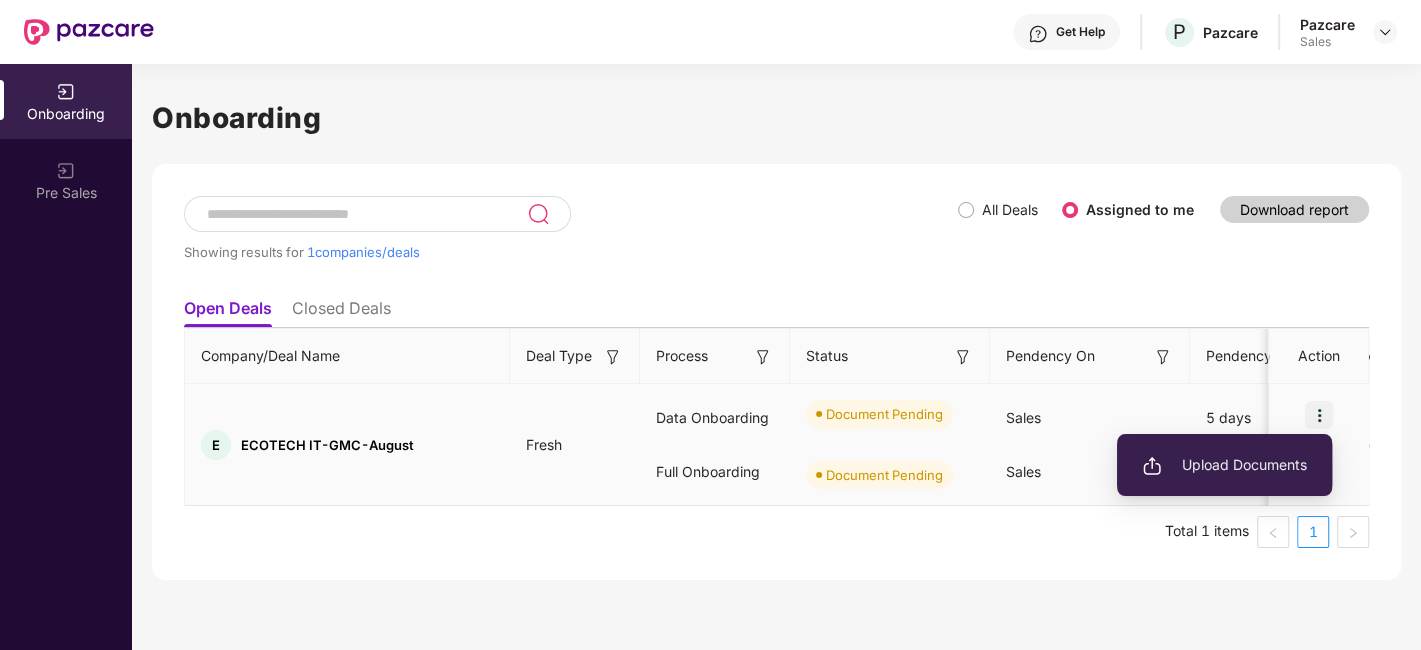 click on "Upload Documents" at bounding box center (1224, 465) 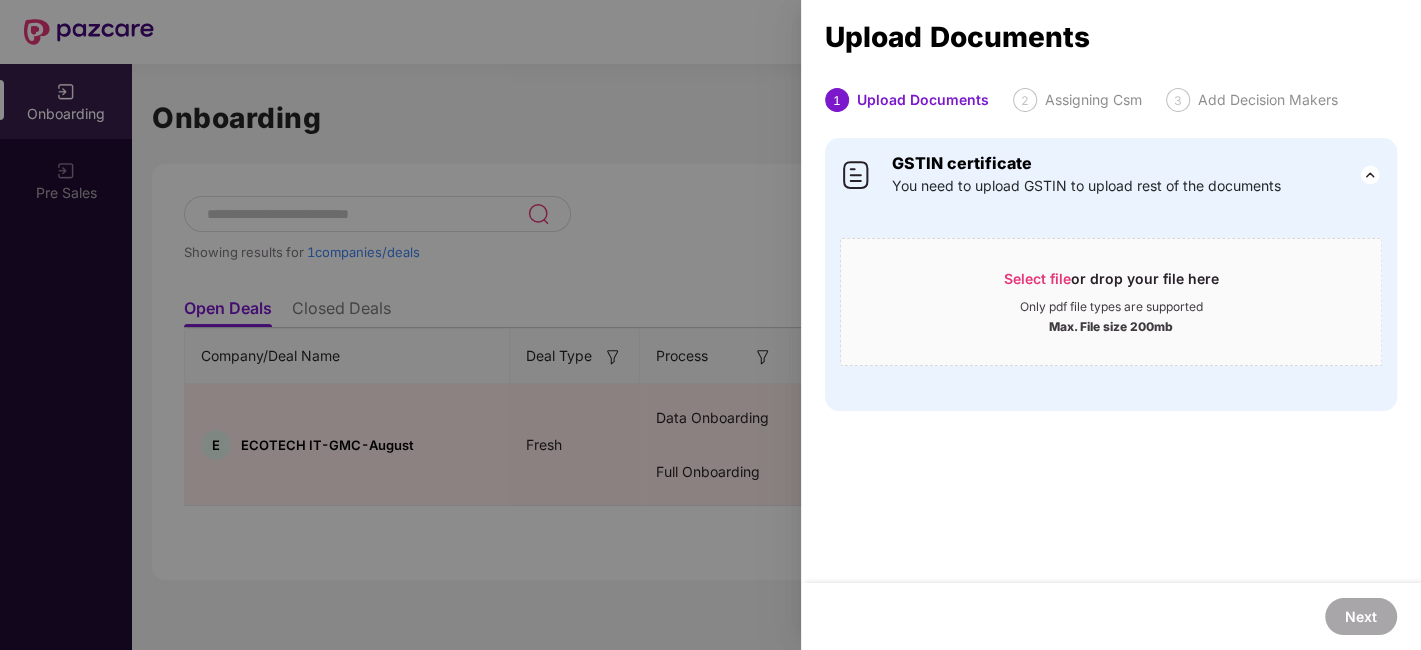 click at bounding box center (710, 325) 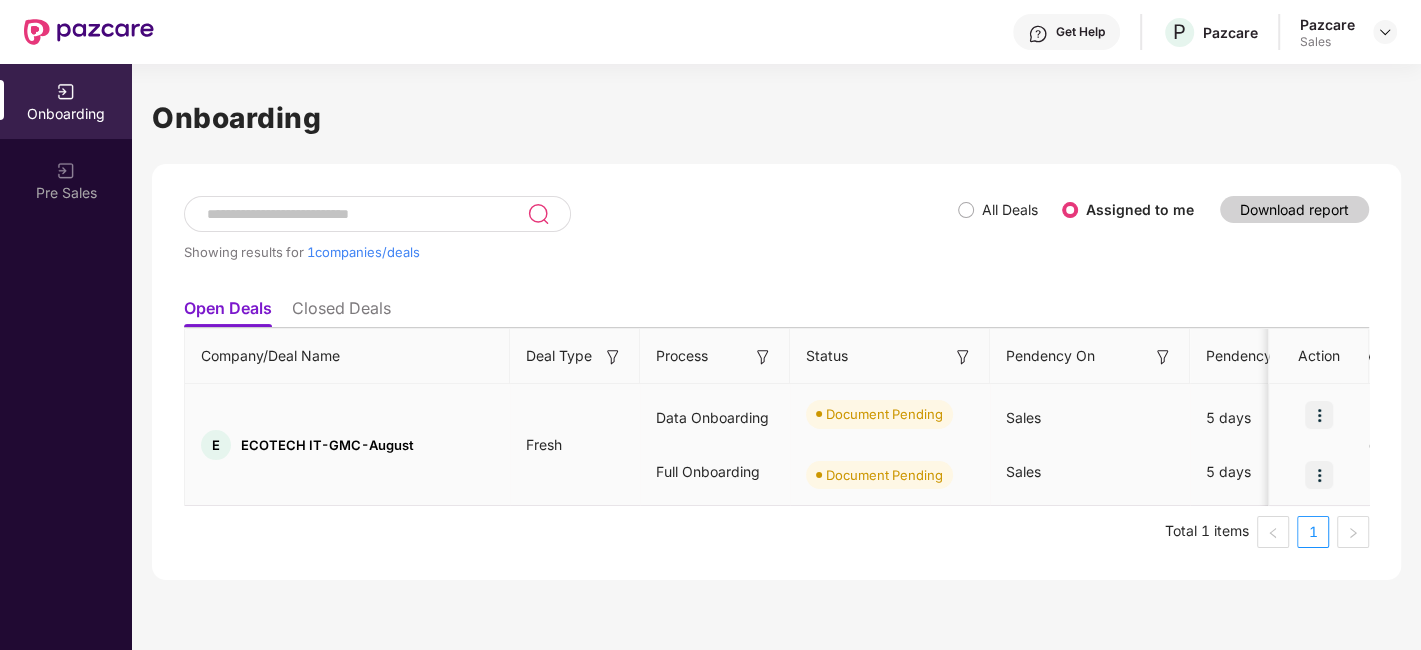 click at bounding box center (1319, 415) 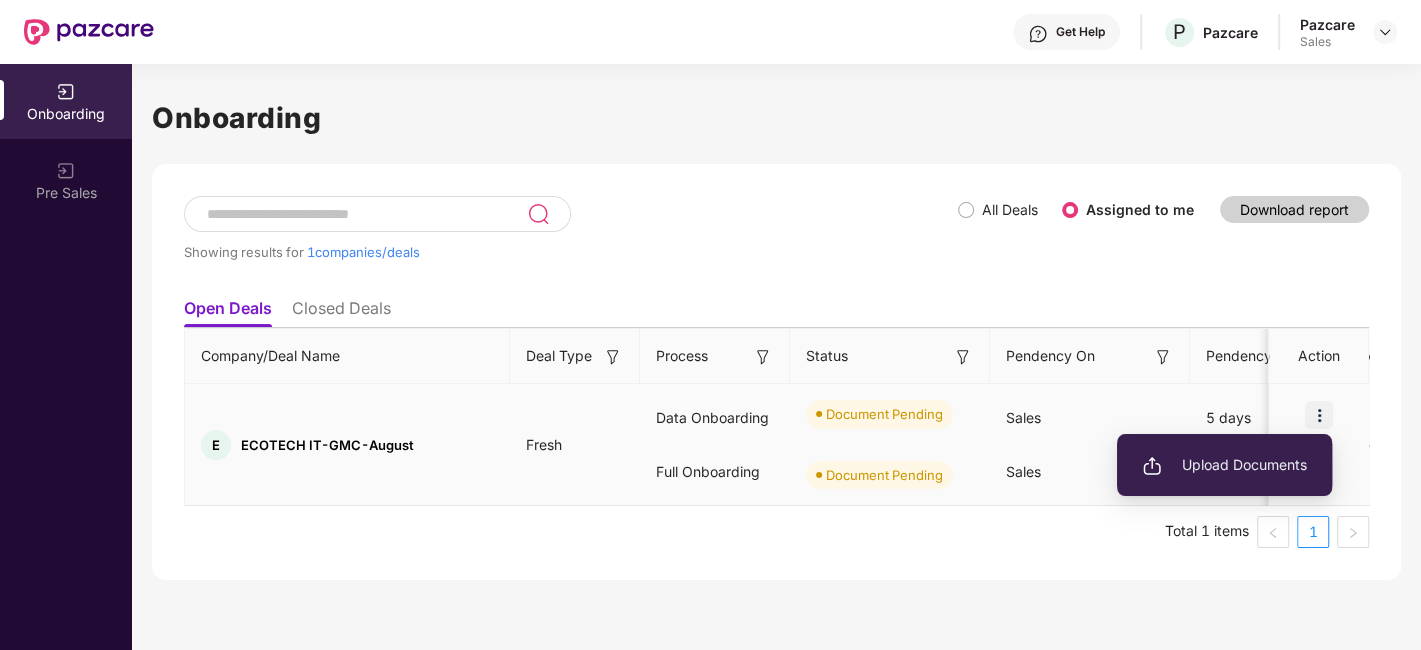 click on "Upload Documents" at bounding box center [1224, 465] 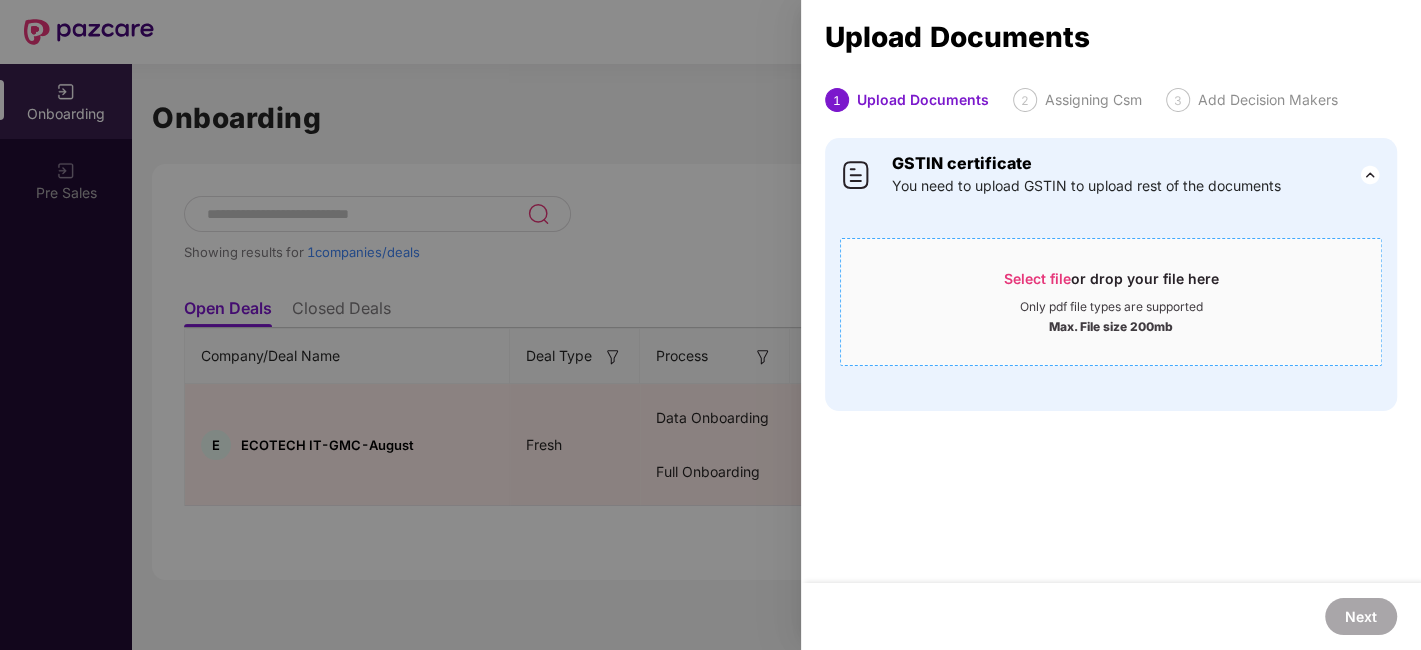 click on "Select file" at bounding box center [1037, 278] 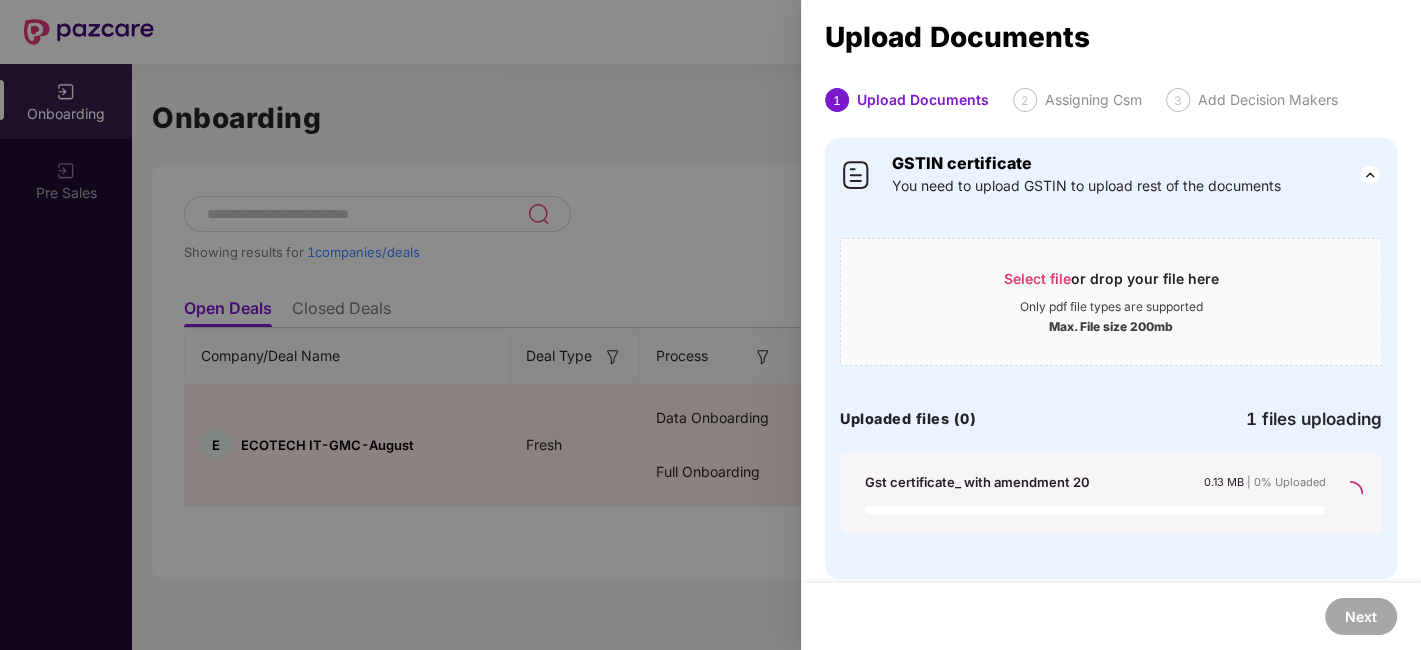 click at bounding box center [710, 325] 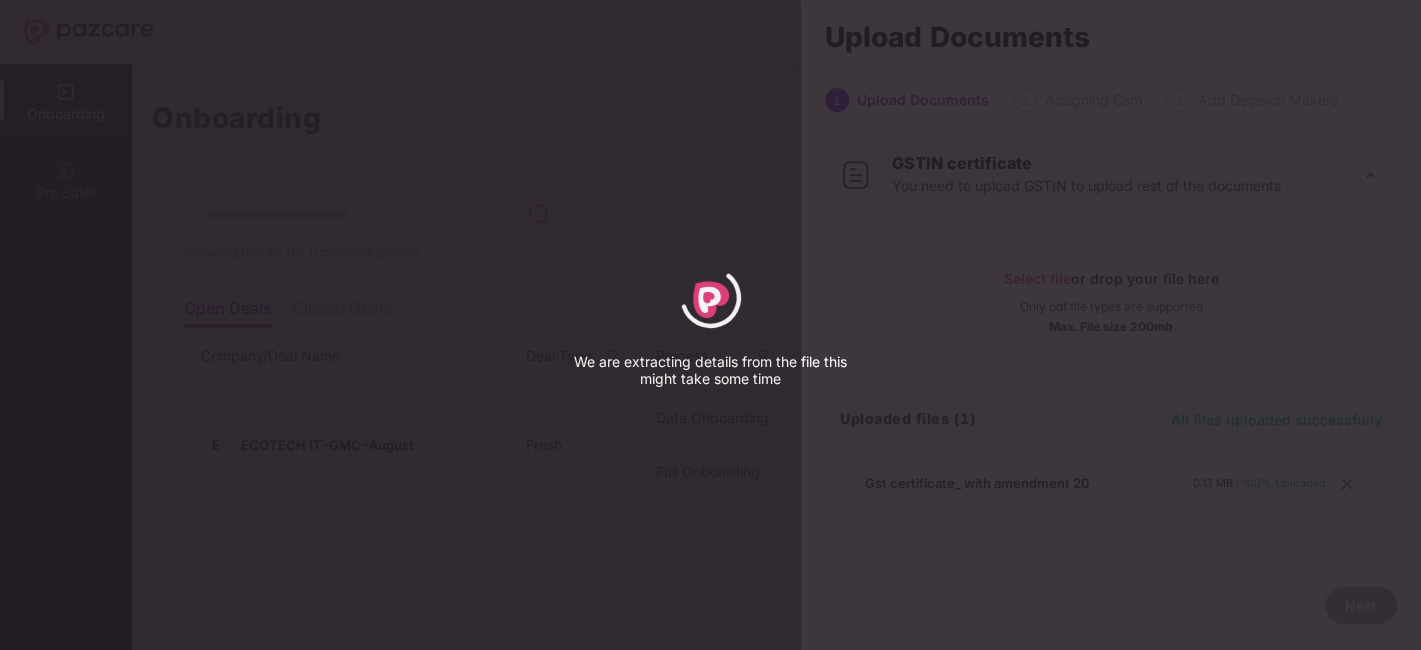 select on "****" 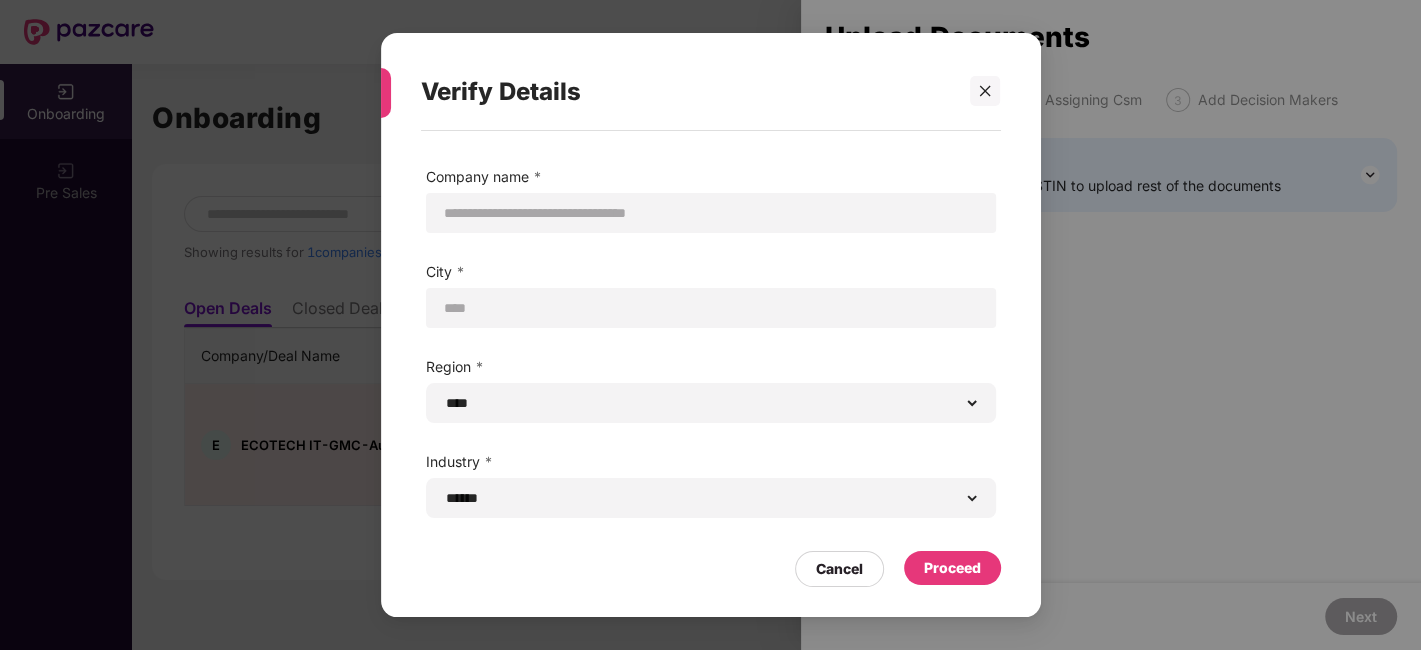 scroll, scrollTop: 76, scrollLeft: 0, axis: vertical 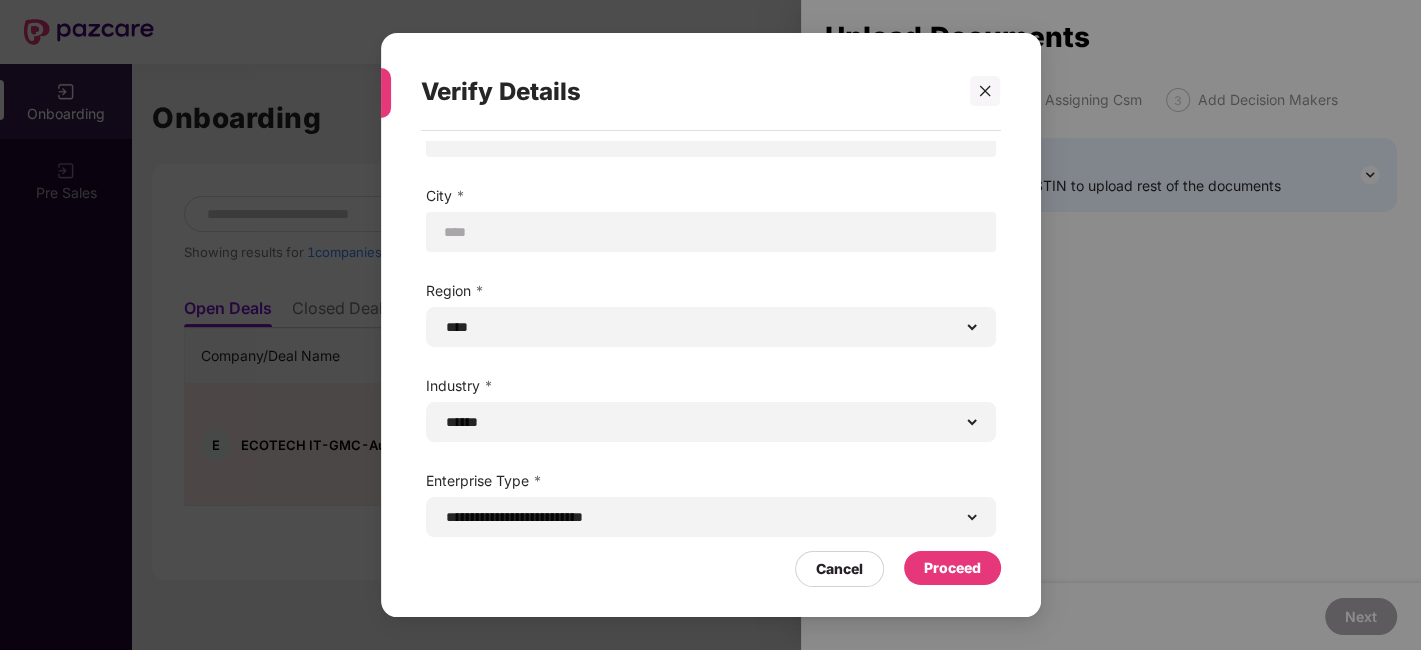 click on "Proceed" at bounding box center [952, 568] 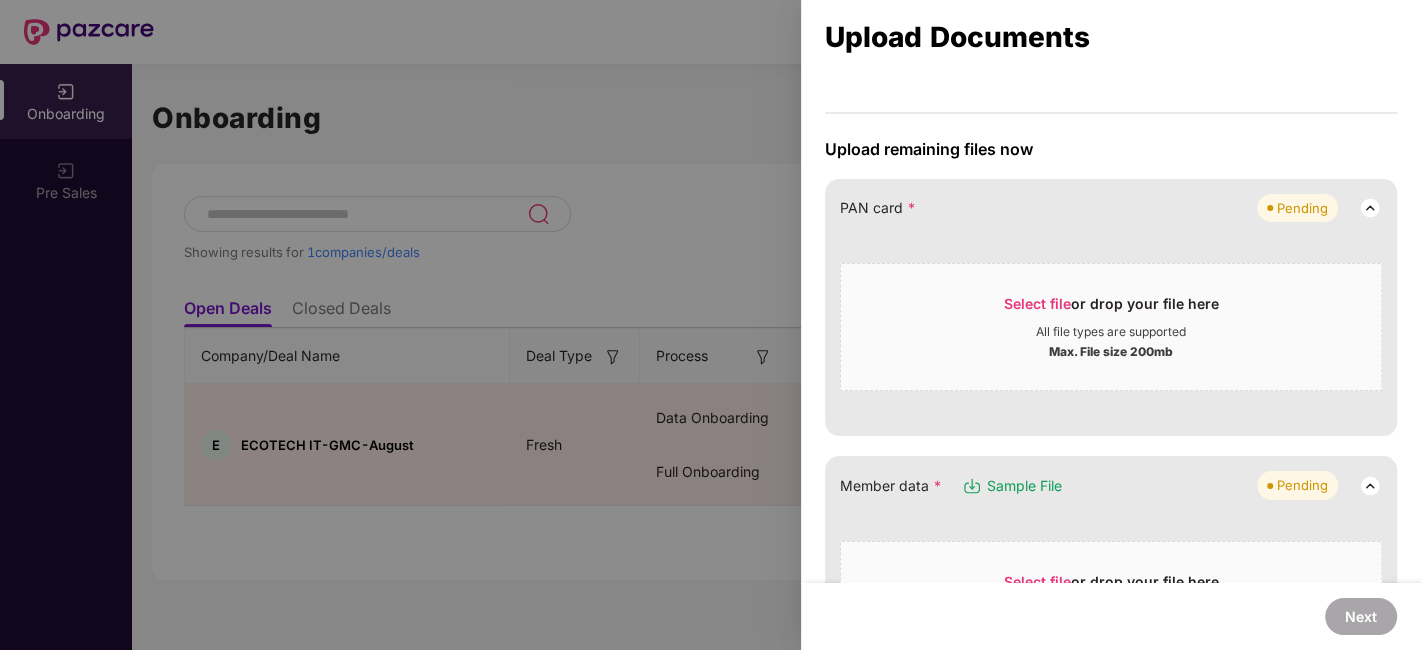 scroll, scrollTop: 222, scrollLeft: 0, axis: vertical 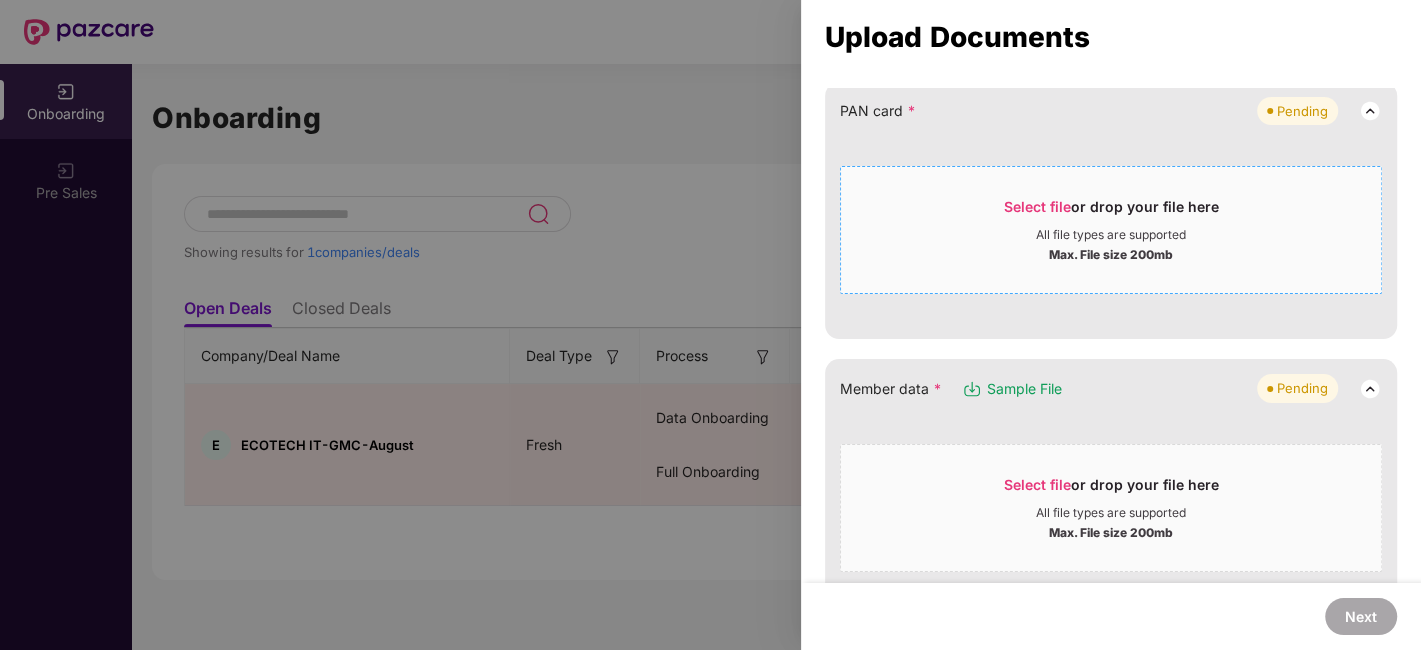 click on "Select file" at bounding box center [1037, 206] 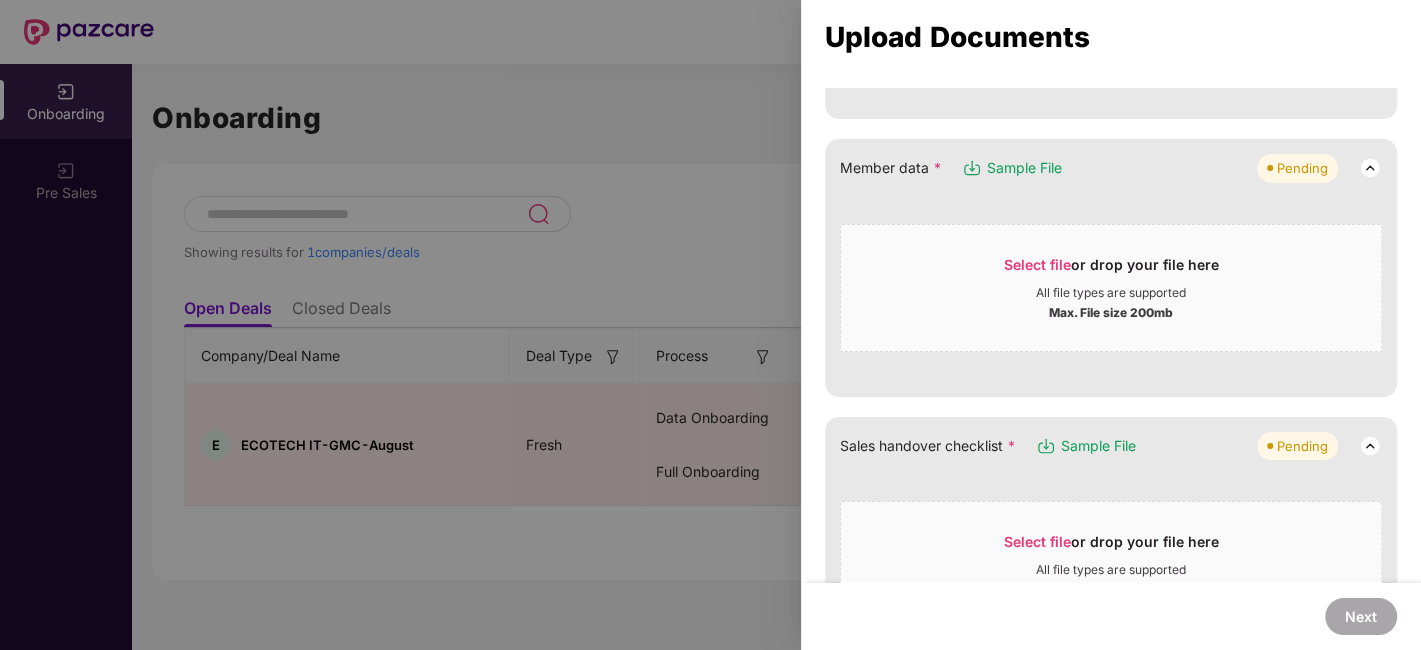 scroll, scrollTop: 666, scrollLeft: 0, axis: vertical 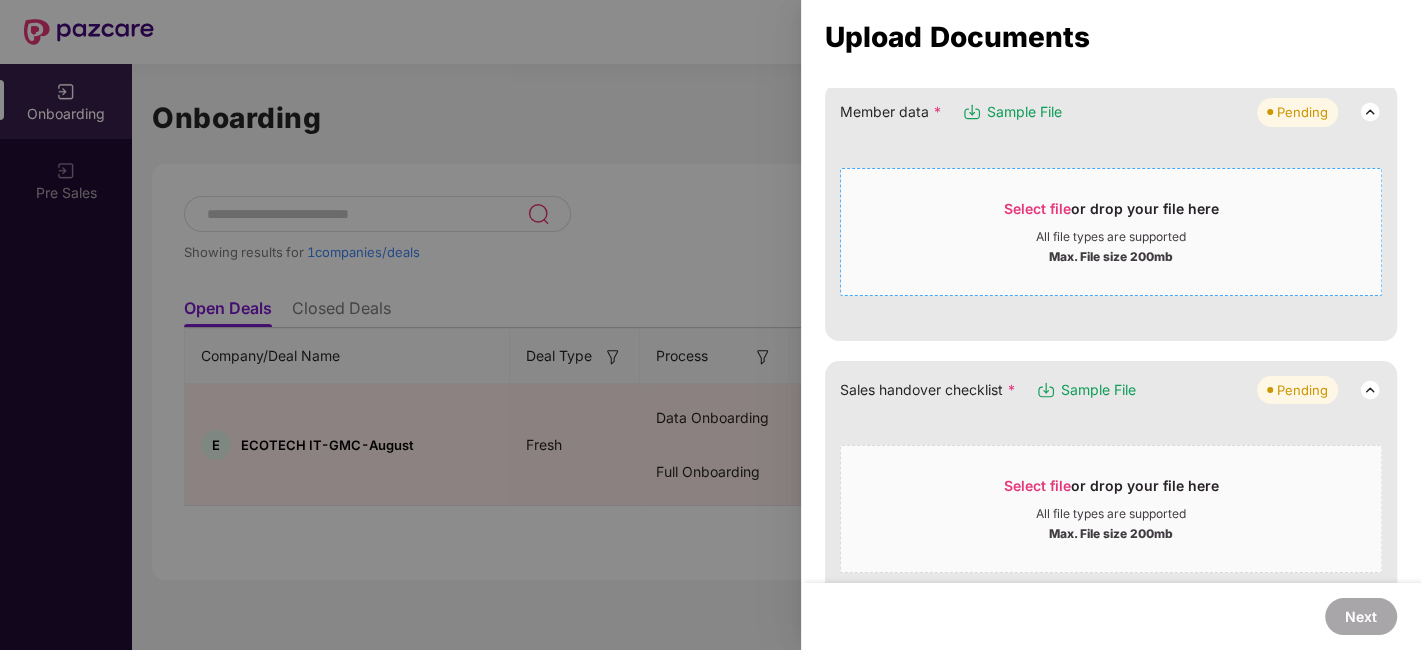 click on "Select file" at bounding box center [1037, 208] 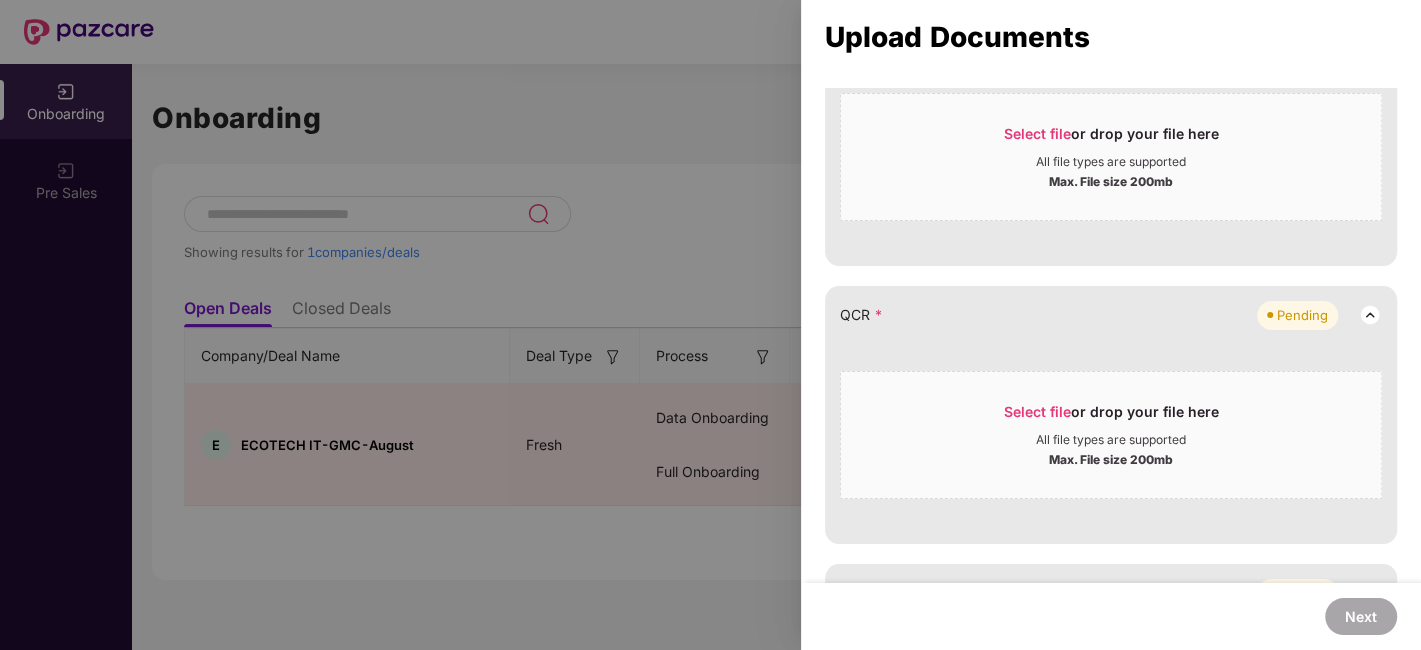 scroll, scrollTop: 300, scrollLeft: 0, axis: vertical 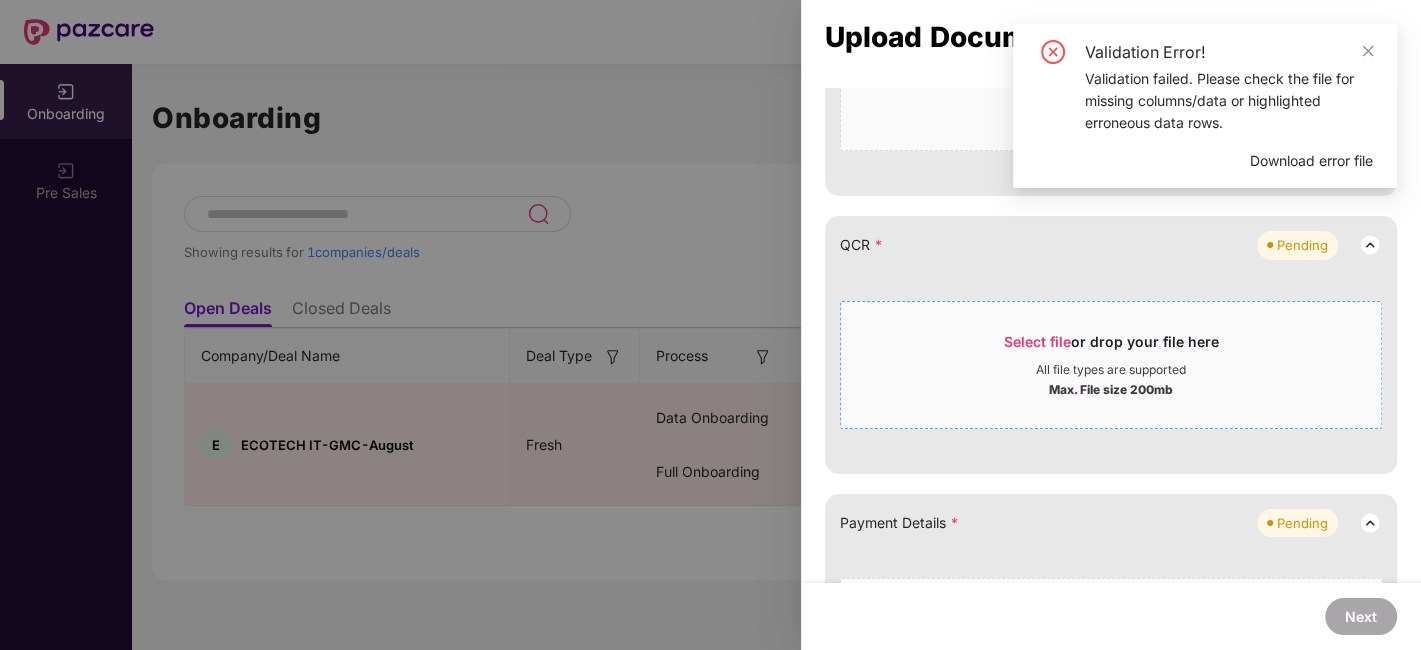 click on "Select file" at bounding box center (1037, 341) 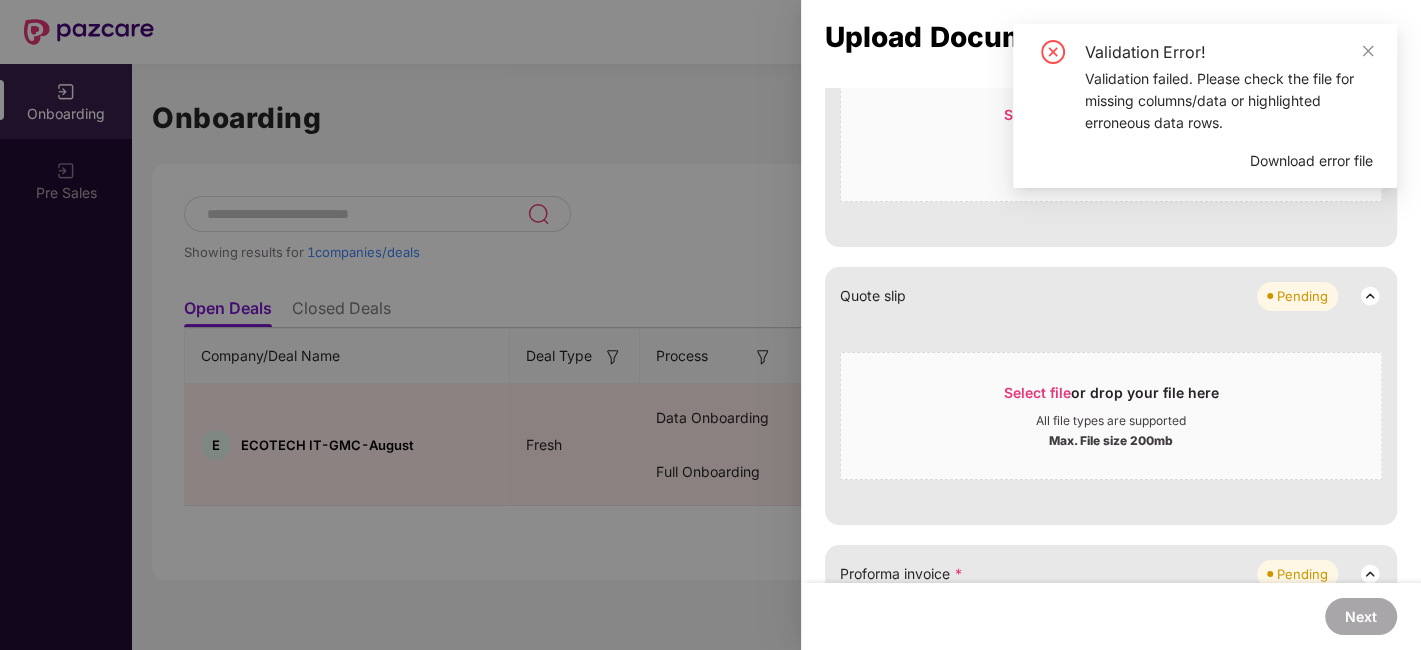 scroll, scrollTop: 967, scrollLeft: 0, axis: vertical 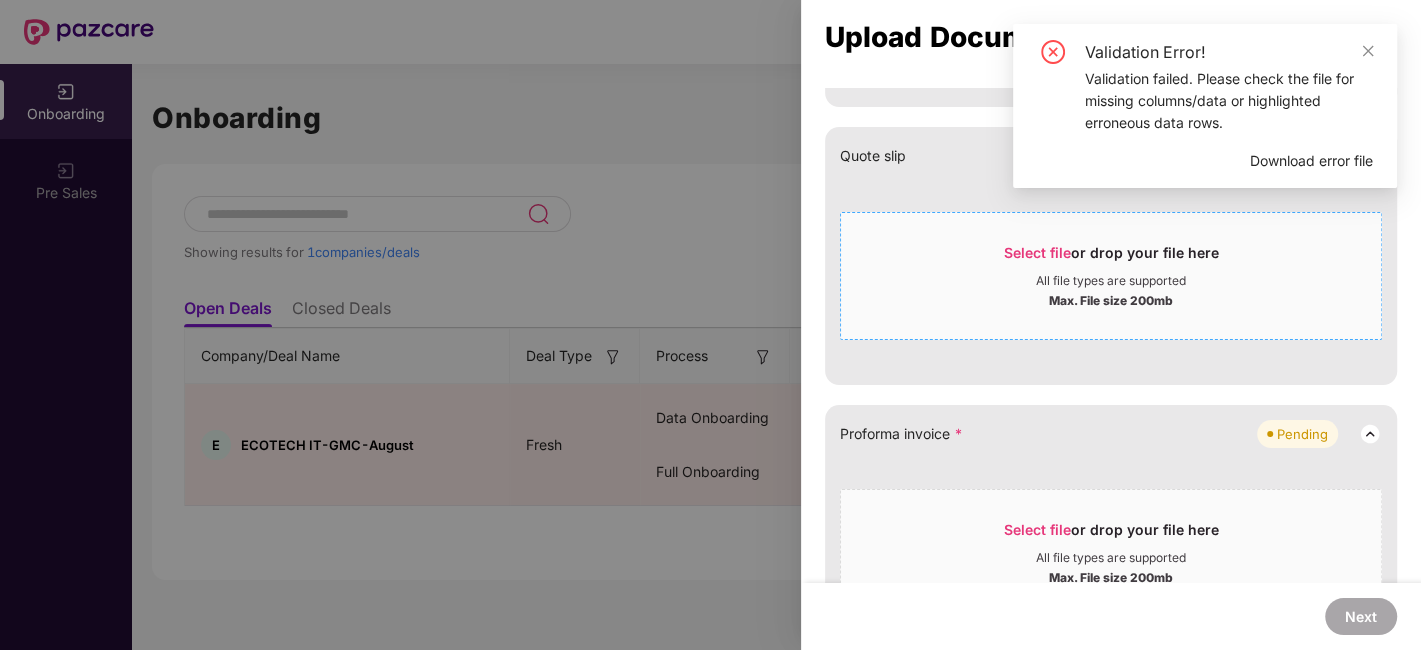 click on "Select file" at bounding box center [1037, 252] 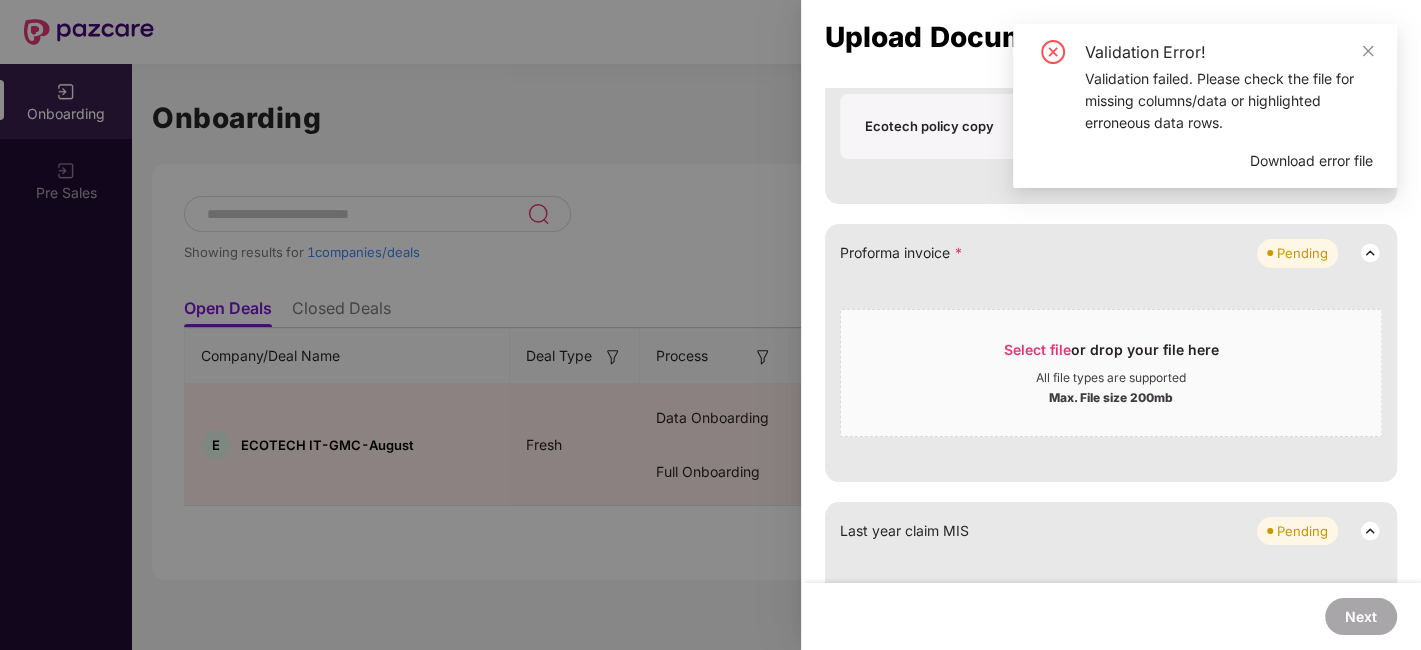 scroll, scrollTop: 1300, scrollLeft: 0, axis: vertical 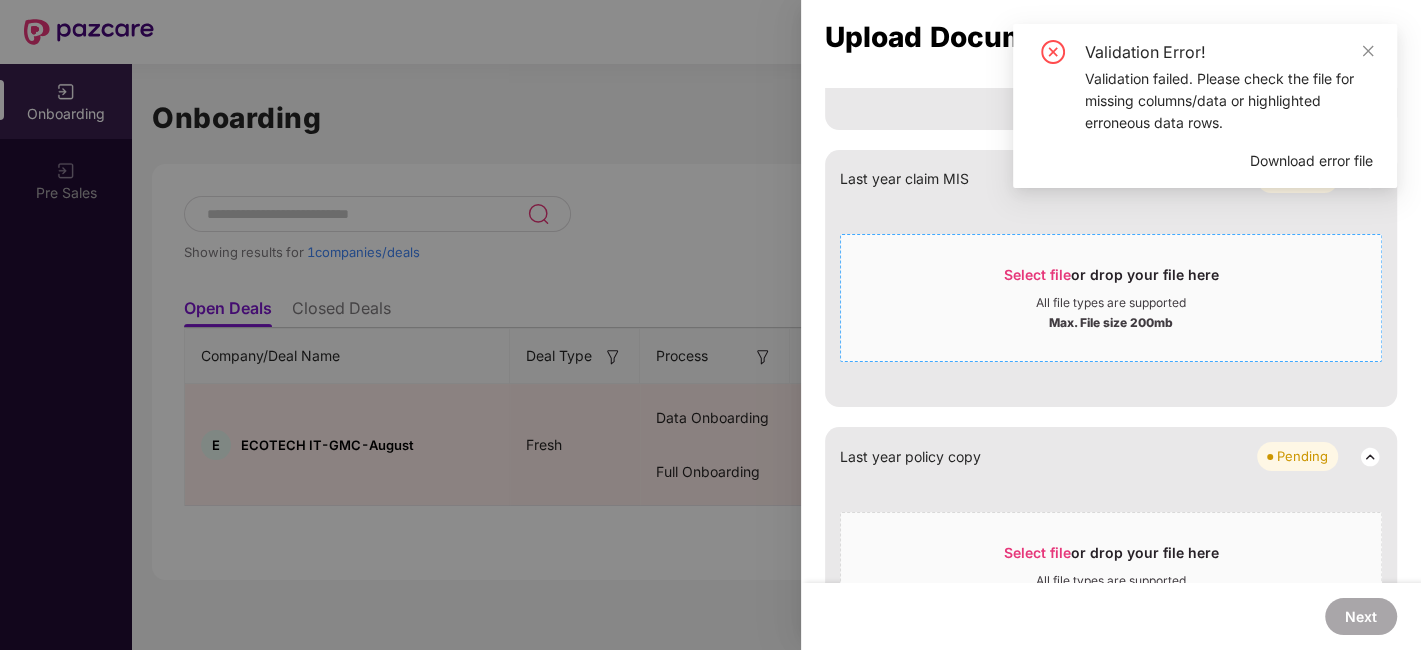 click on "Select file  or drop your file here All file types are supported Max. File size 200mb" at bounding box center (1111, 298) 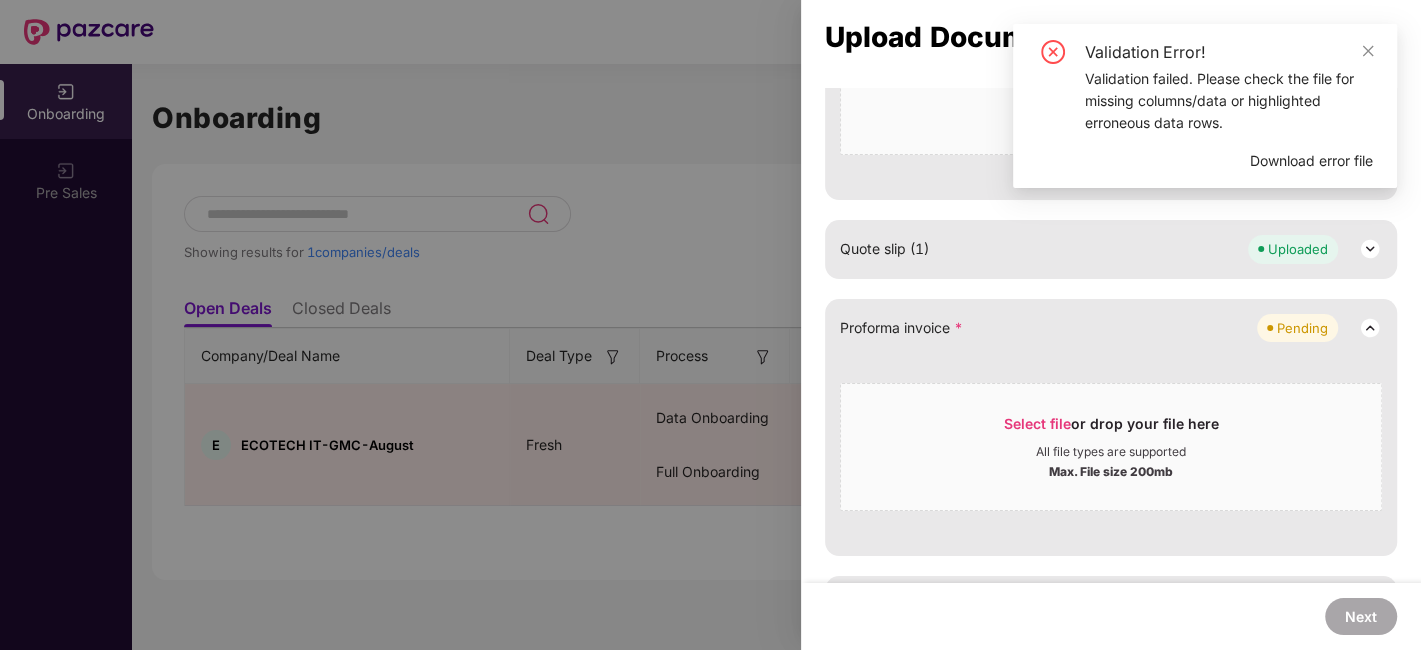 scroll, scrollTop: 856, scrollLeft: 0, axis: vertical 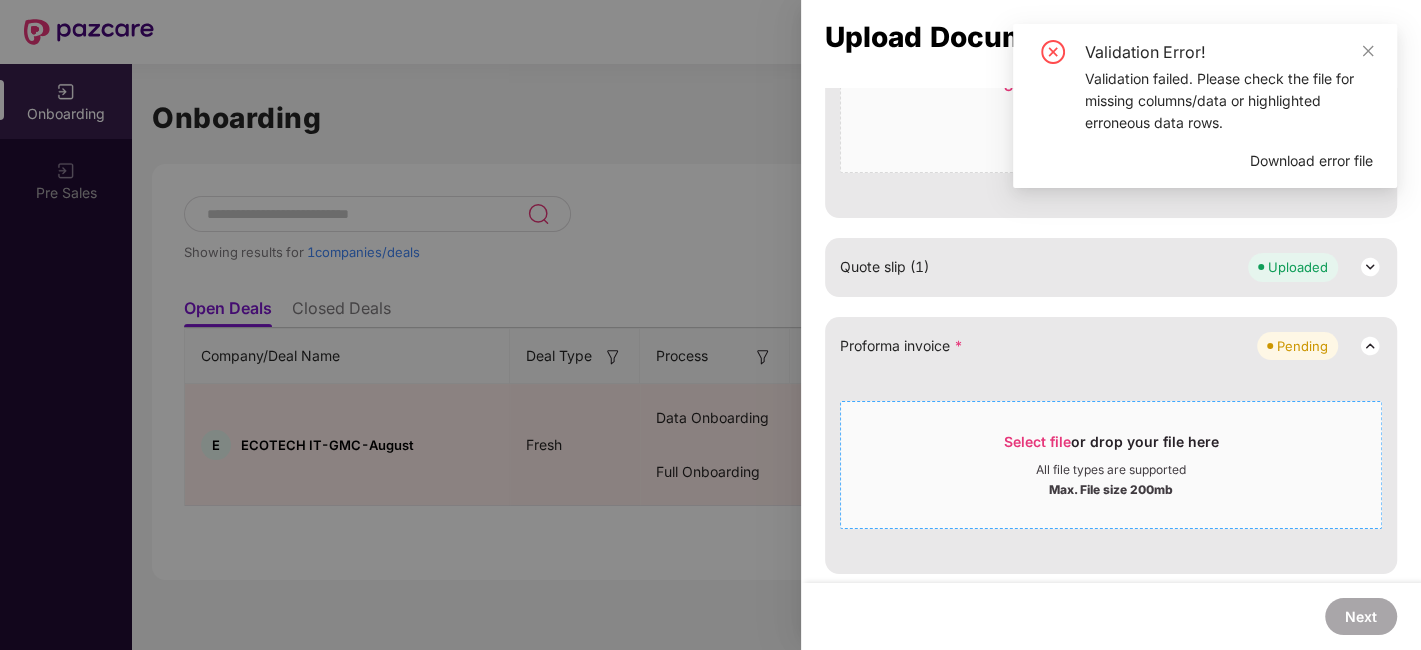 click on "Select file" at bounding box center [1037, 441] 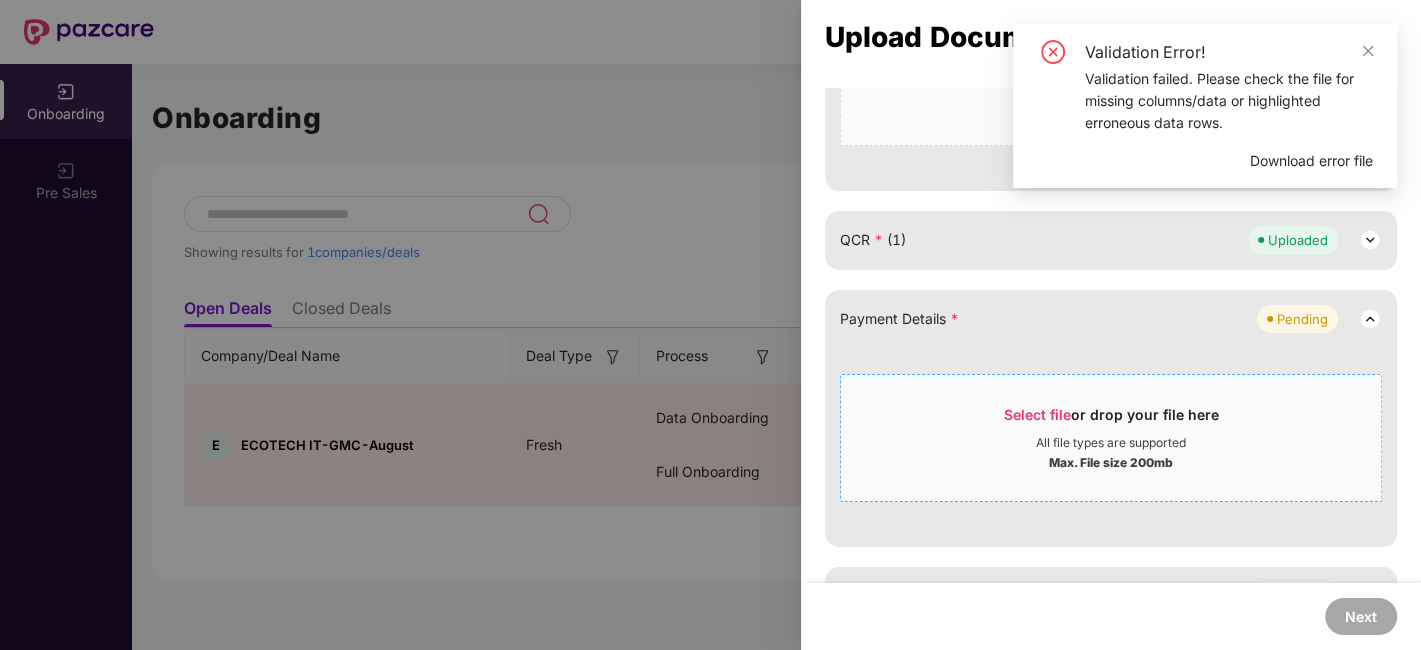 scroll, scrollTop: 634, scrollLeft: 0, axis: vertical 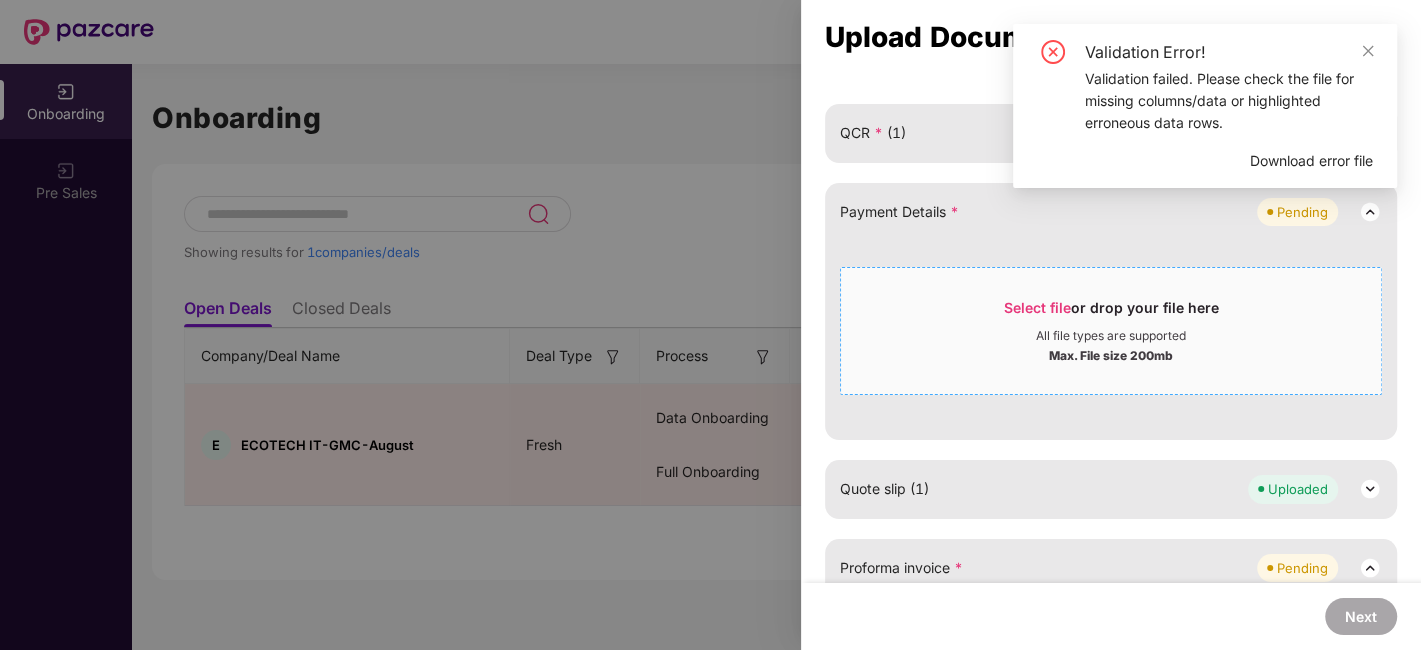 click on "Select file" at bounding box center (1037, 307) 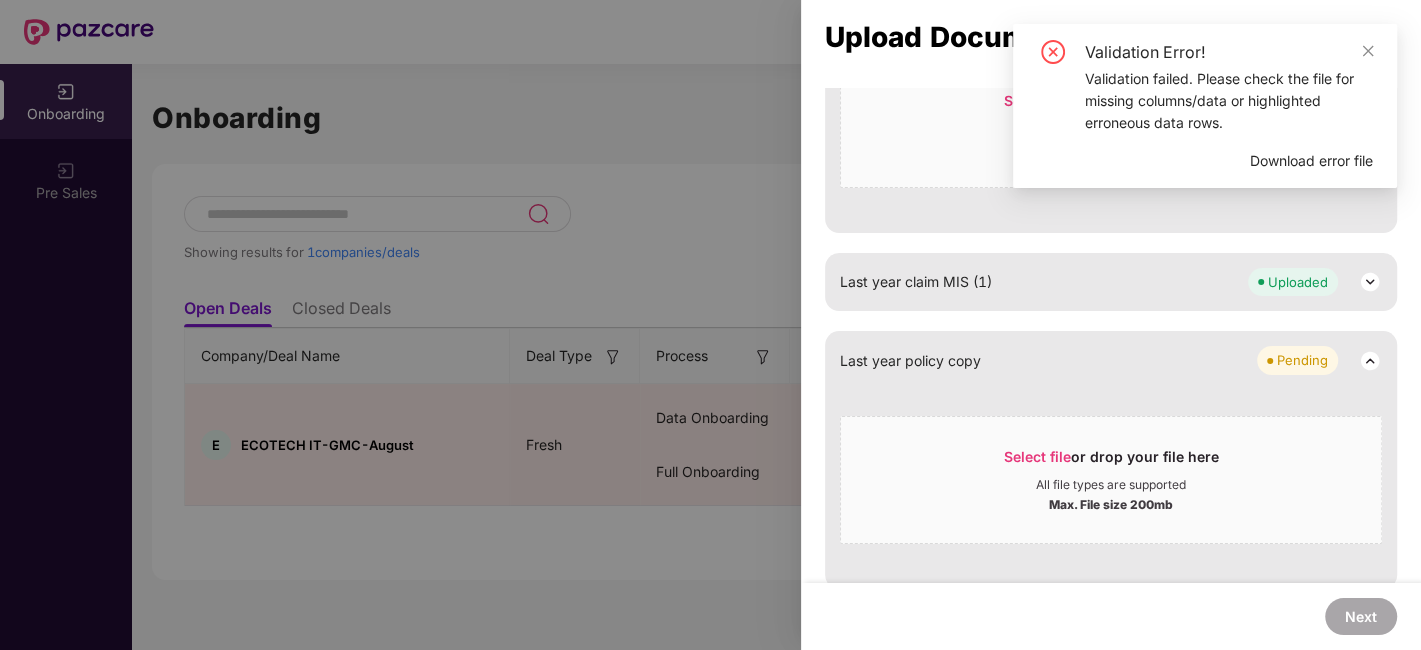 scroll, scrollTop: 1208, scrollLeft: 0, axis: vertical 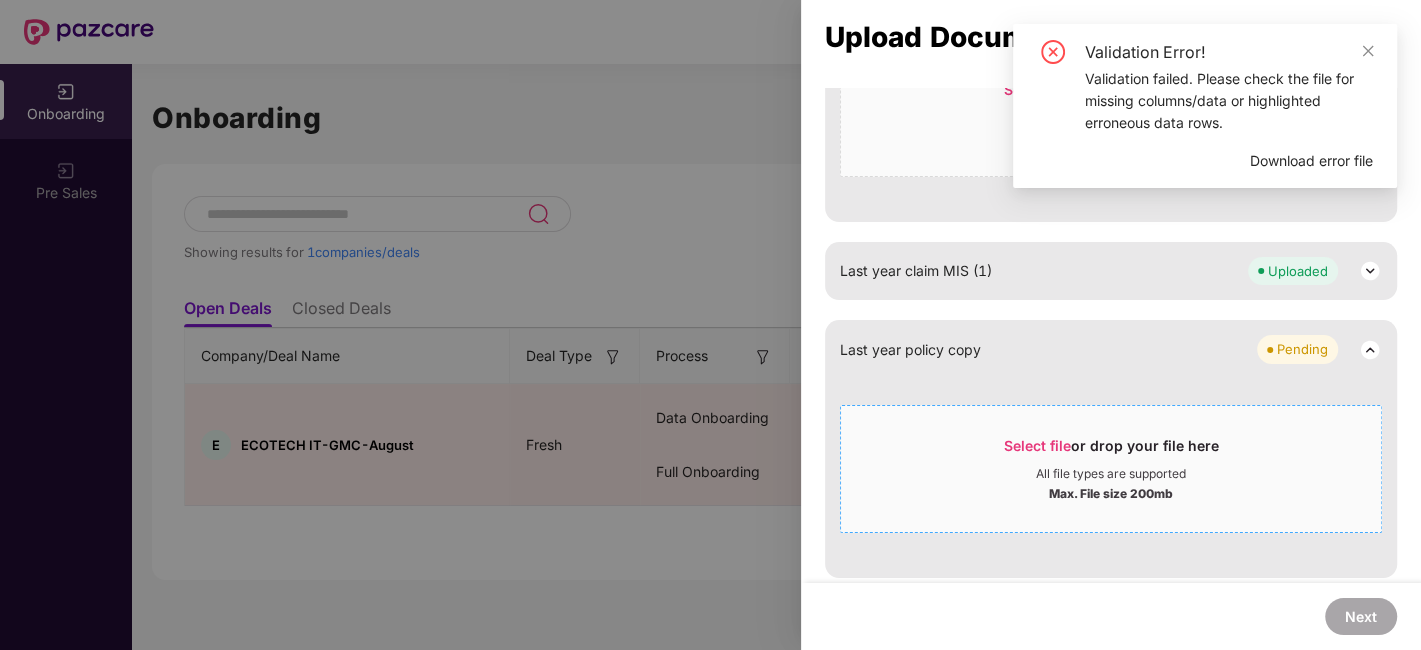click on "Select file" at bounding box center [1037, 445] 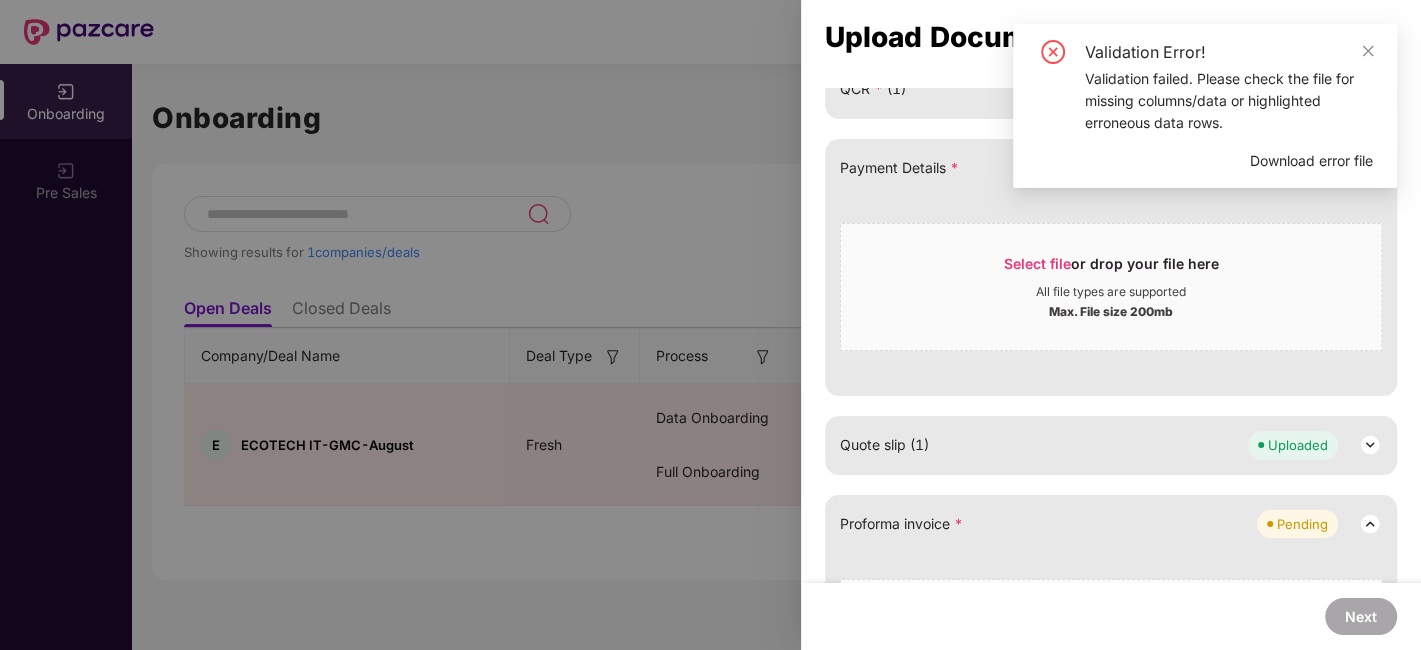 scroll, scrollTop: 677, scrollLeft: 0, axis: vertical 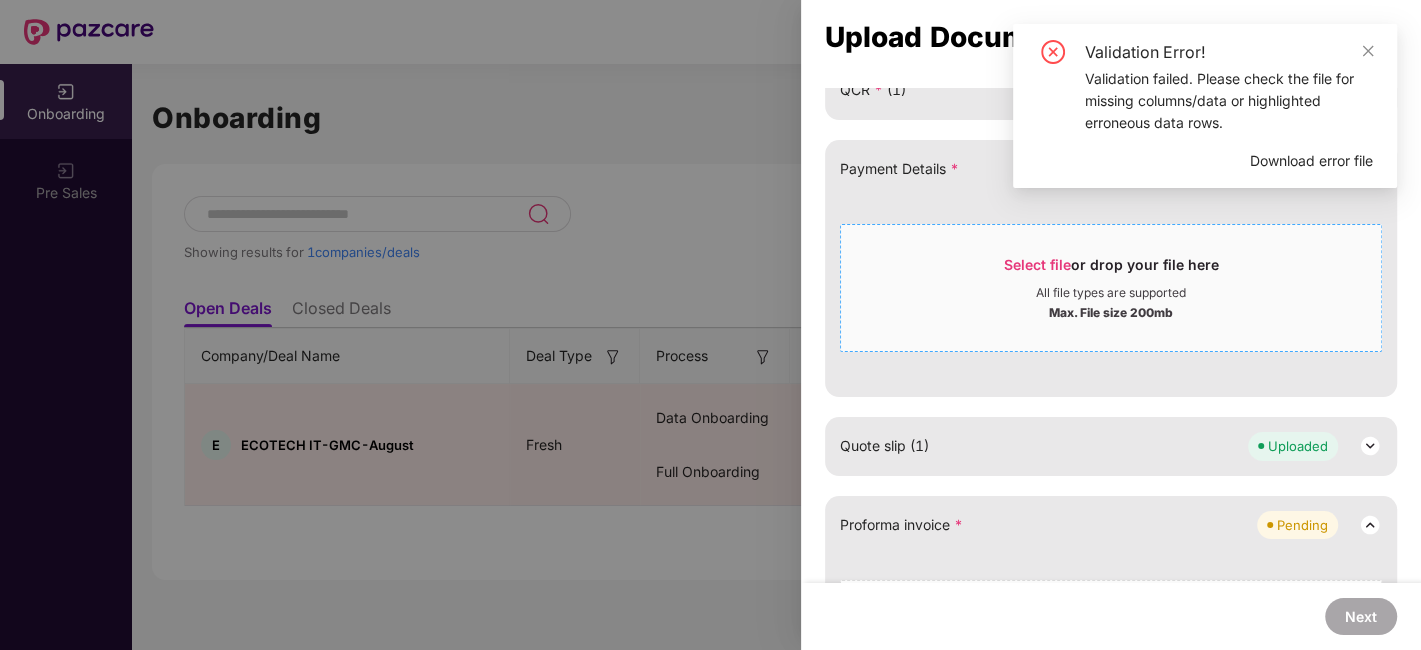 click on "Select file" at bounding box center (1037, 264) 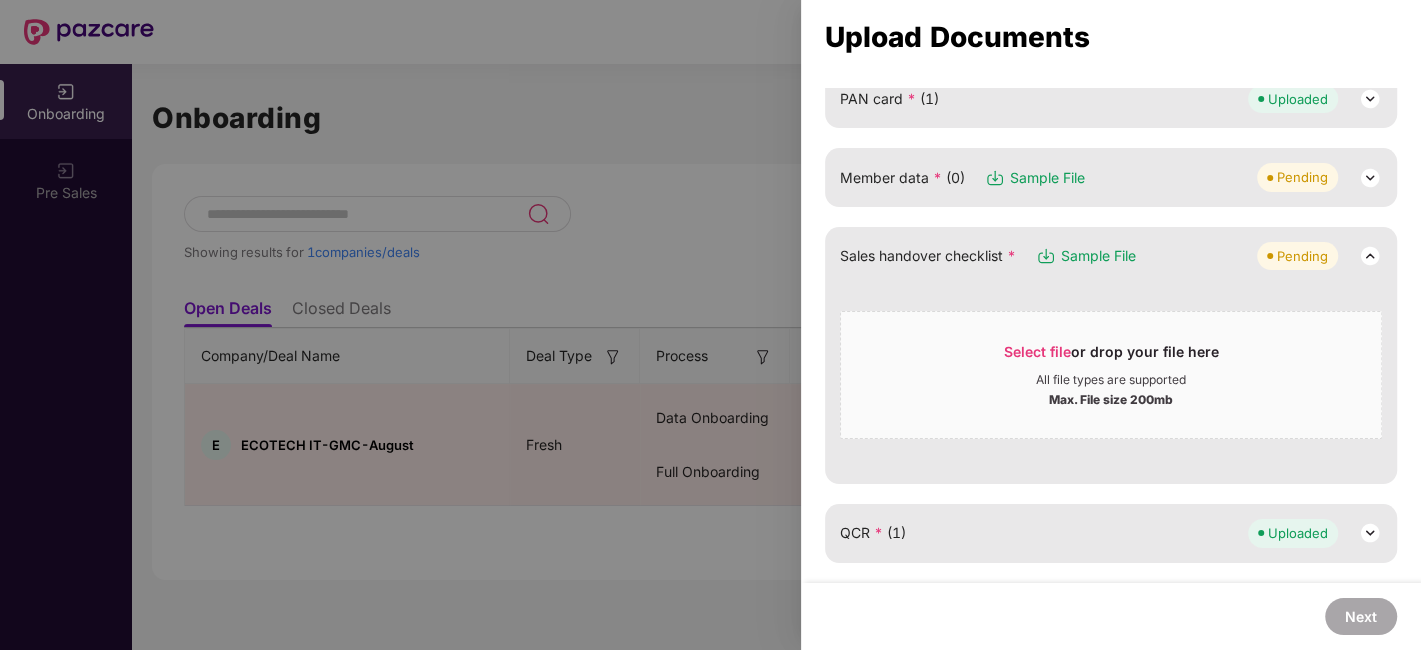 scroll, scrollTop: 121, scrollLeft: 0, axis: vertical 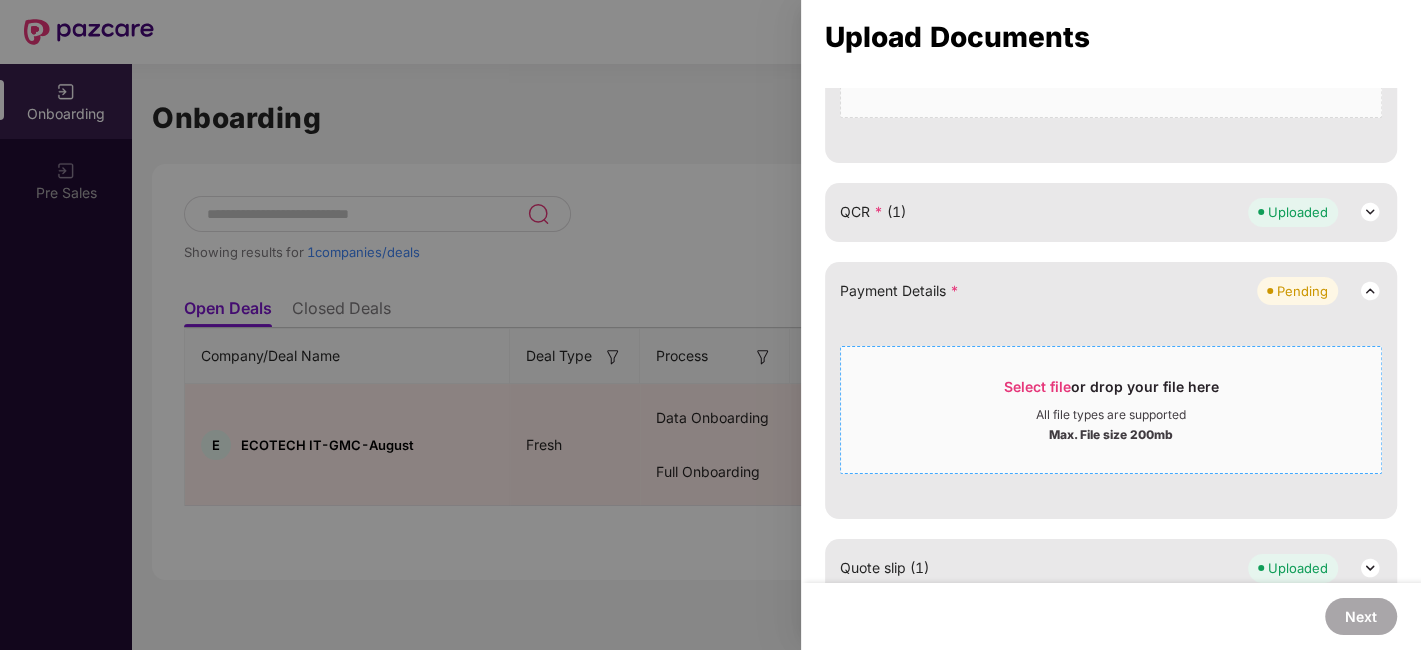 click on "Select file" at bounding box center [1037, 386] 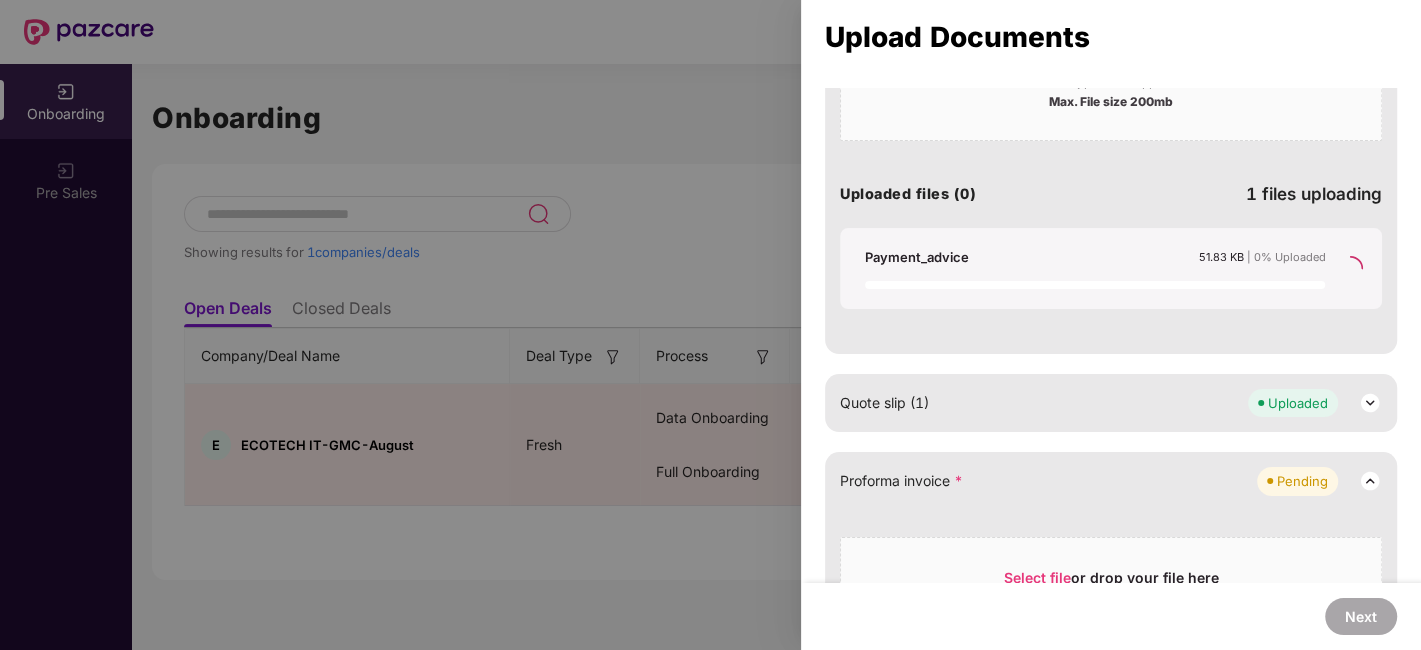 scroll, scrollTop: 812, scrollLeft: 0, axis: vertical 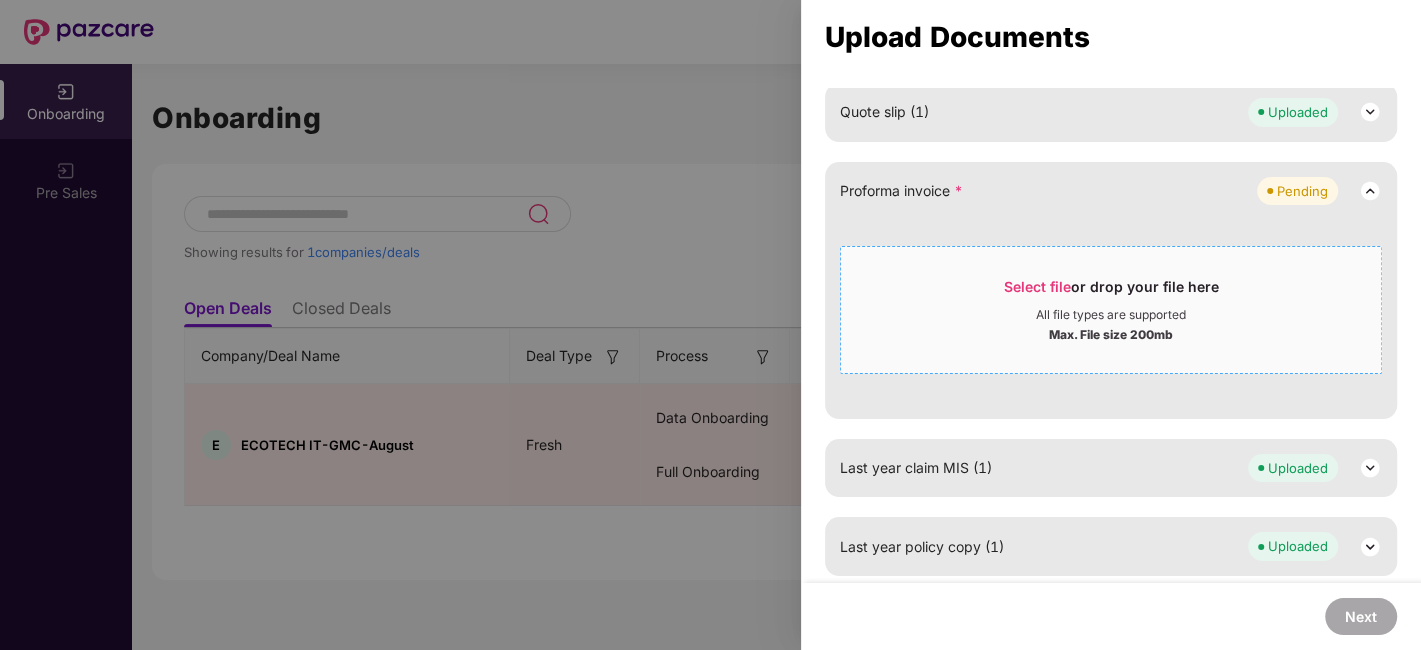 click on "Select file" at bounding box center (1037, 286) 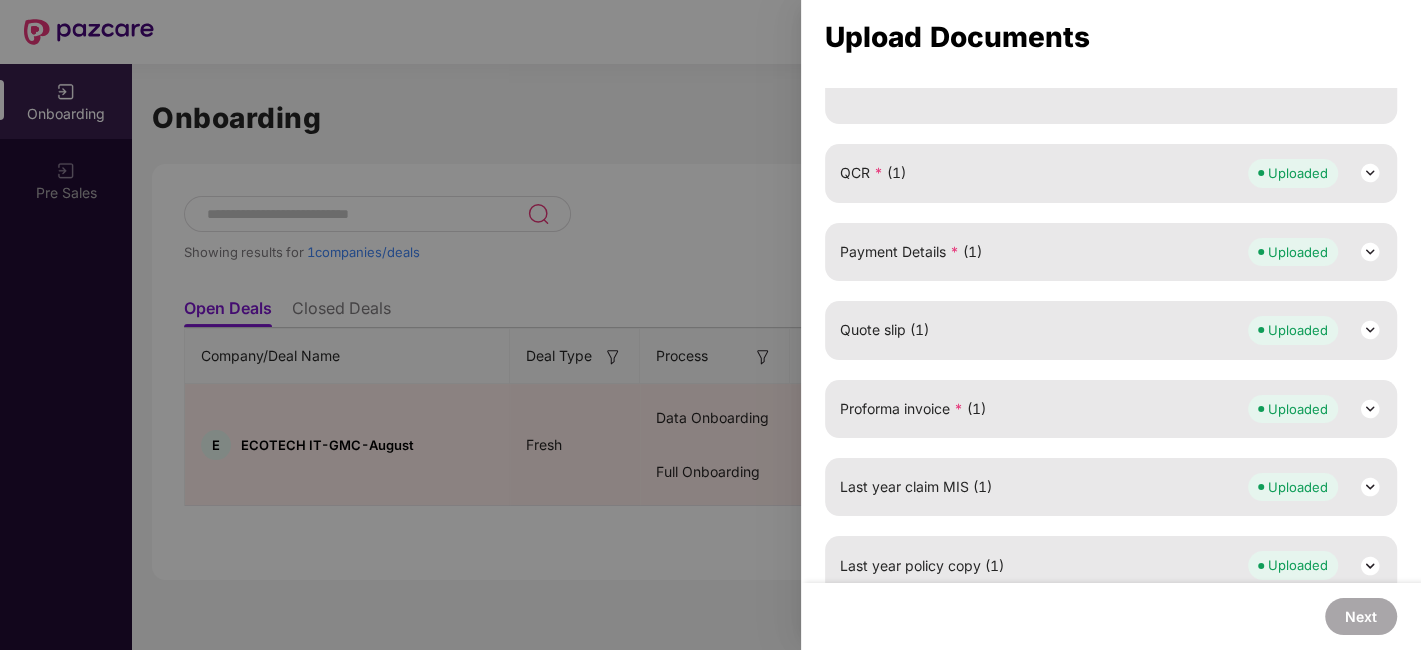 scroll, scrollTop: 614, scrollLeft: 0, axis: vertical 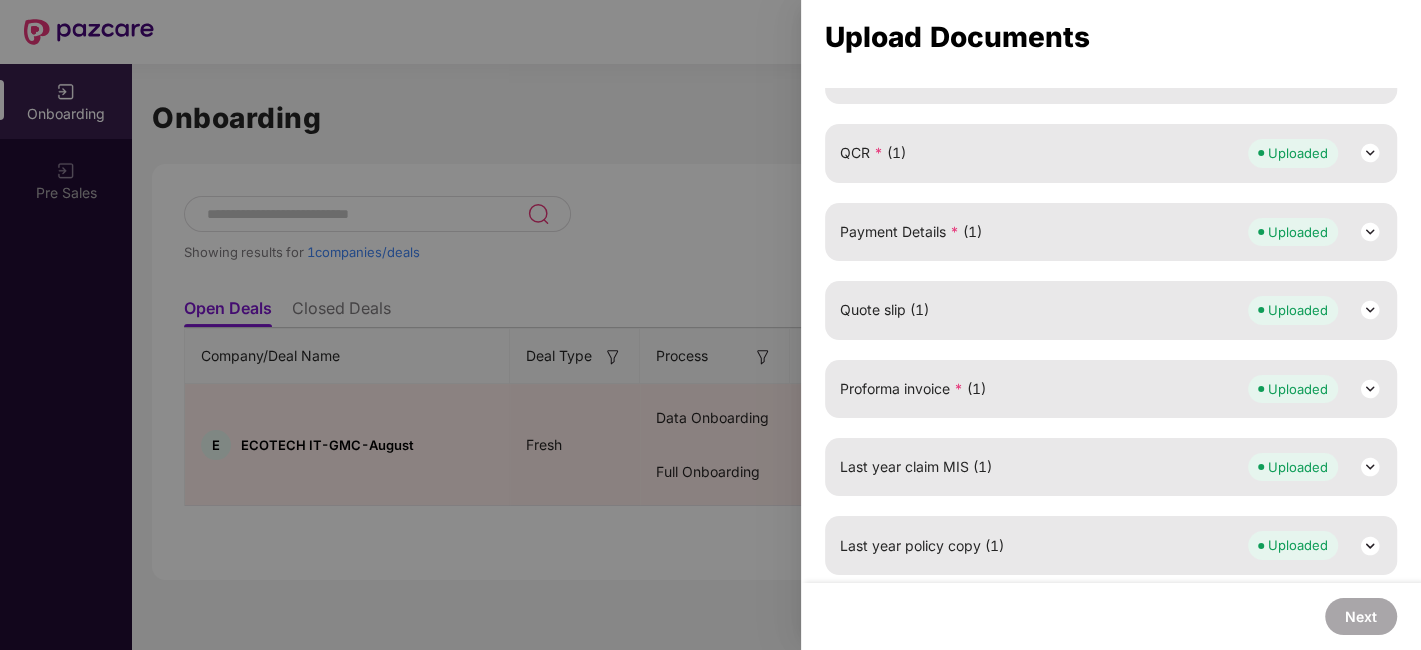 click at bounding box center (1370, 389) 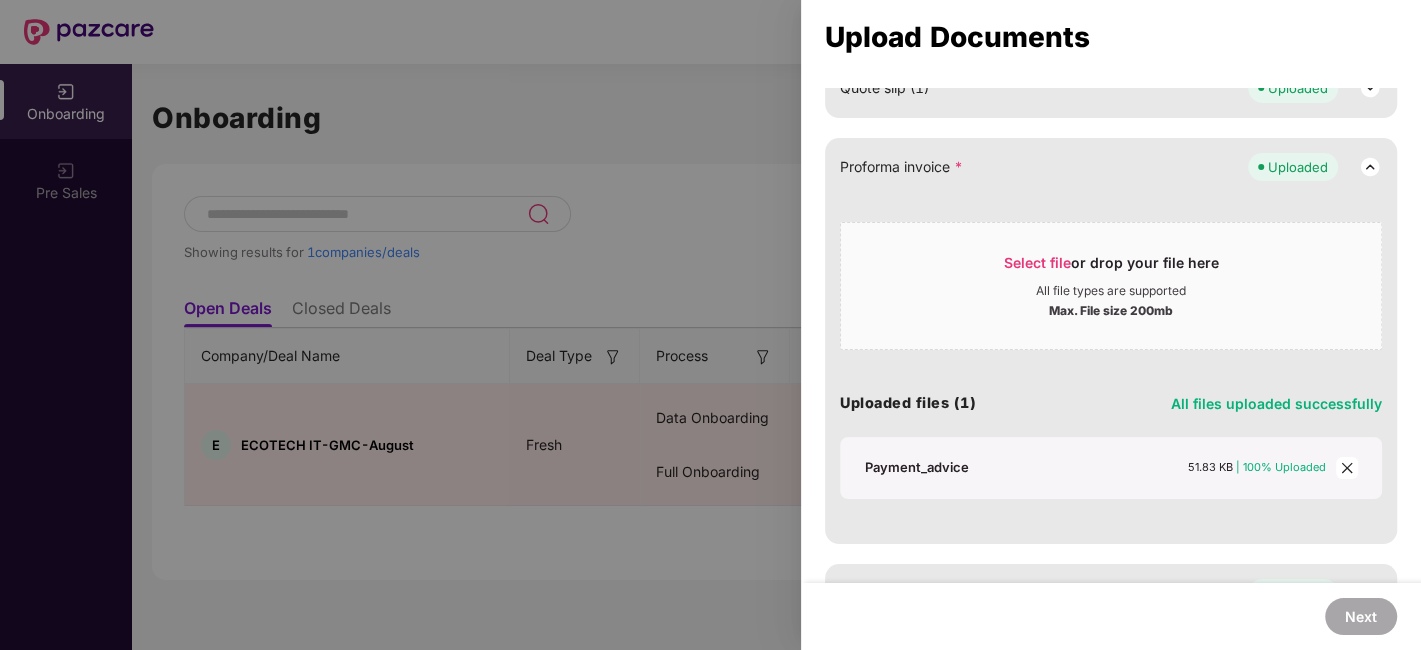 click 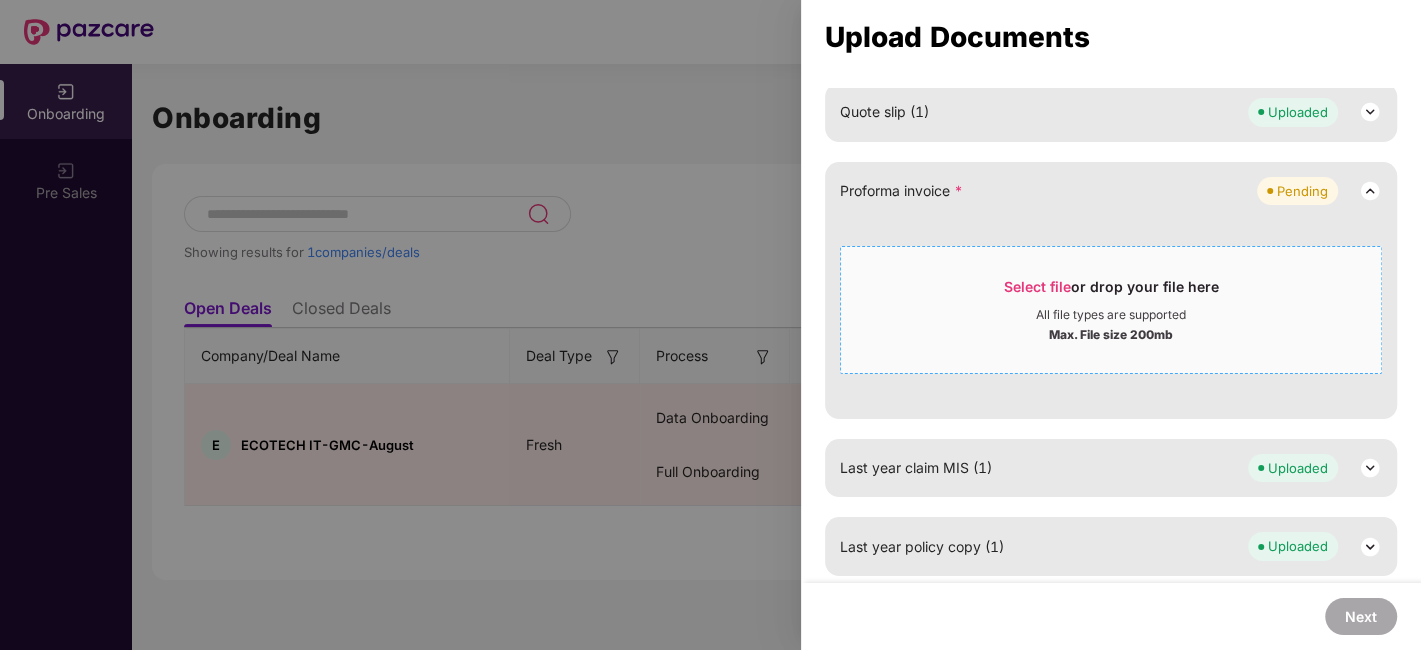 click on "Select file" at bounding box center [1037, 286] 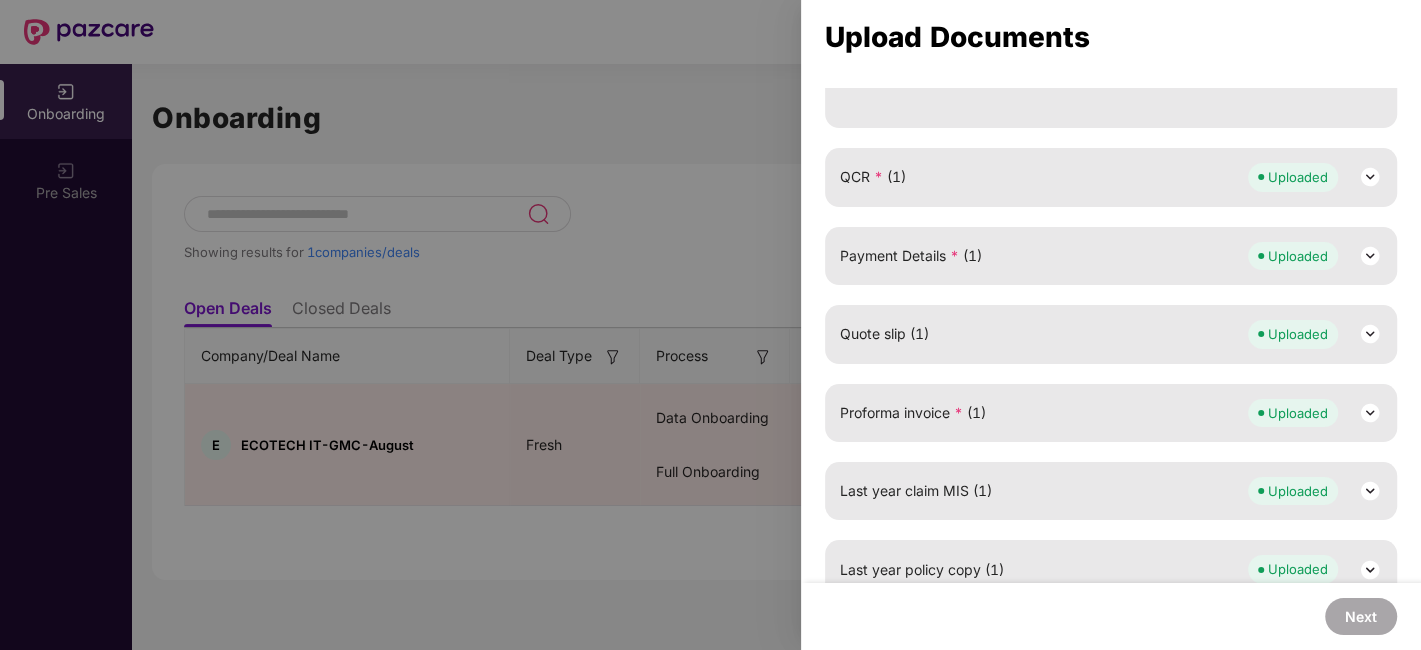 scroll, scrollTop: 614, scrollLeft: 0, axis: vertical 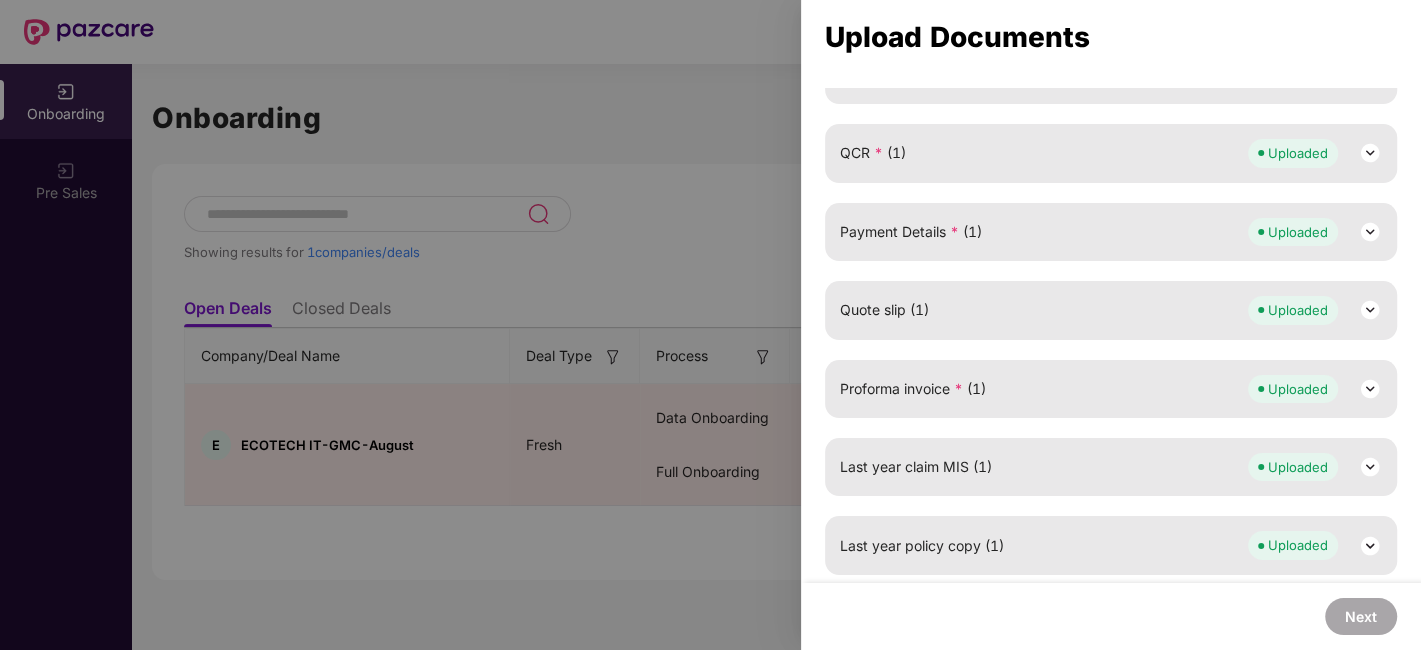click on "Uploaded" at bounding box center [1298, 232] 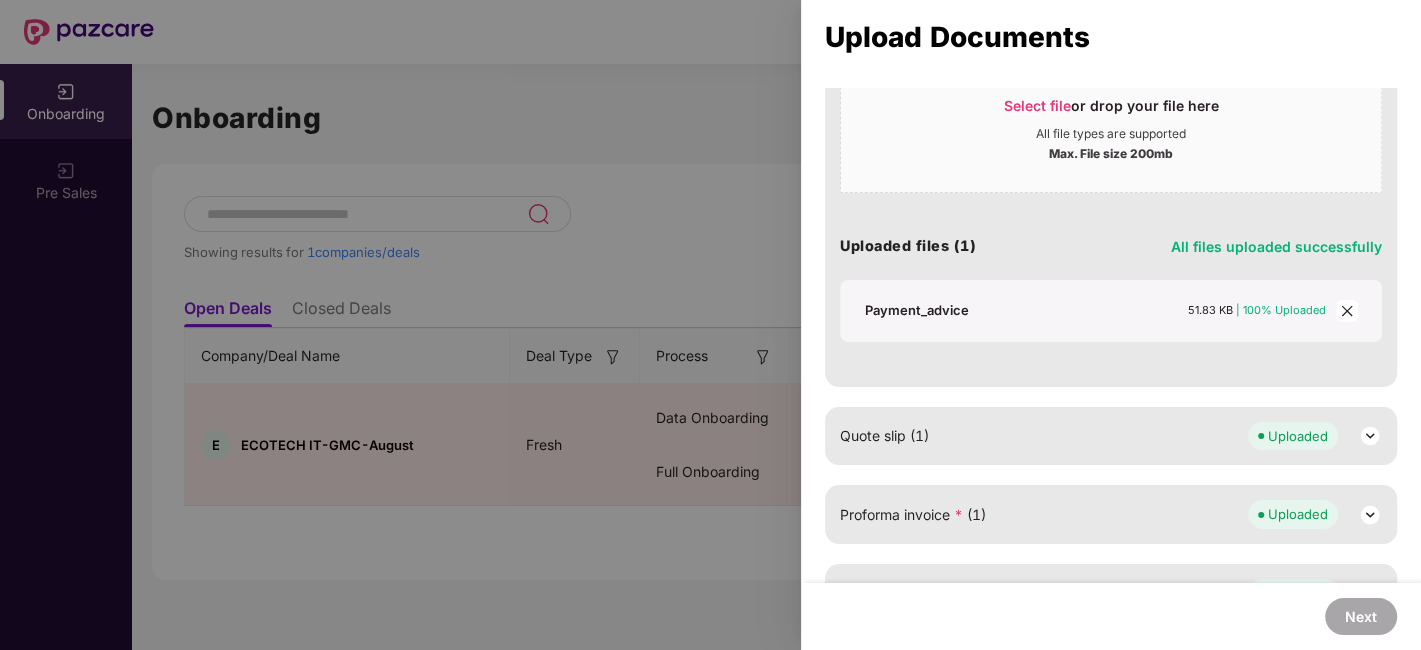 scroll, scrollTop: 614, scrollLeft: 0, axis: vertical 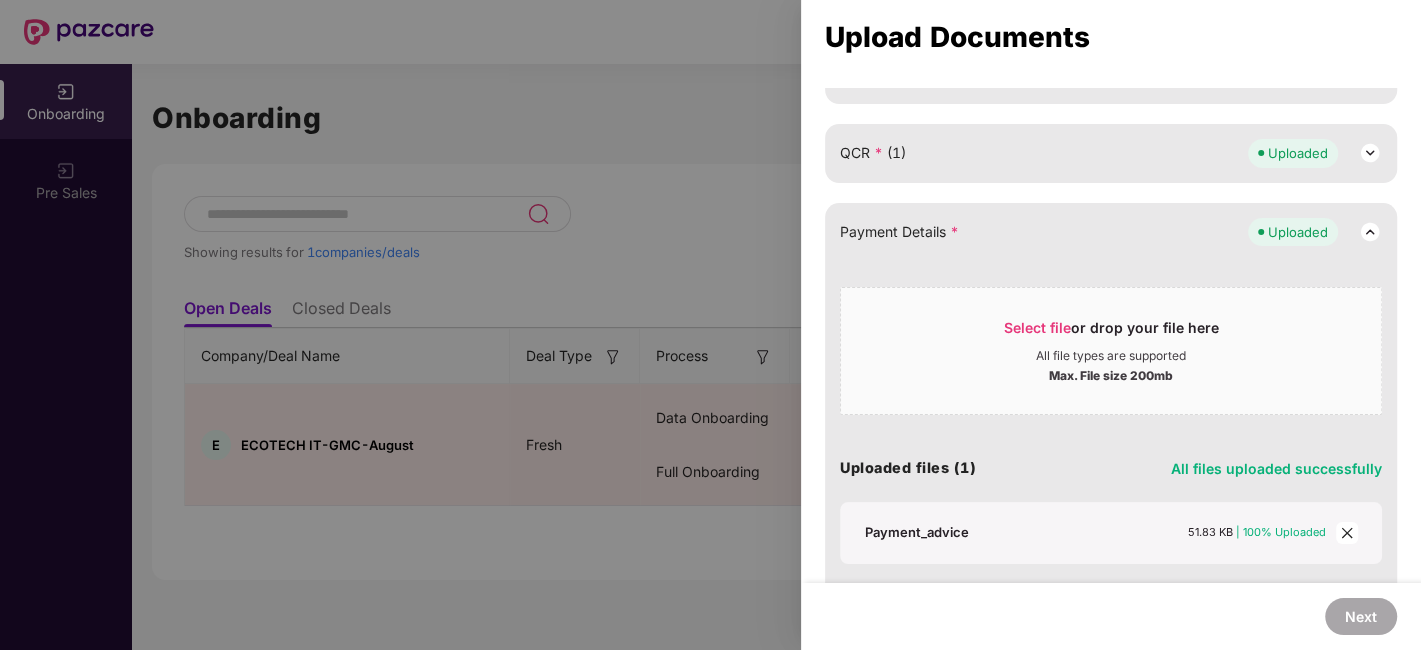 click at bounding box center [1370, 232] 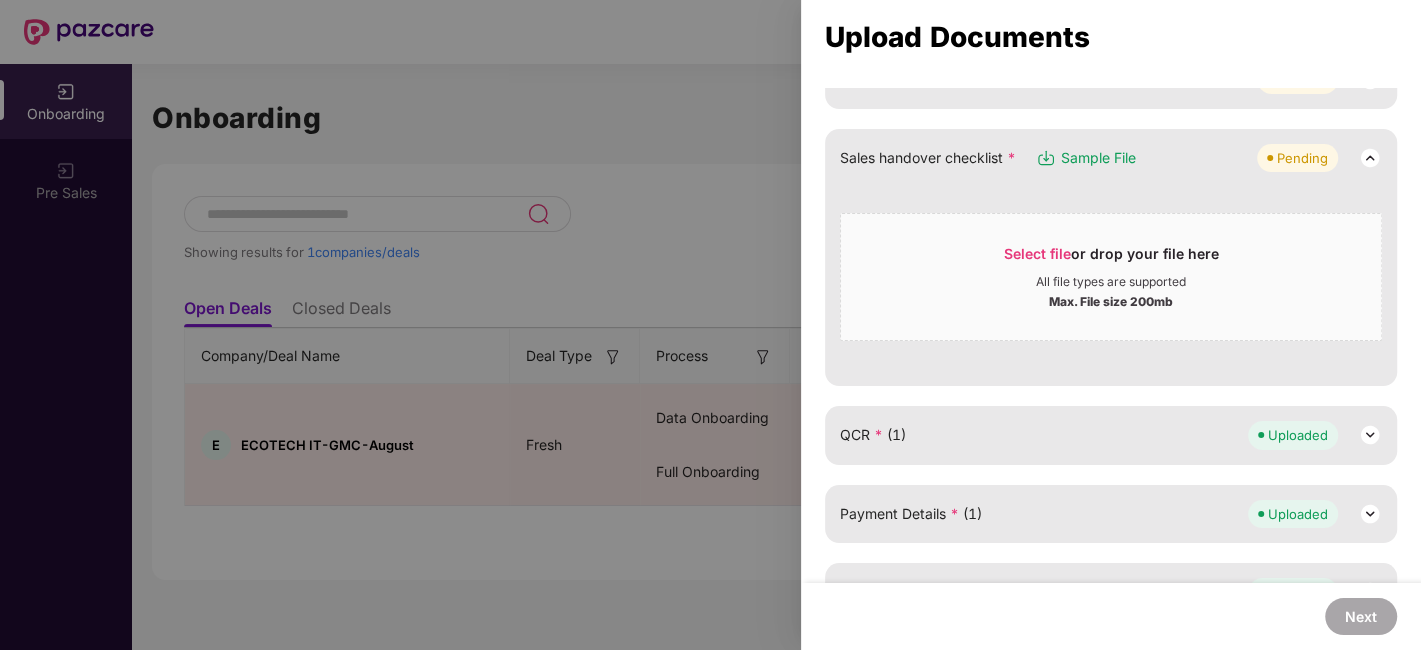 scroll, scrollTop: 333, scrollLeft: 0, axis: vertical 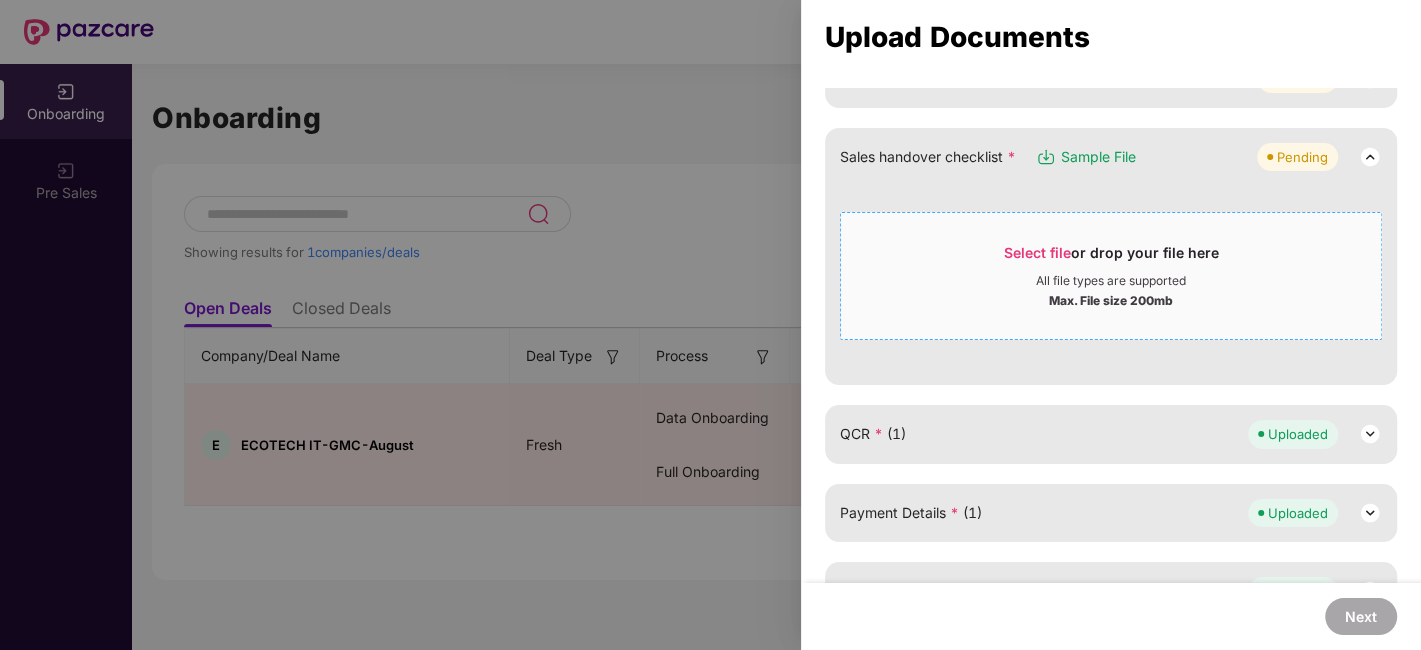 click on "Select file" at bounding box center [1037, 252] 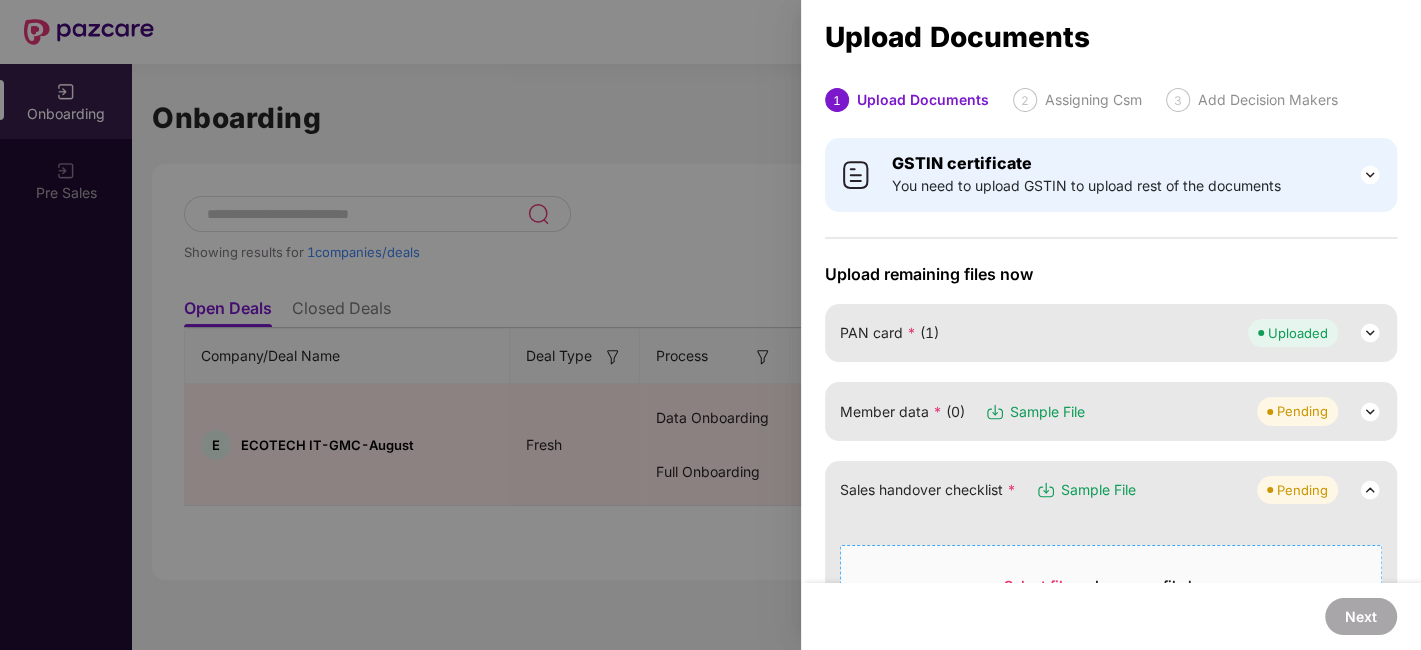 scroll, scrollTop: 0, scrollLeft: 0, axis: both 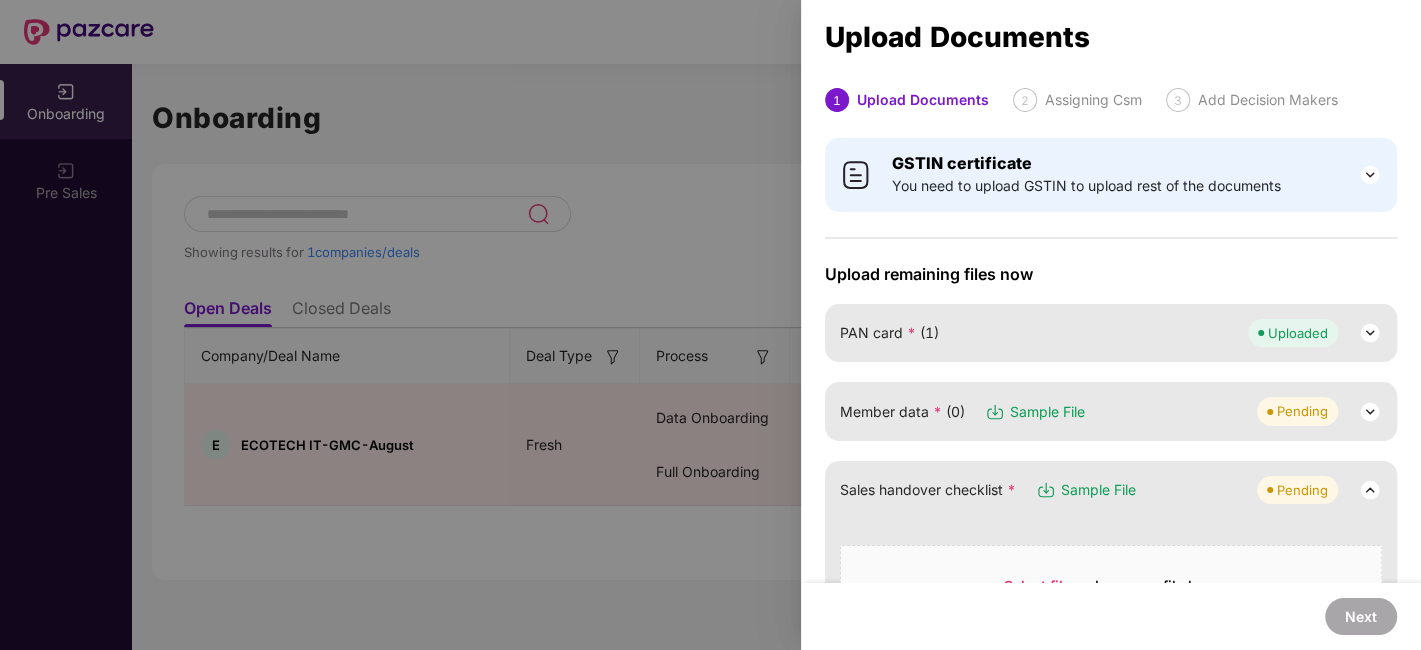 click at bounding box center [1370, 412] 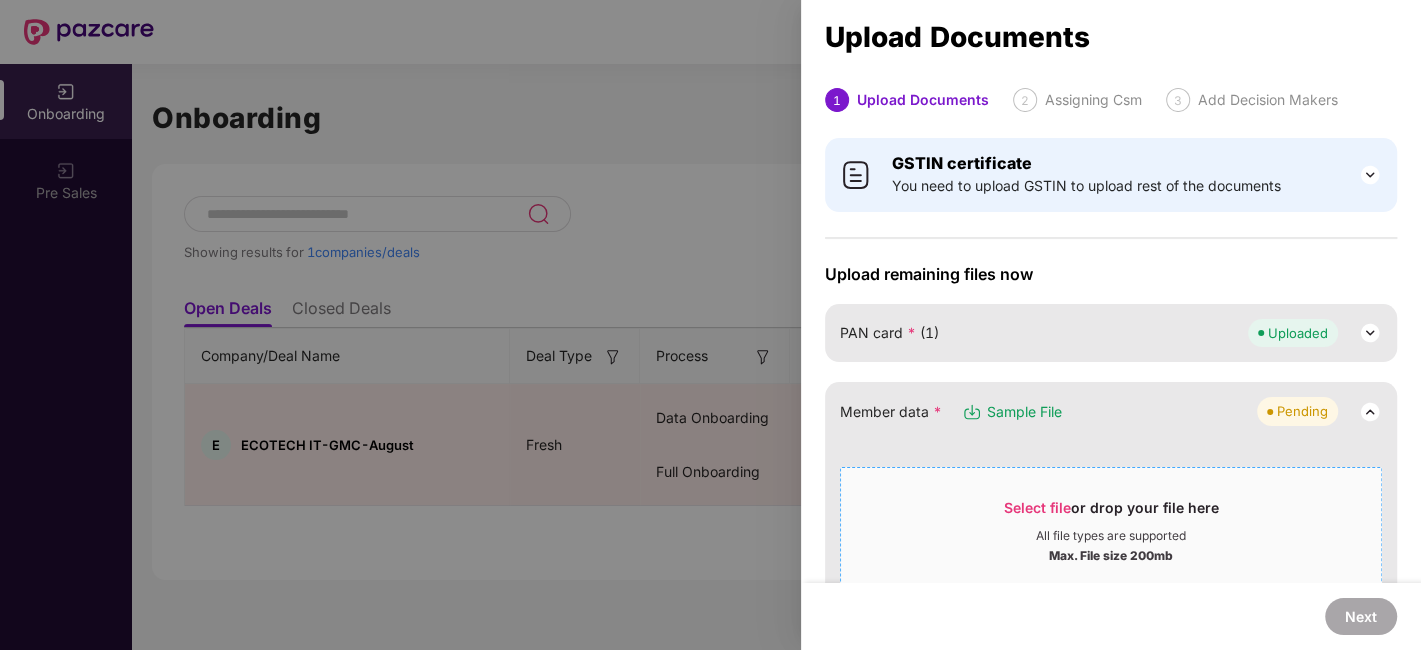 click on "Select file" at bounding box center [1037, 507] 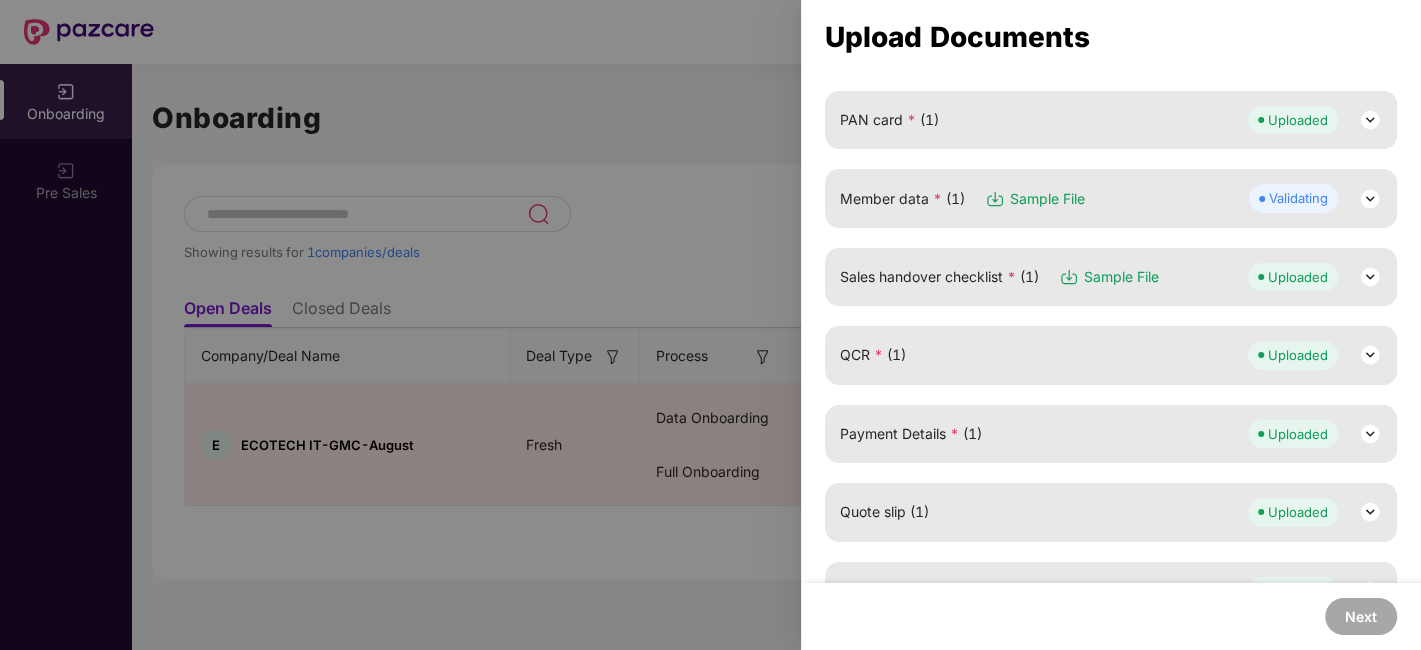 scroll, scrollTop: 0, scrollLeft: 0, axis: both 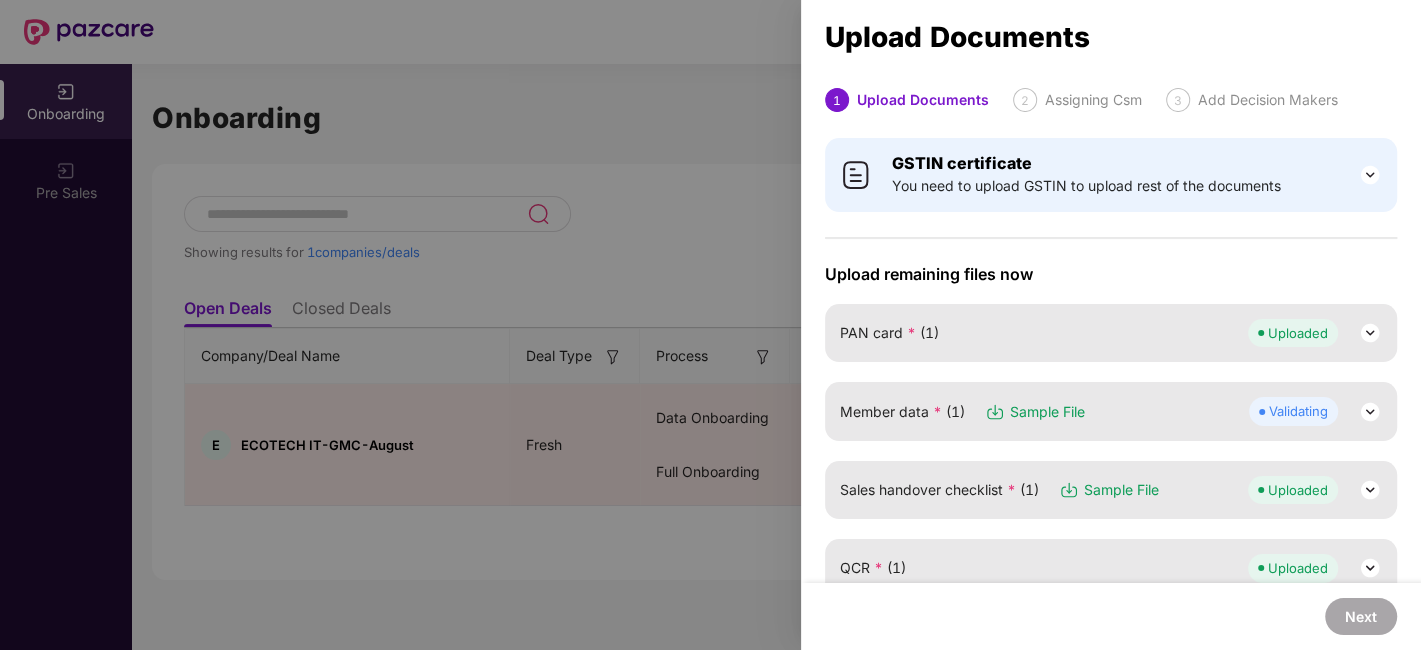 click at bounding box center [1370, 412] 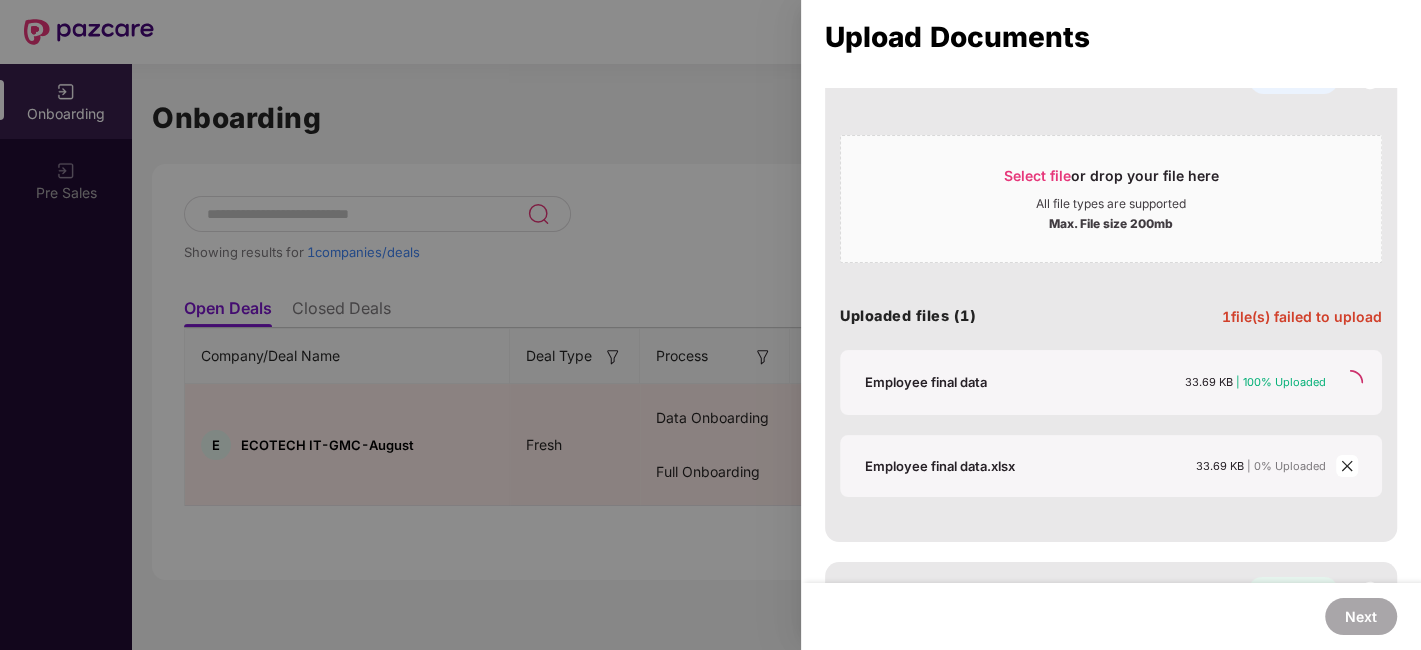 scroll, scrollTop: 333, scrollLeft: 0, axis: vertical 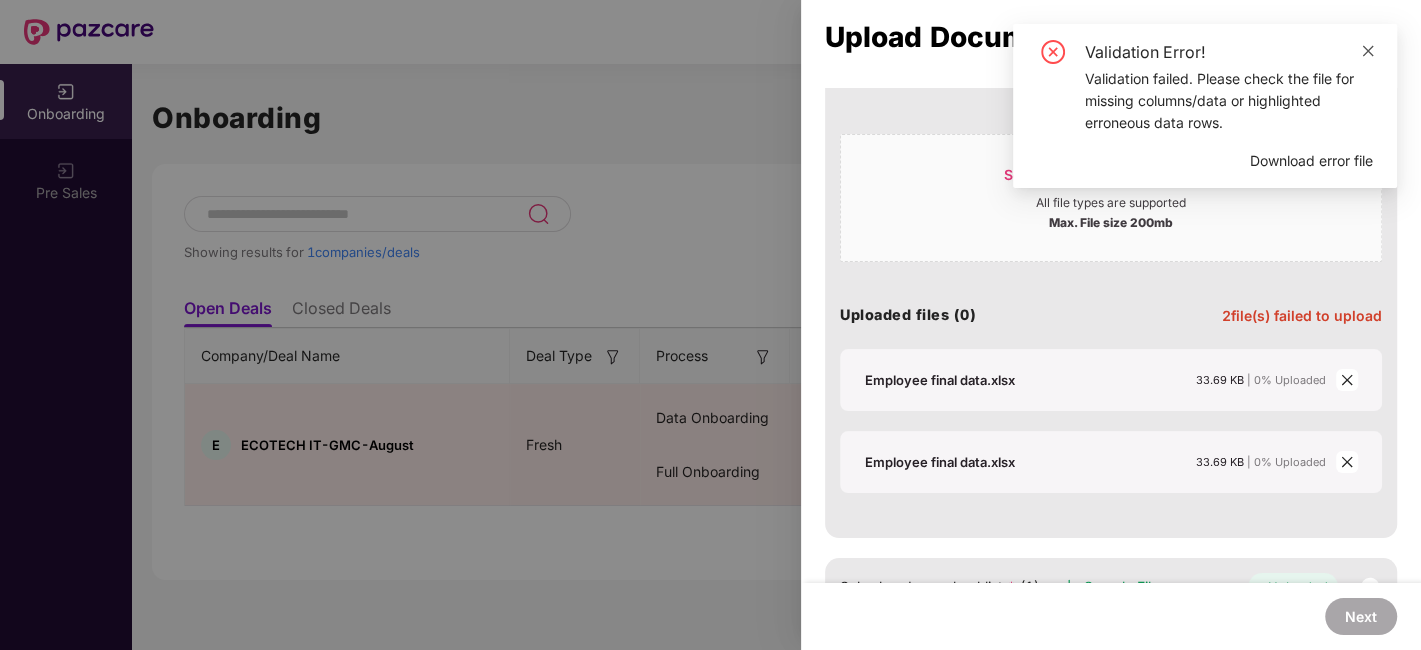 click 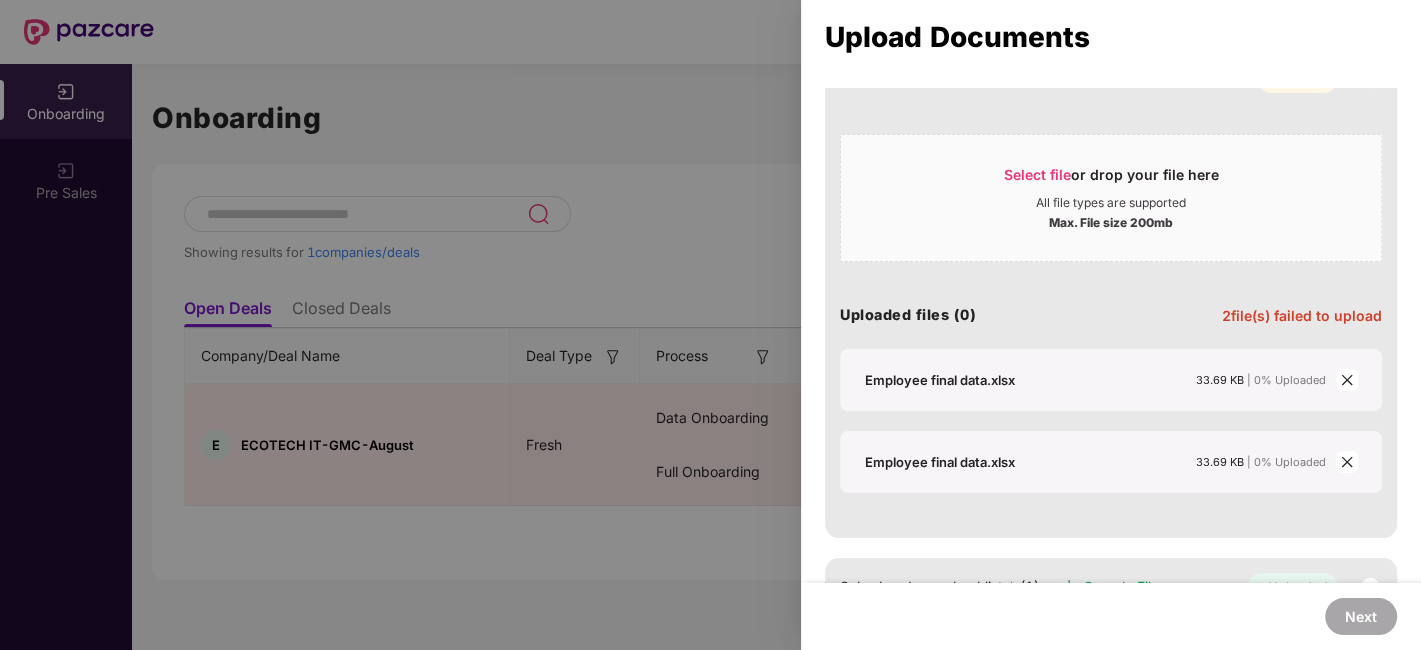 click 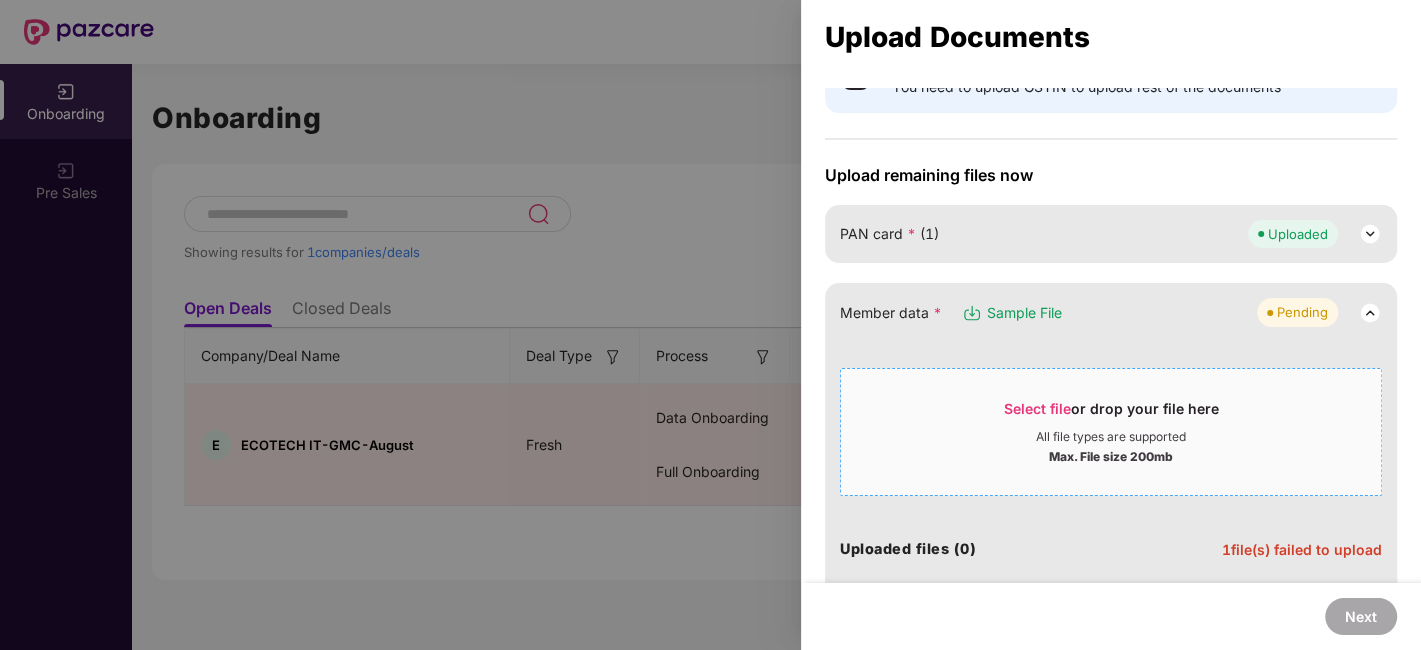 scroll, scrollTop: 0, scrollLeft: 0, axis: both 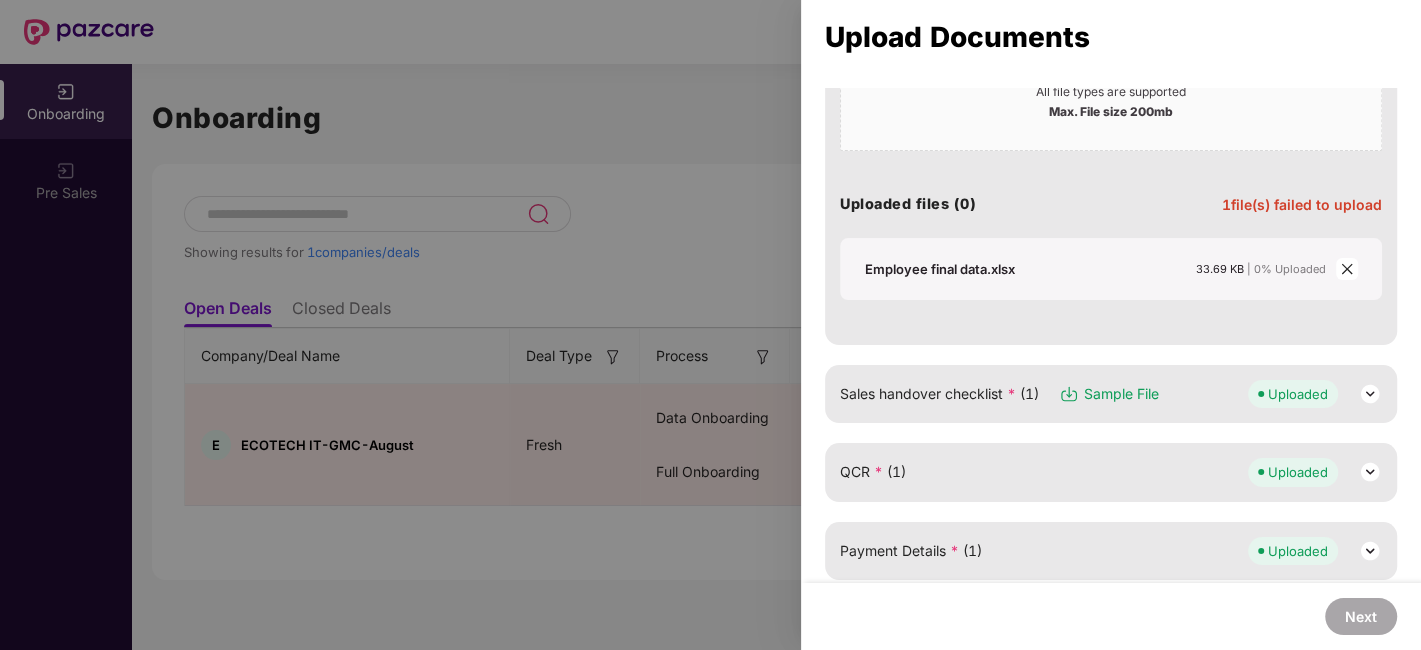 click 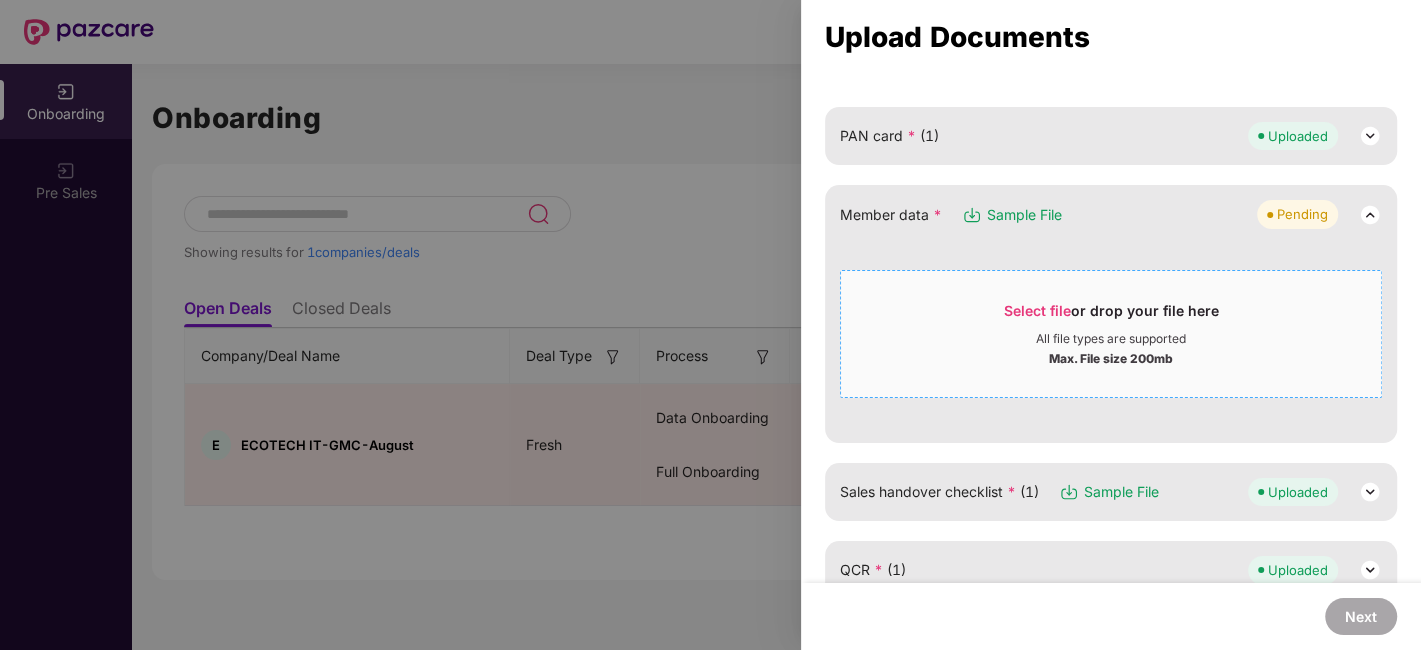 scroll, scrollTop: 111, scrollLeft: 0, axis: vertical 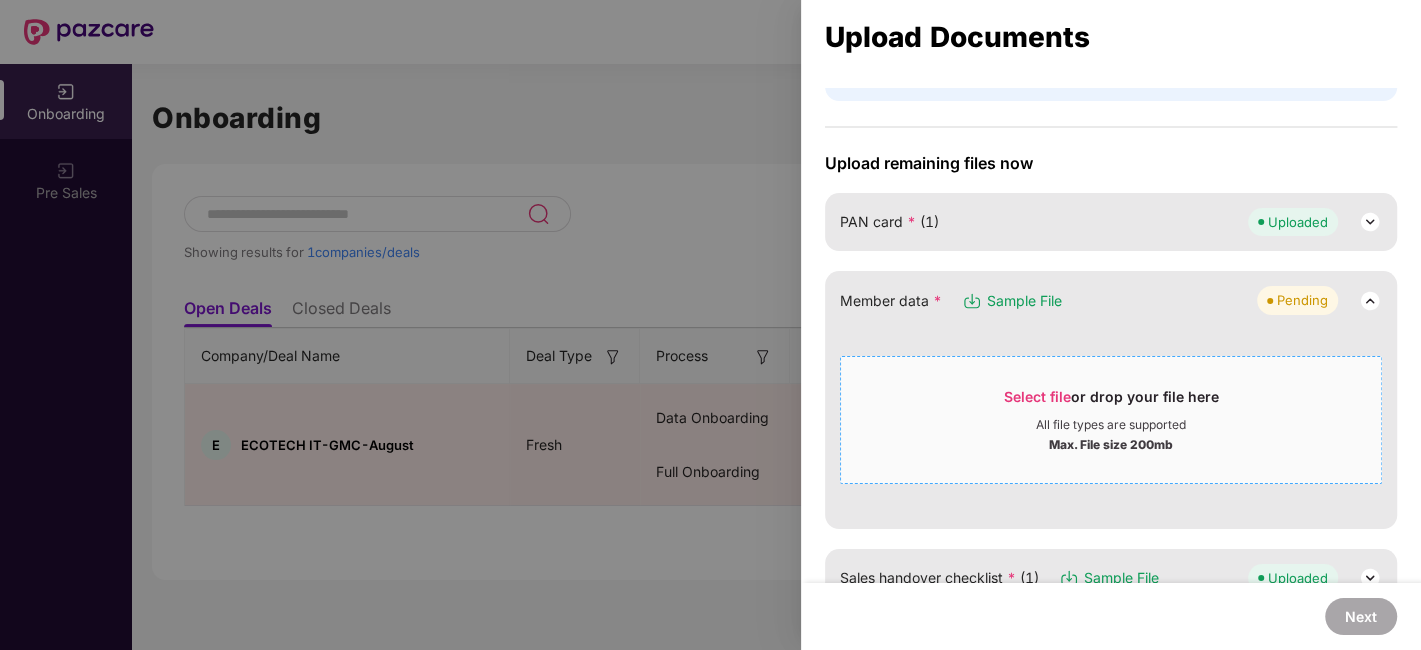 click on "Select file" at bounding box center (1037, 396) 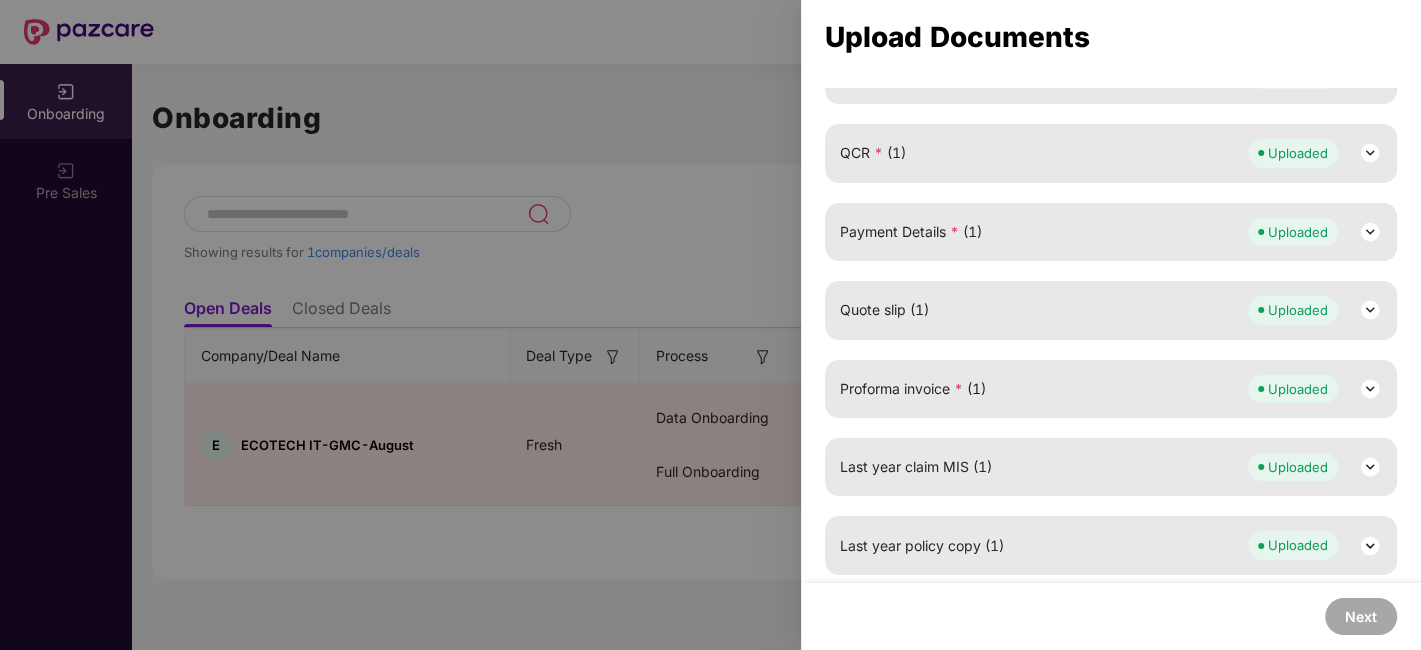 scroll, scrollTop: 0, scrollLeft: 0, axis: both 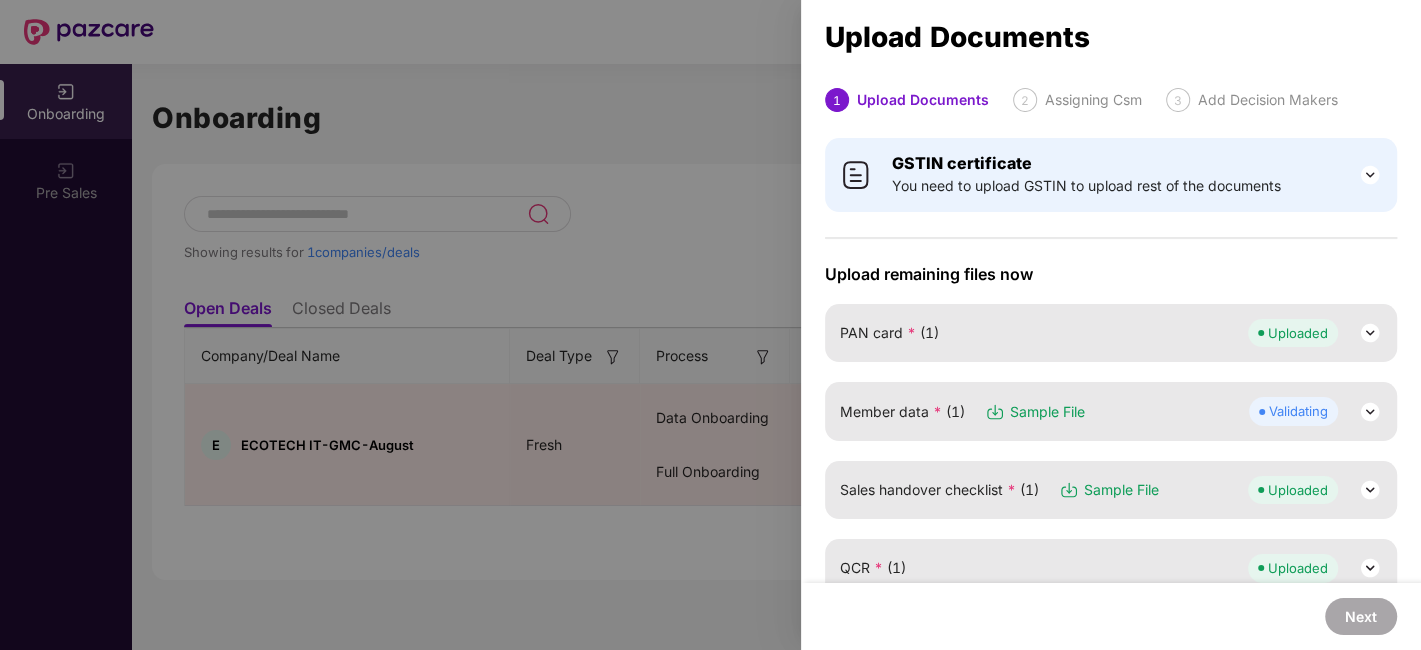 click at bounding box center [1370, 412] 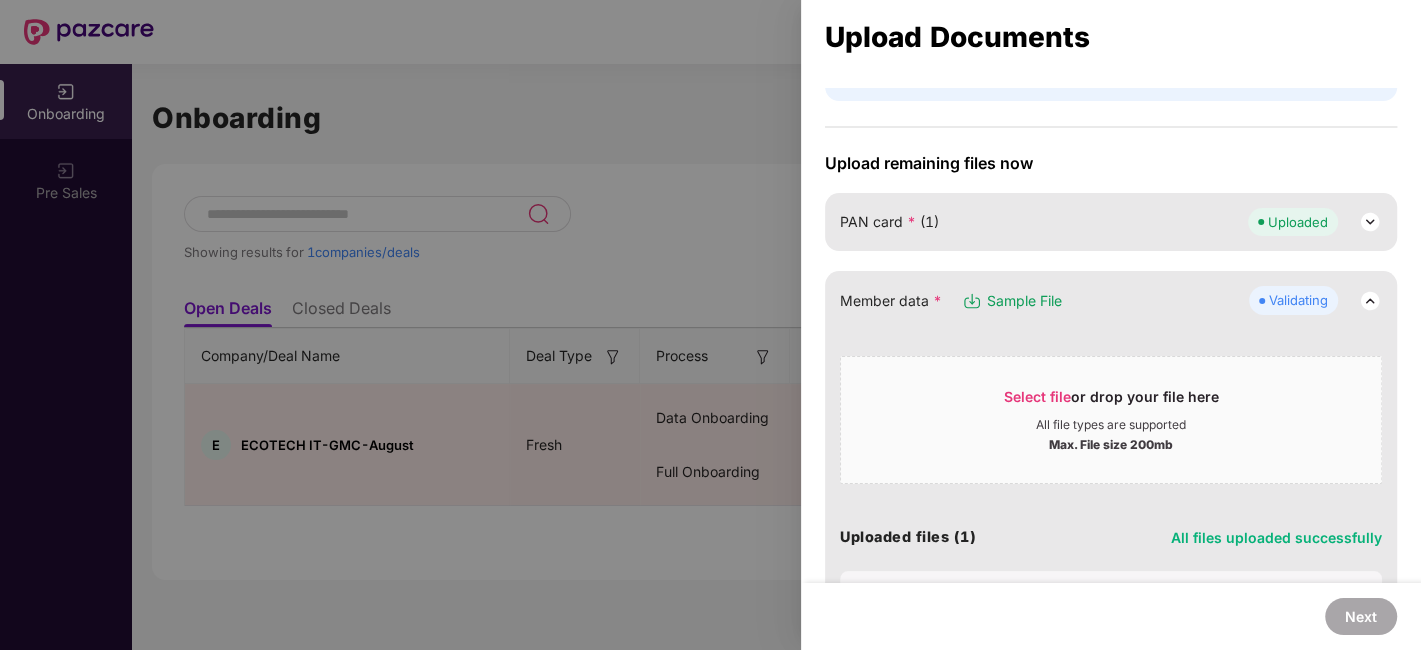scroll, scrollTop: 111, scrollLeft: 0, axis: vertical 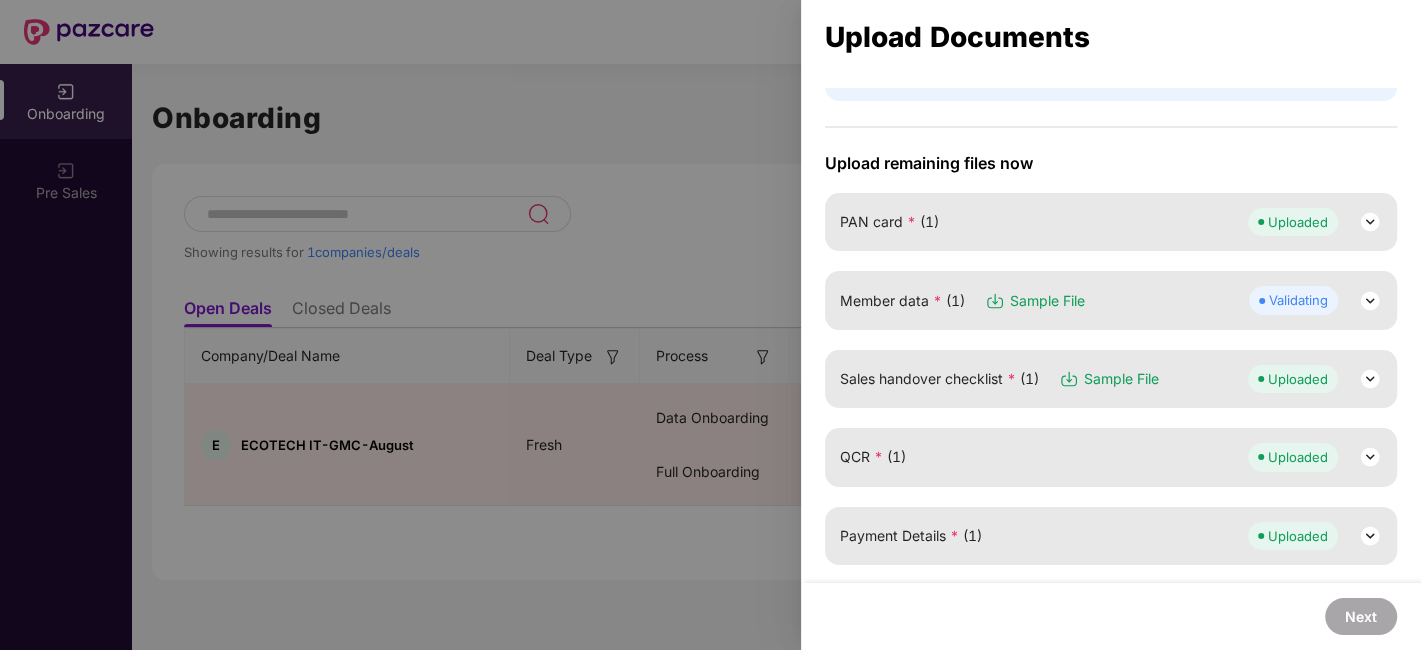 click at bounding box center (1370, 301) 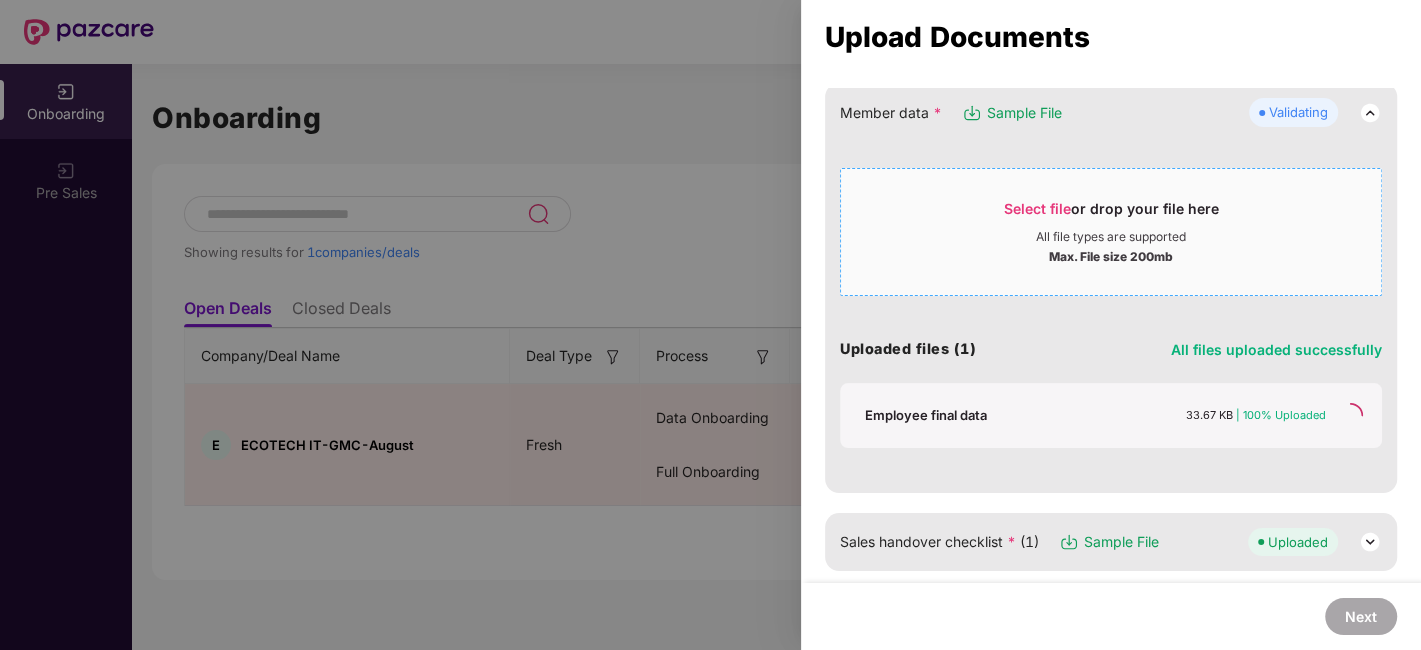 scroll, scrollTop: 333, scrollLeft: 0, axis: vertical 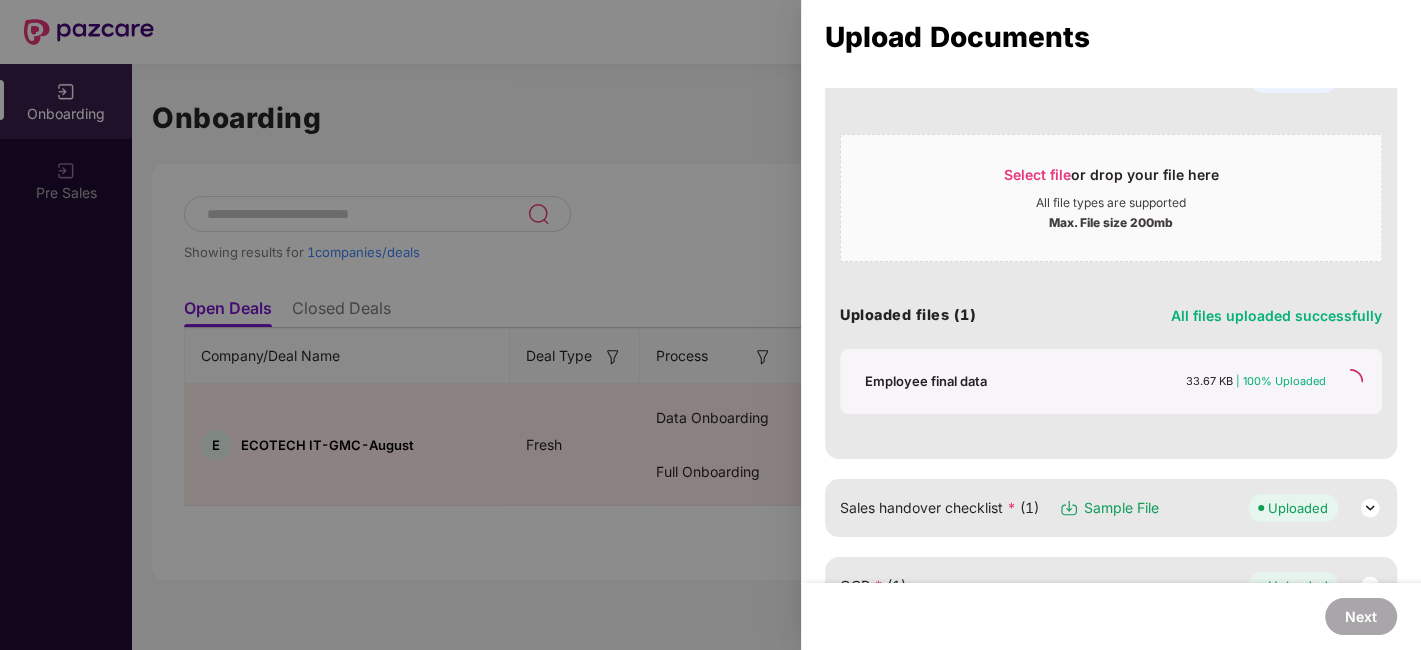 click on "| 100% Uploaded" at bounding box center [1280, 381] 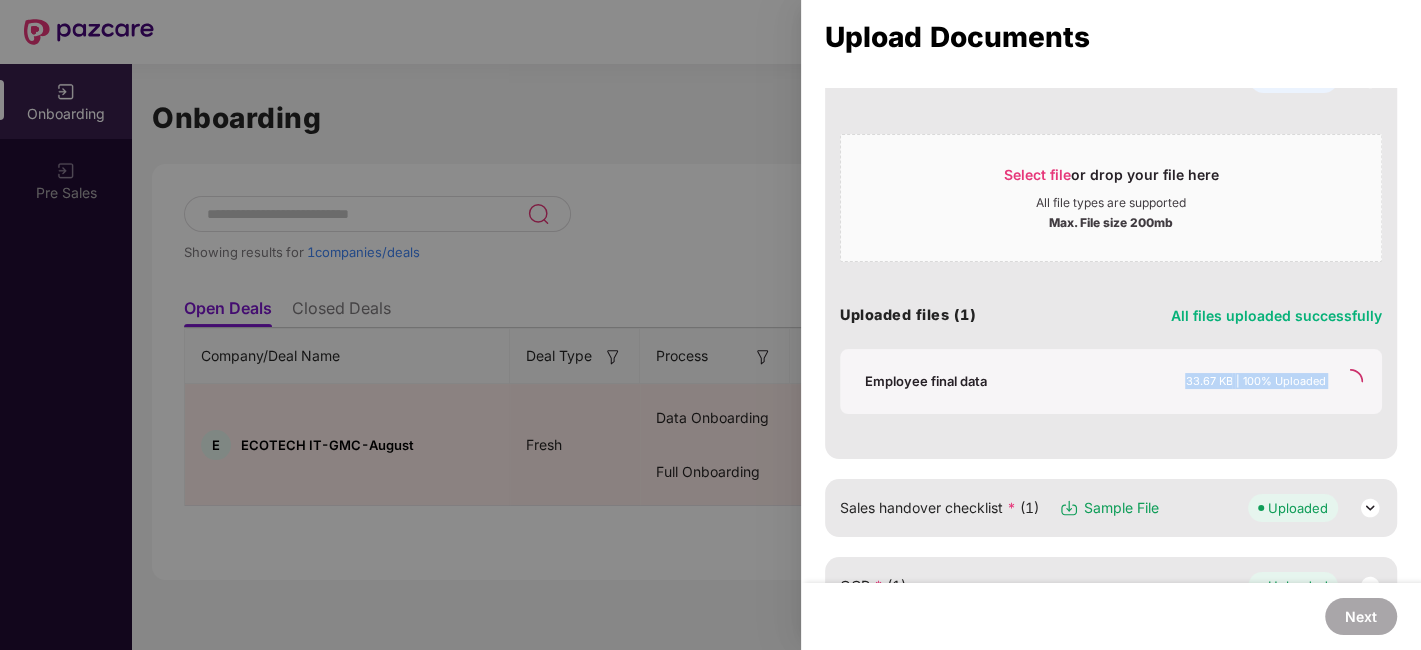 drag, startPoint x: 1179, startPoint y: 382, endPoint x: 1345, endPoint y: 382, distance: 166 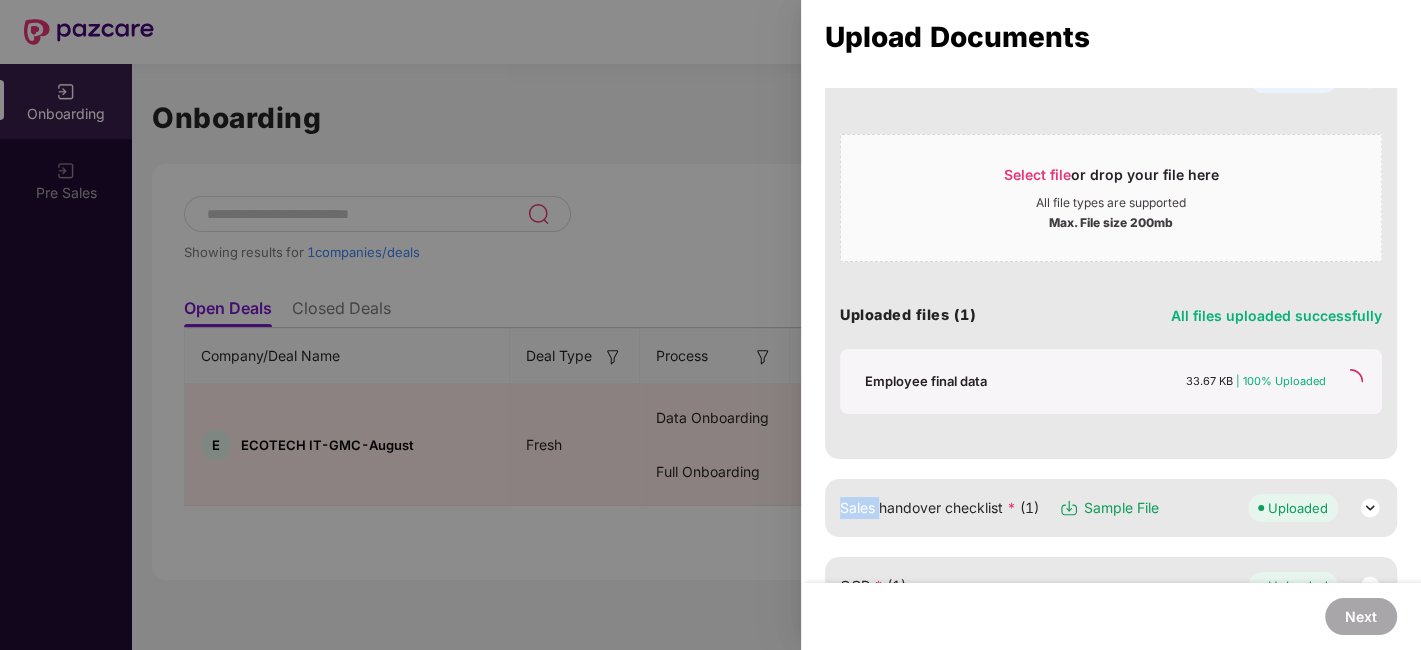 click 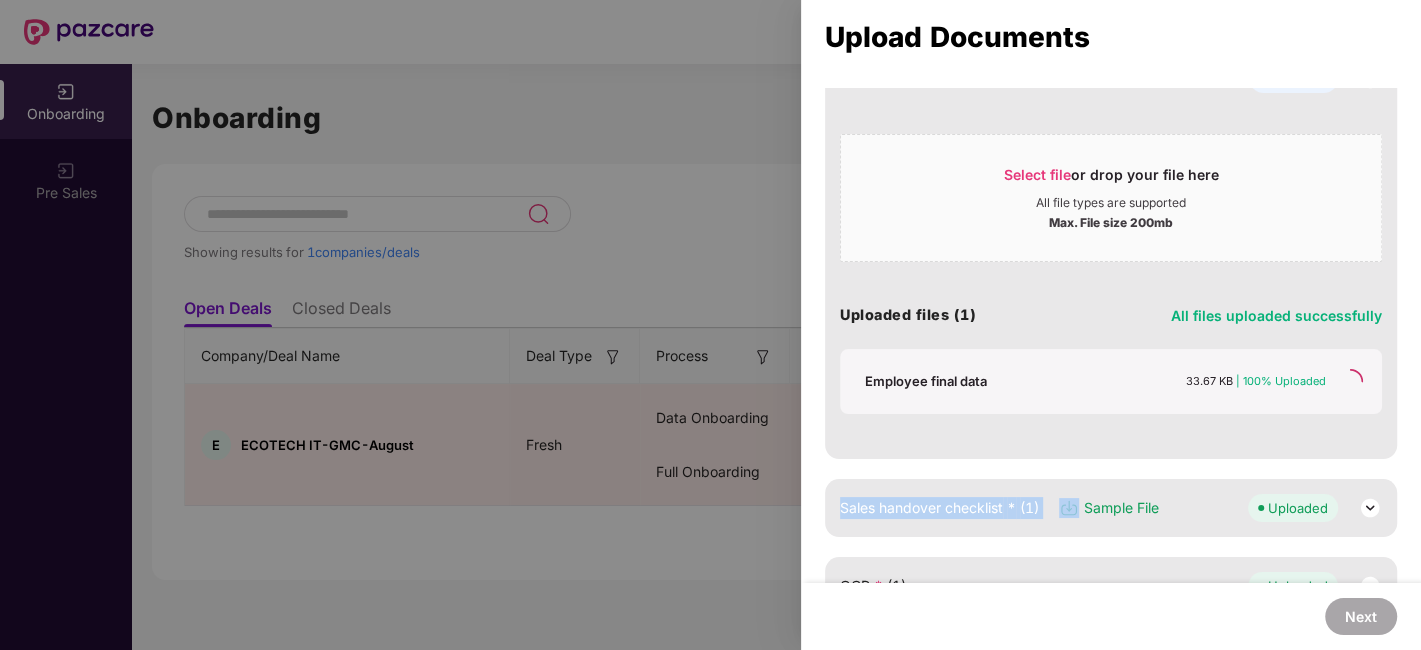 click 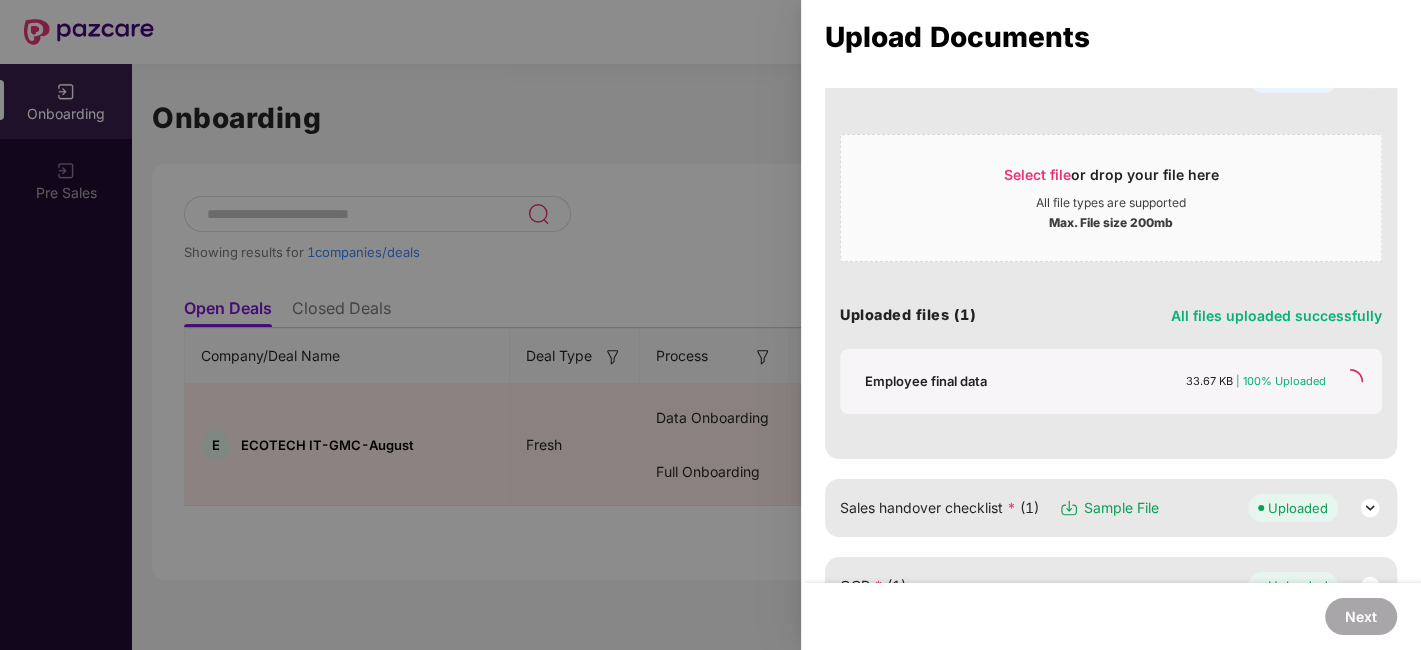 click at bounding box center [710, 325] 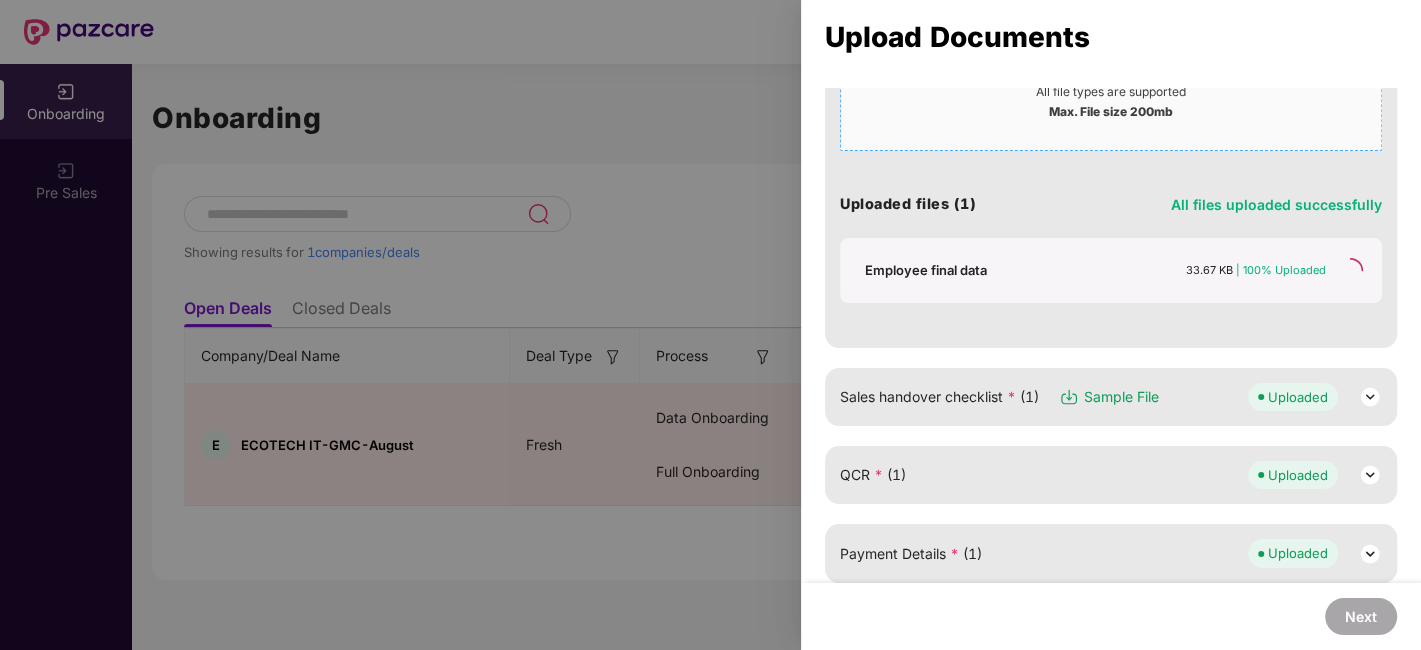 scroll, scrollTop: 333, scrollLeft: 0, axis: vertical 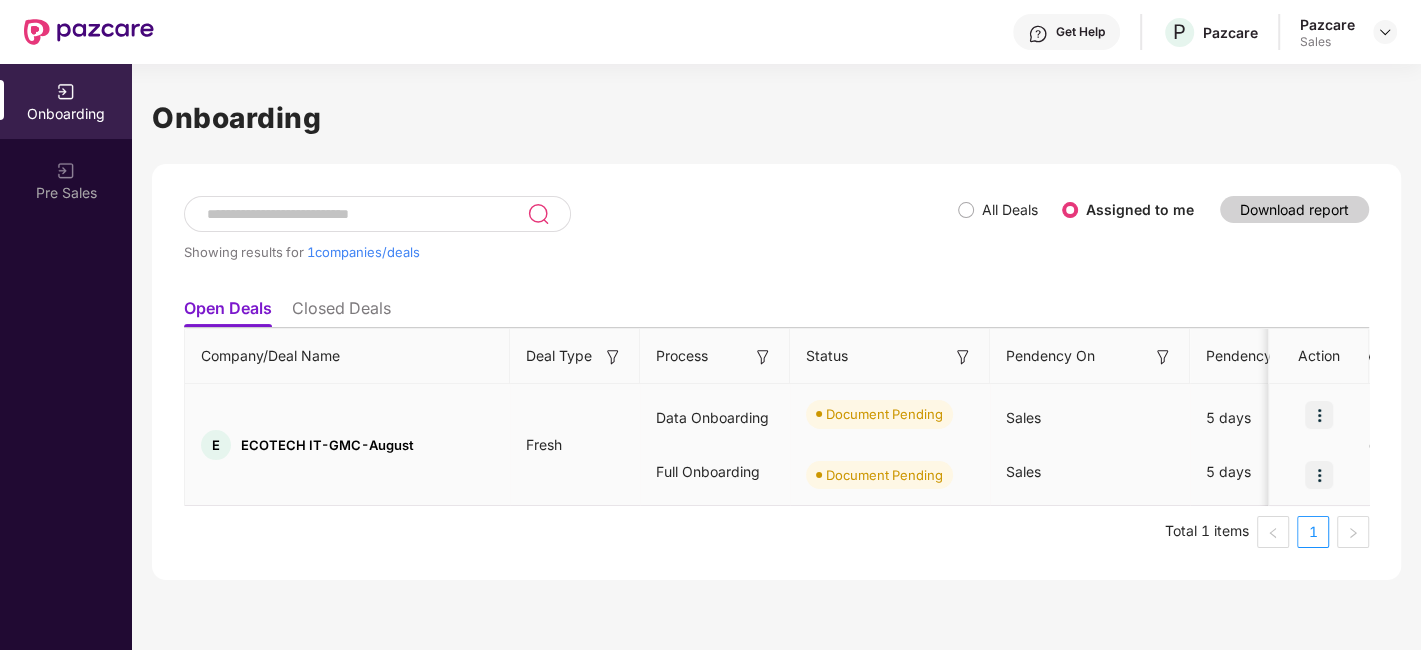 click at bounding box center [1319, 415] 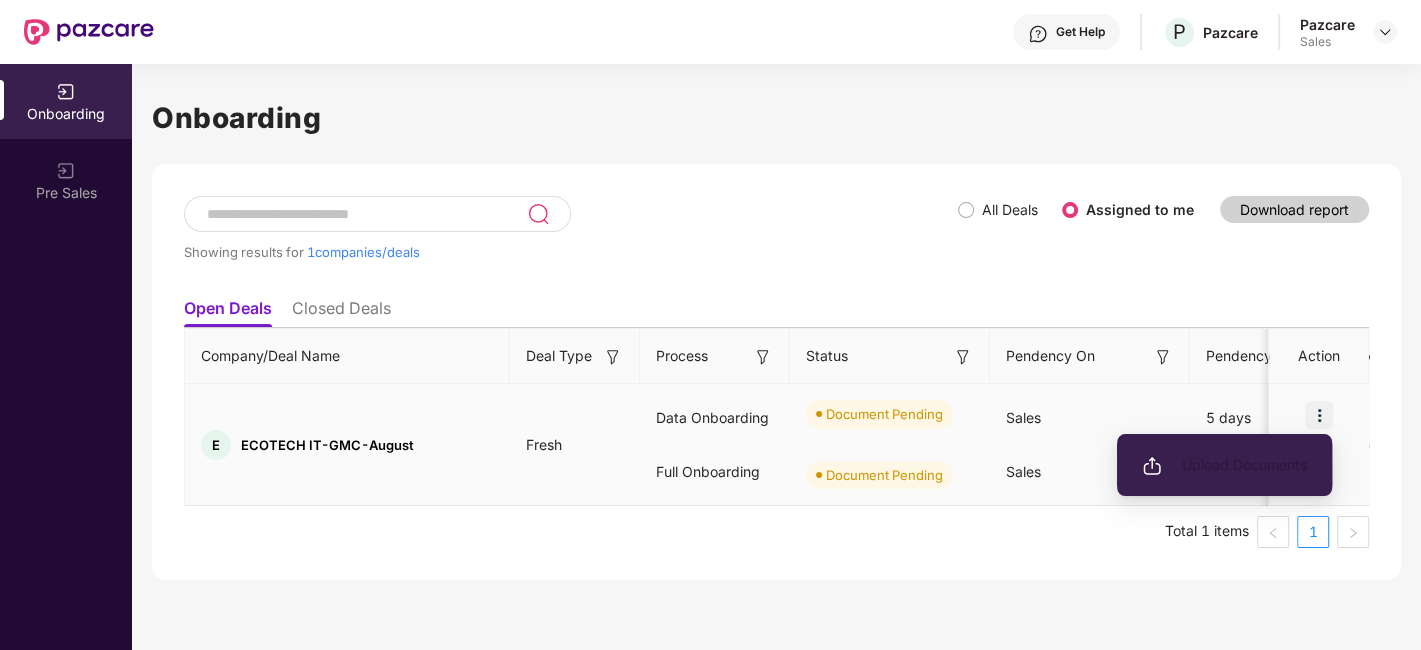 click on "Upload Documents" at bounding box center (1224, 465) 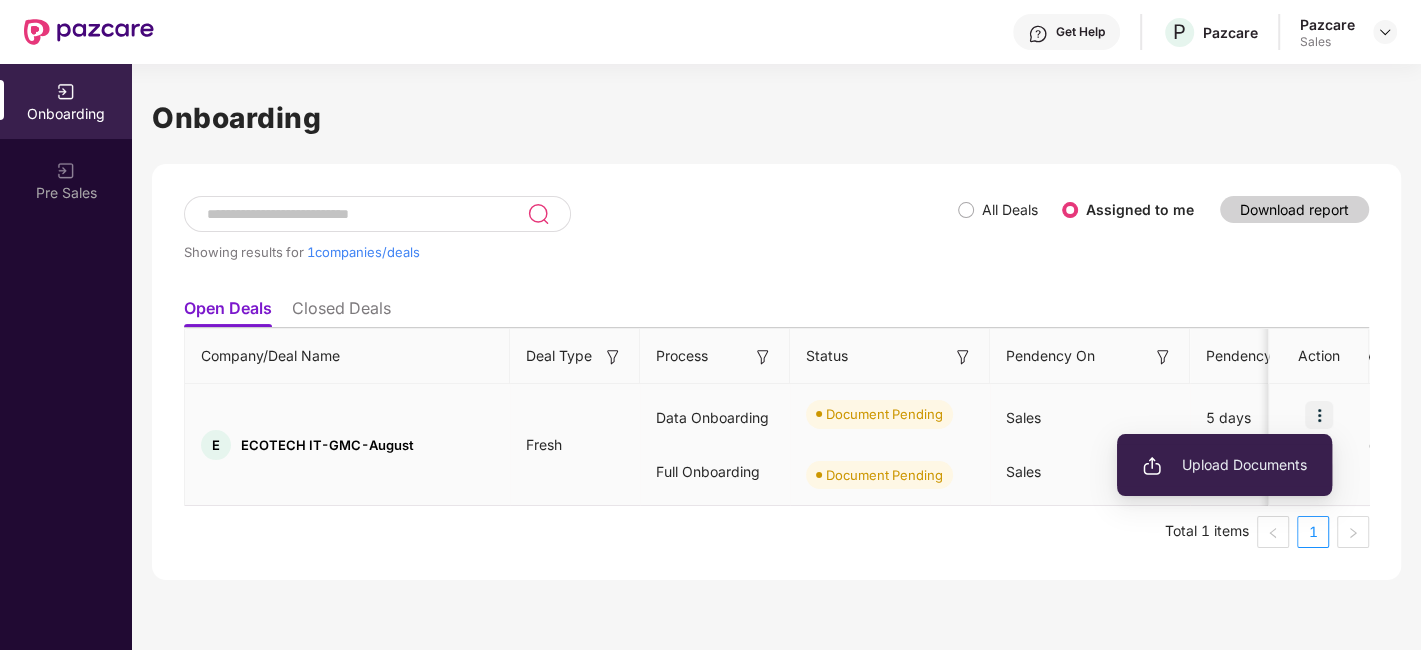 click on "Upload Documents" at bounding box center (1224, 465) 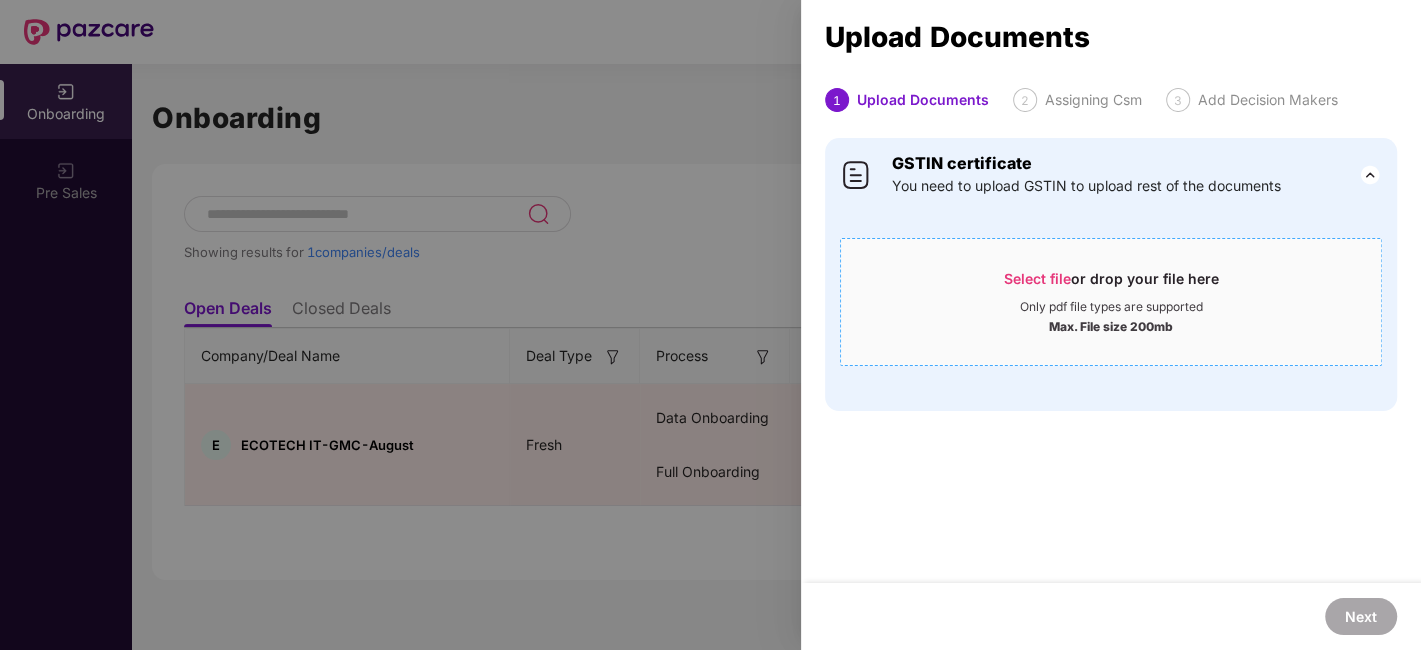 click on "Only pdf file types are supported" at bounding box center [1111, 307] 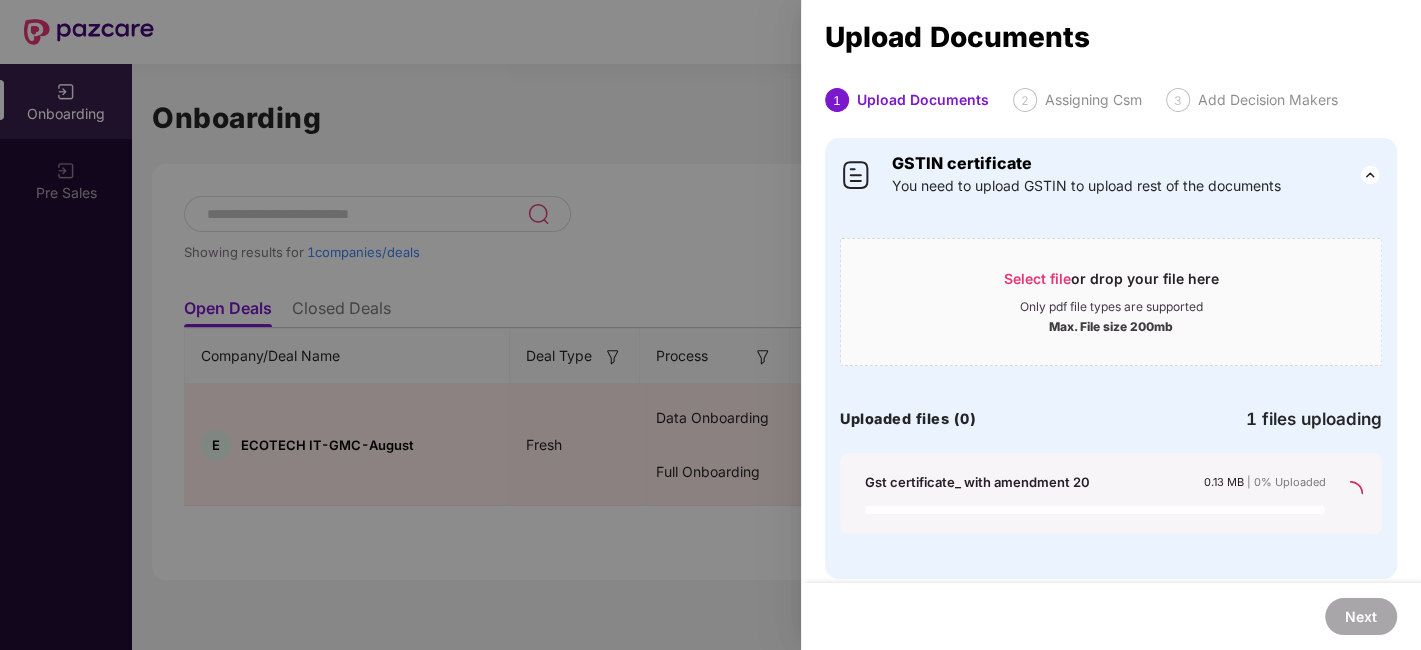 scroll, scrollTop: 4, scrollLeft: 0, axis: vertical 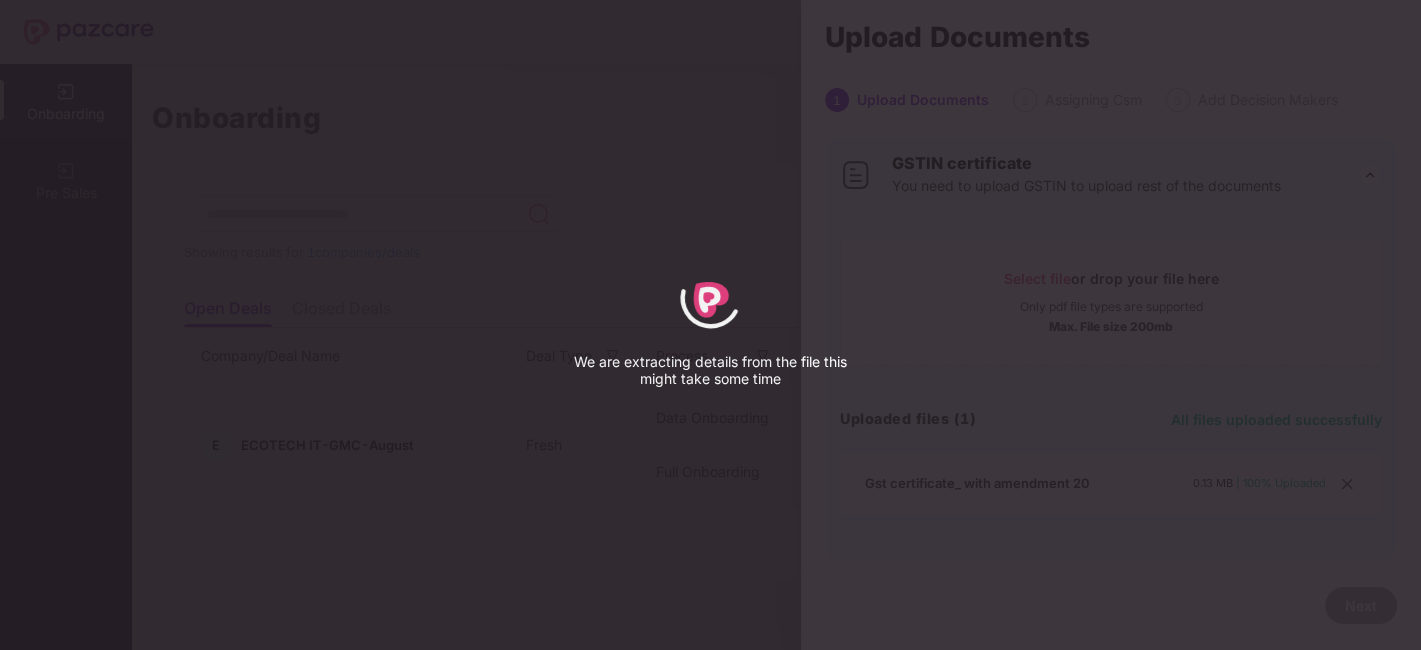 select on "****" 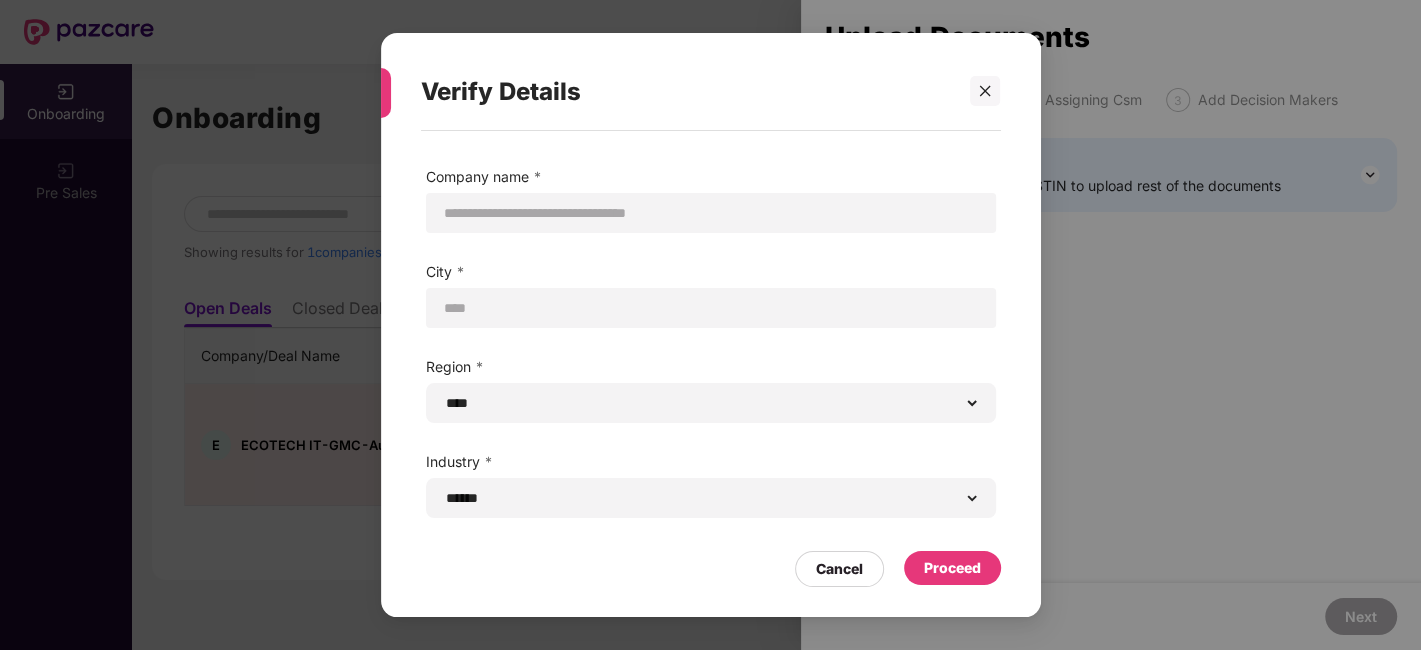 scroll, scrollTop: 76, scrollLeft: 0, axis: vertical 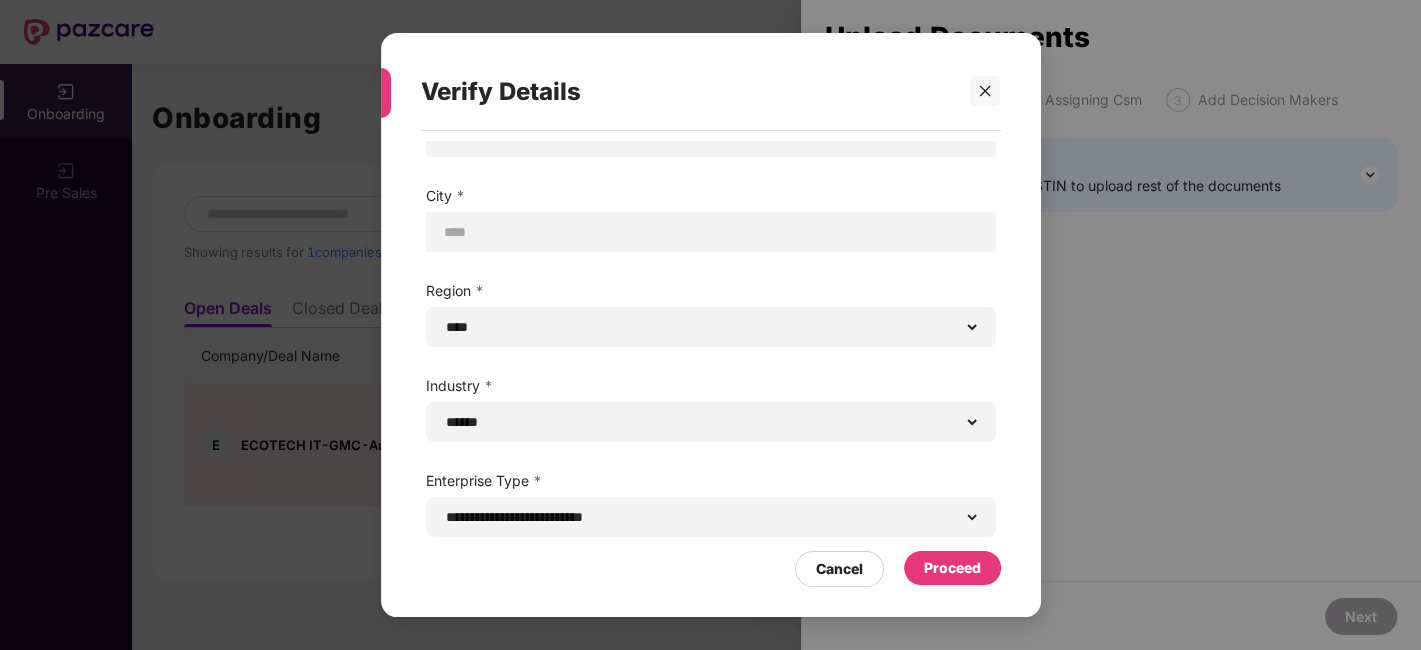 click on "Proceed" at bounding box center (952, 568) 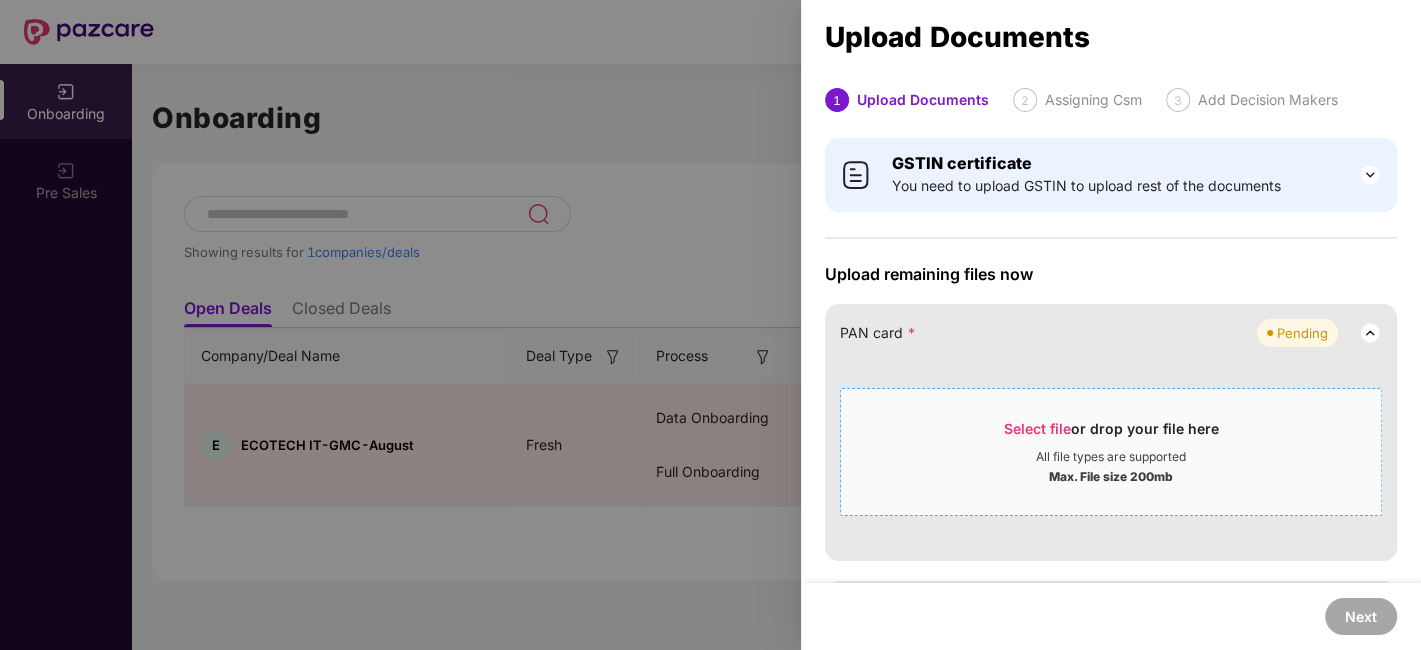 click on "Select file  or drop your file here" at bounding box center (1111, 434) 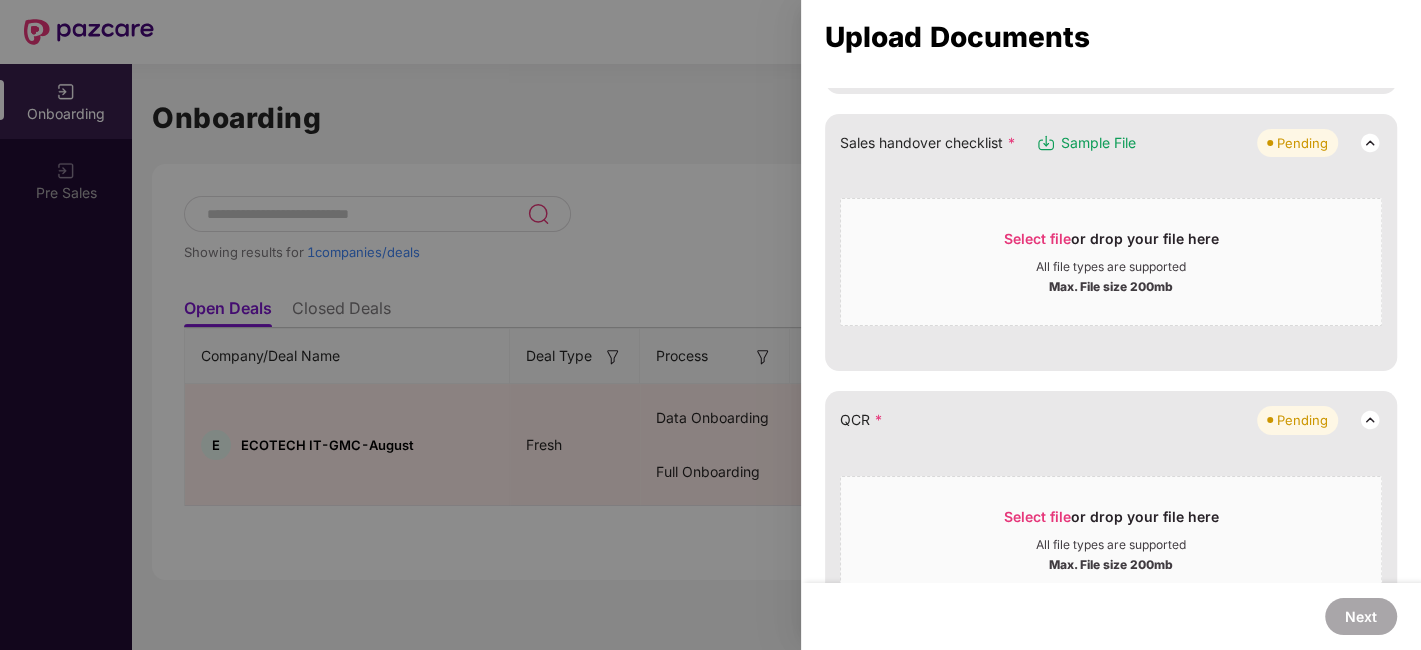 scroll, scrollTop: 111, scrollLeft: 0, axis: vertical 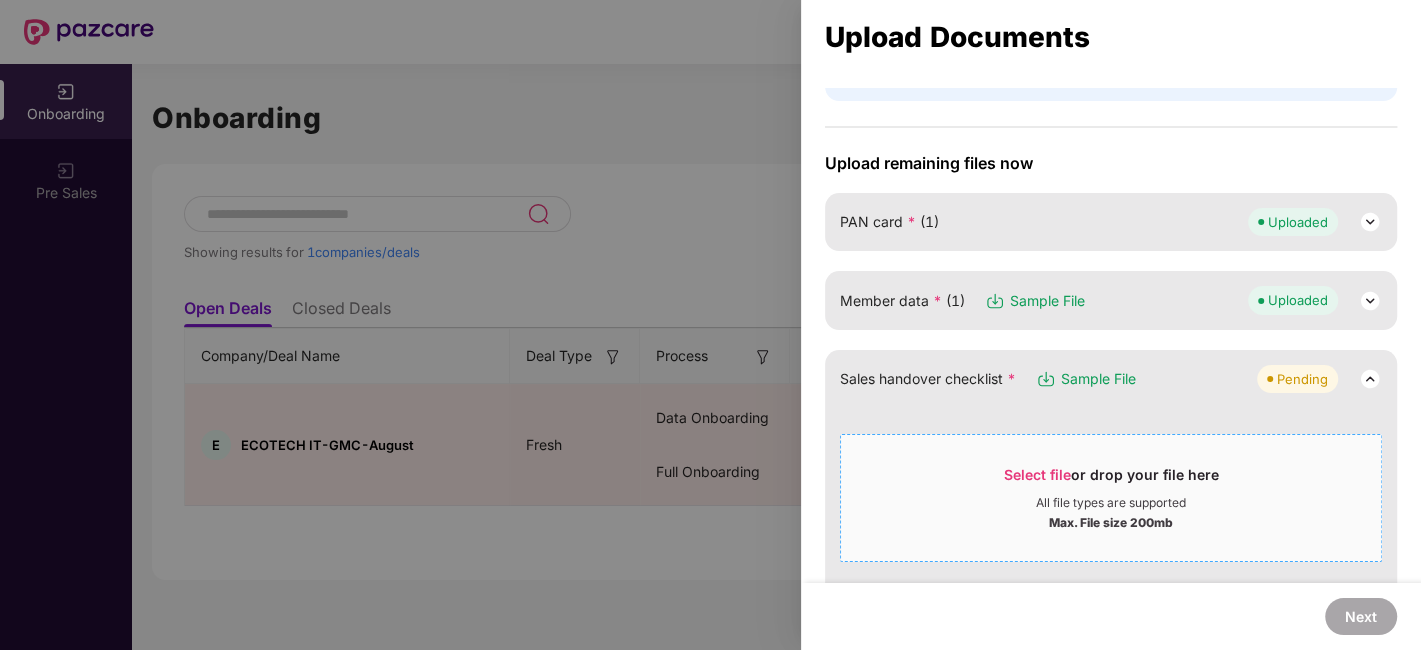 click on "Select file  or drop your file here All file types are supported Max. File size 200mb" at bounding box center (1111, 498) 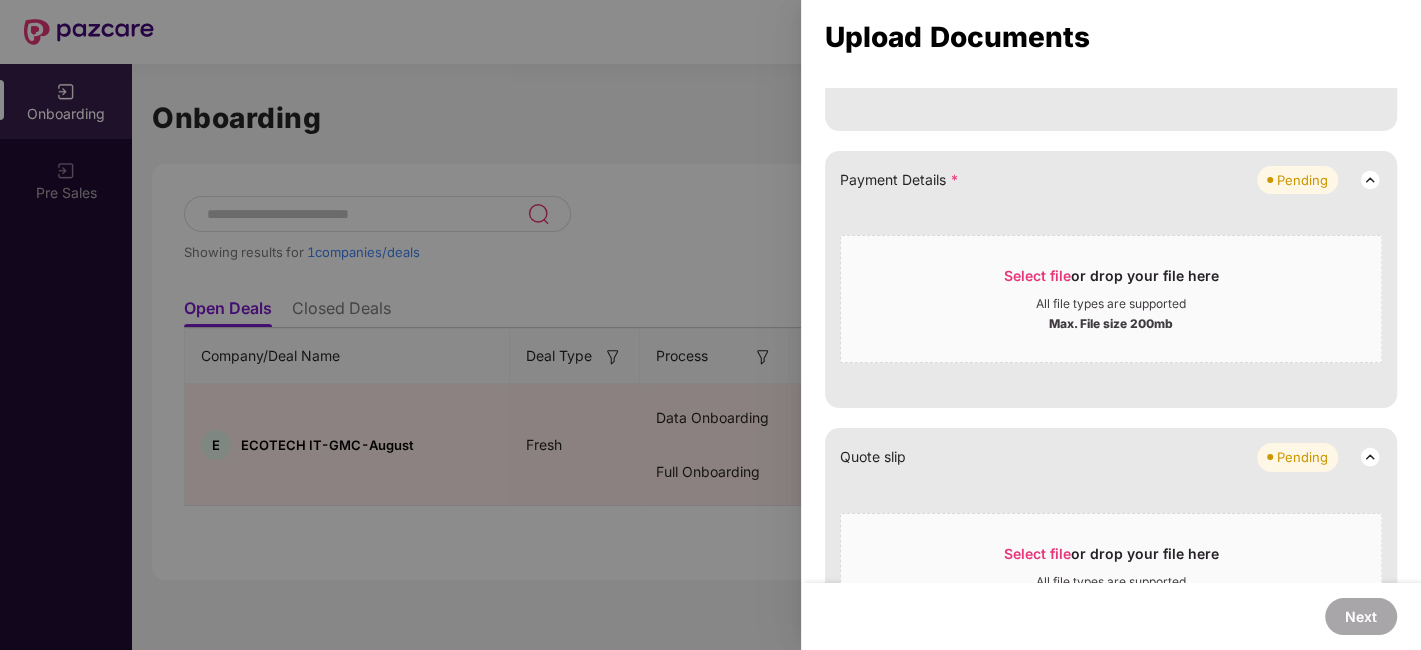 scroll, scrollTop: 444, scrollLeft: 0, axis: vertical 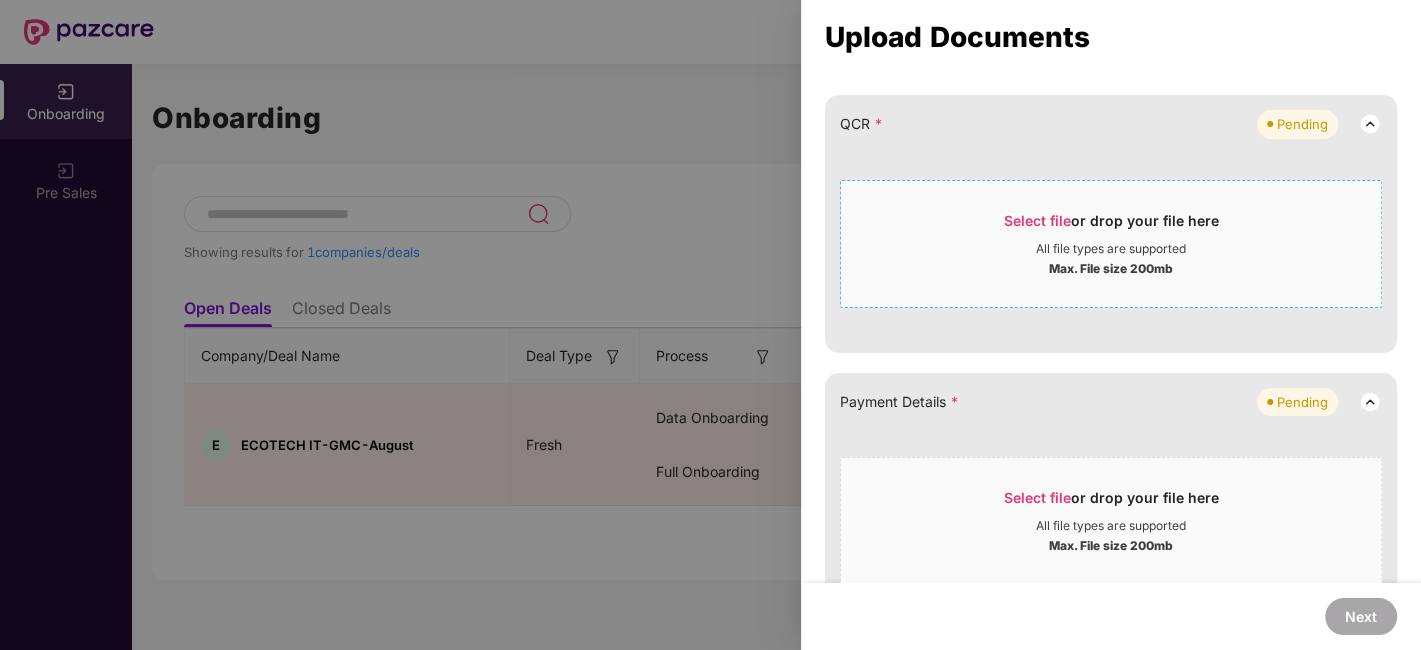 click on "Select file" at bounding box center (1037, 220) 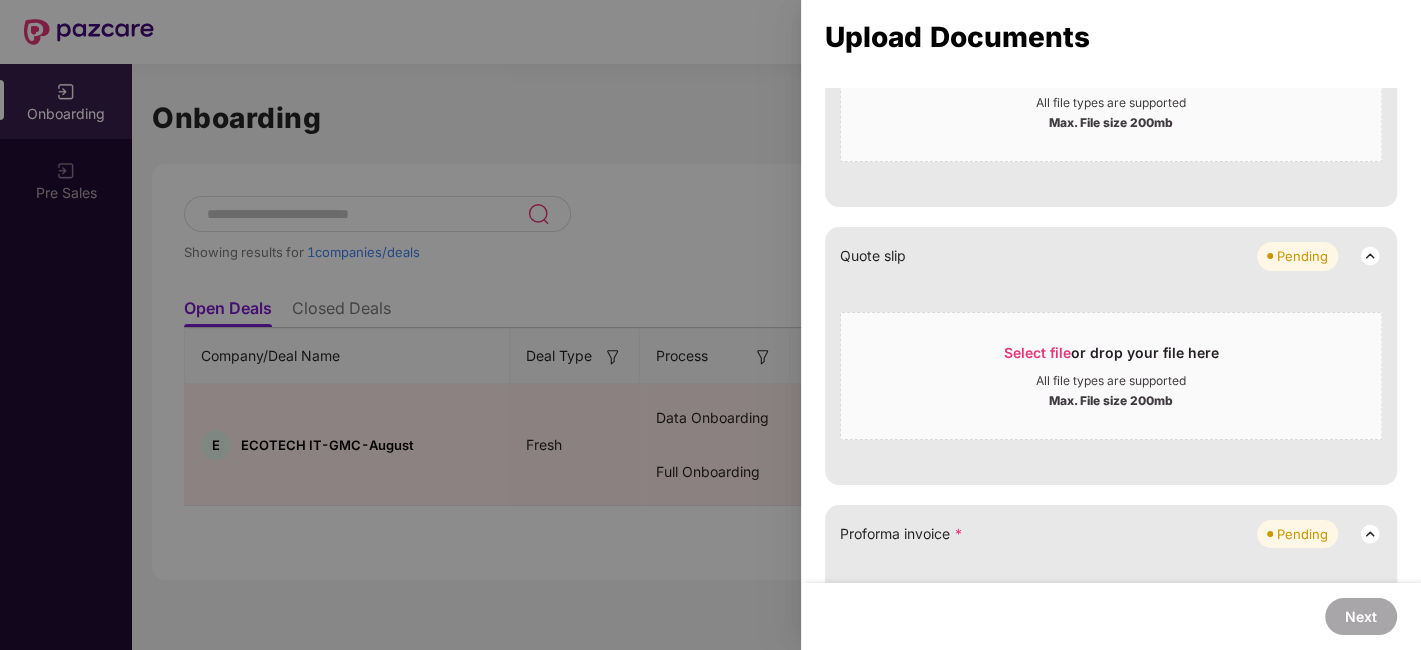 scroll, scrollTop: 777, scrollLeft: 0, axis: vertical 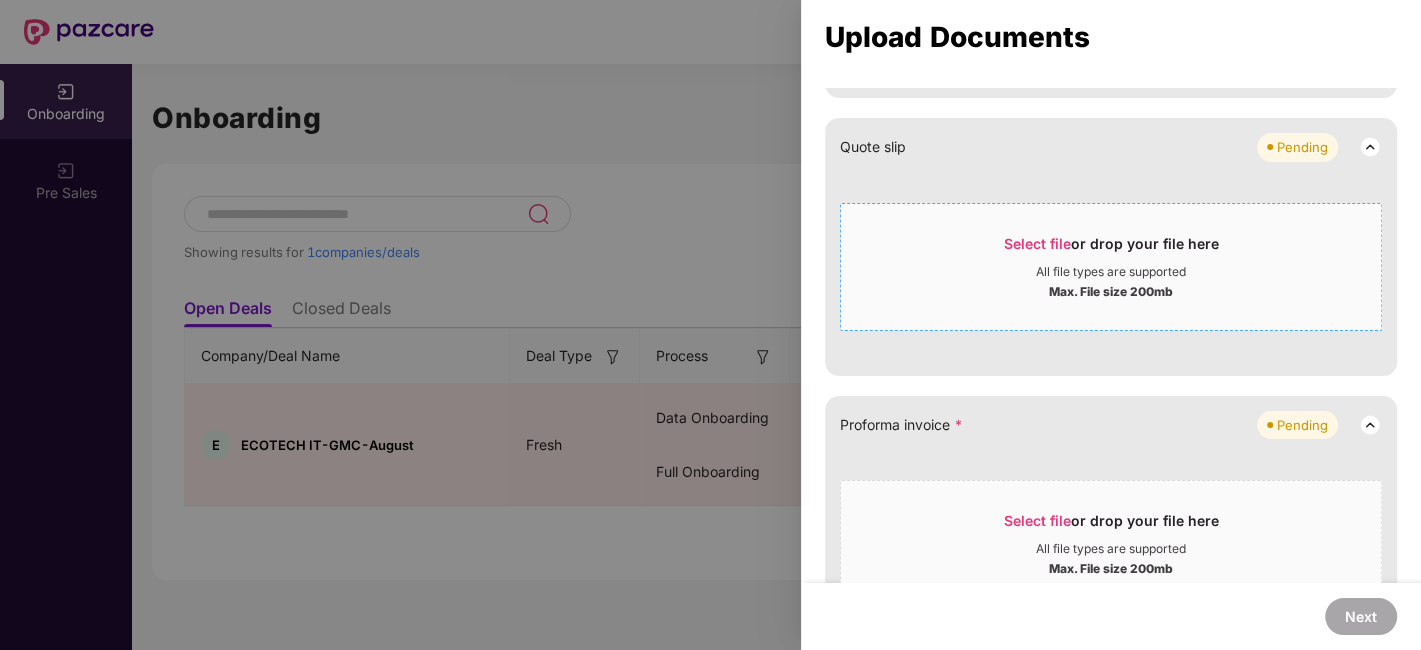 click on "Select file" at bounding box center [1037, 243] 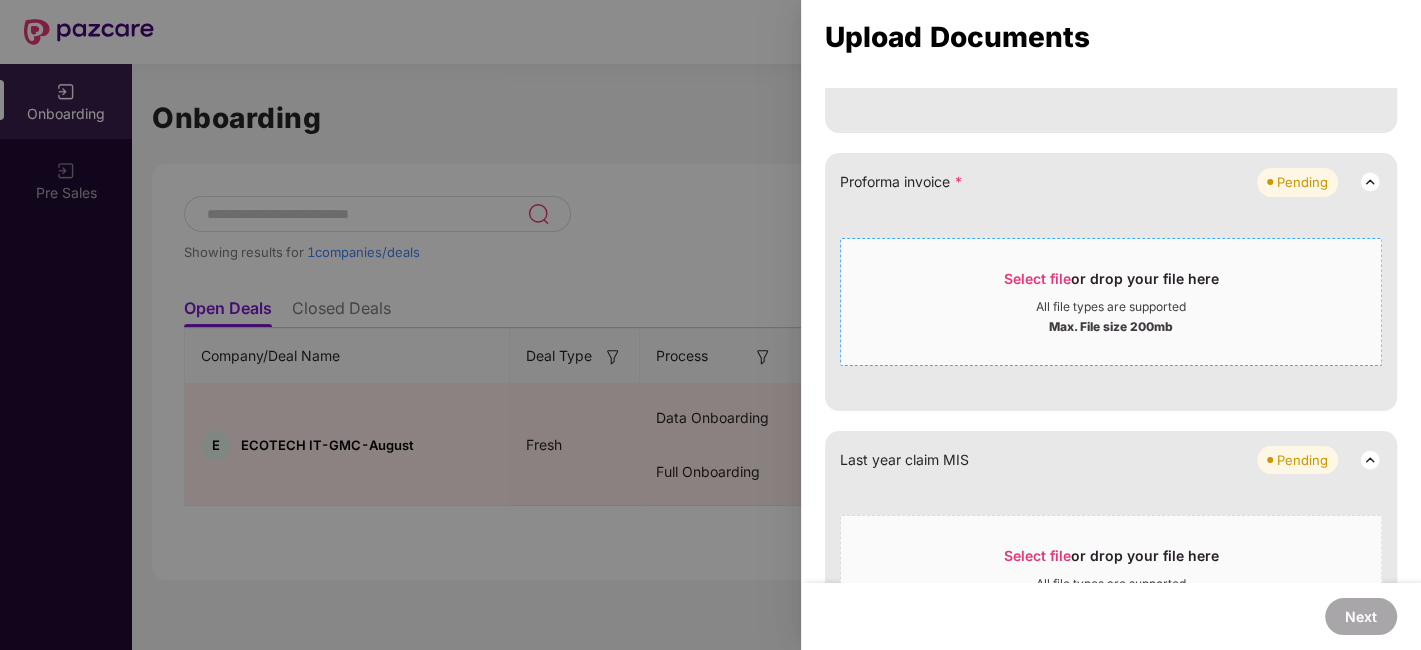 scroll, scrollTop: 1222, scrollLeft: 0, axis: vertical 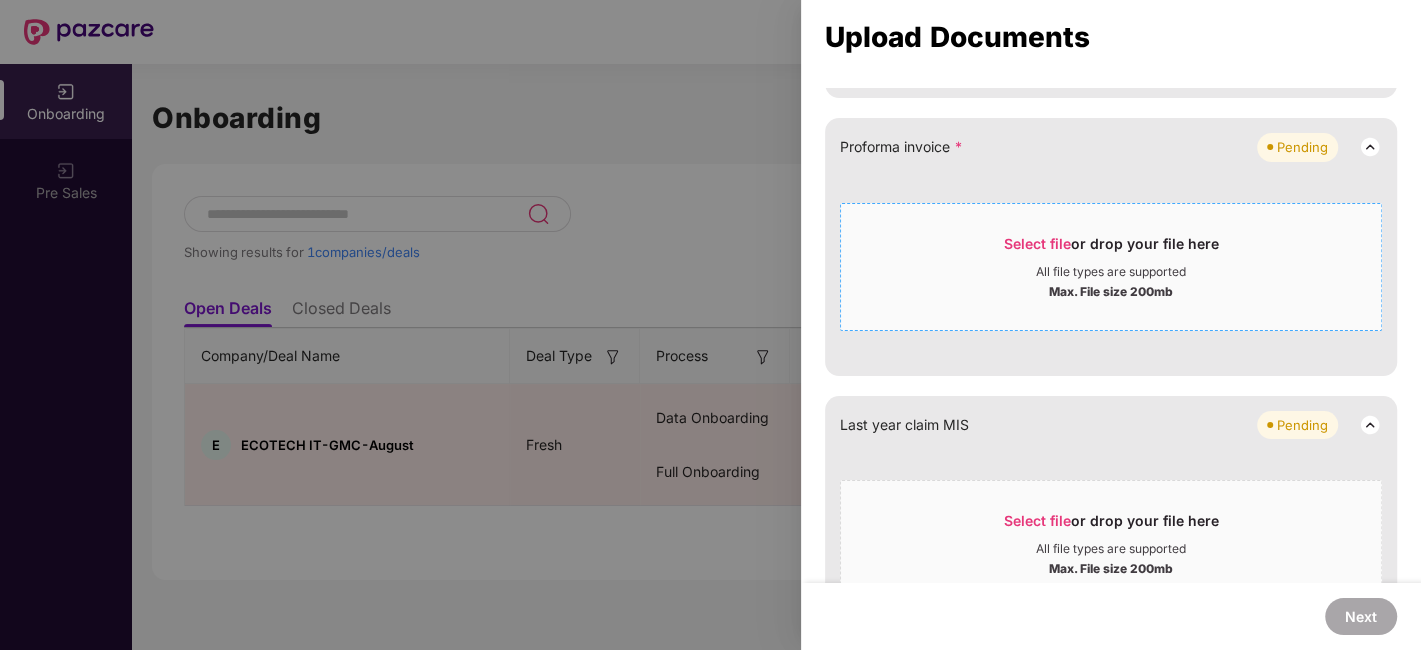 click on "Select file" at bounding box center [1037, 243] 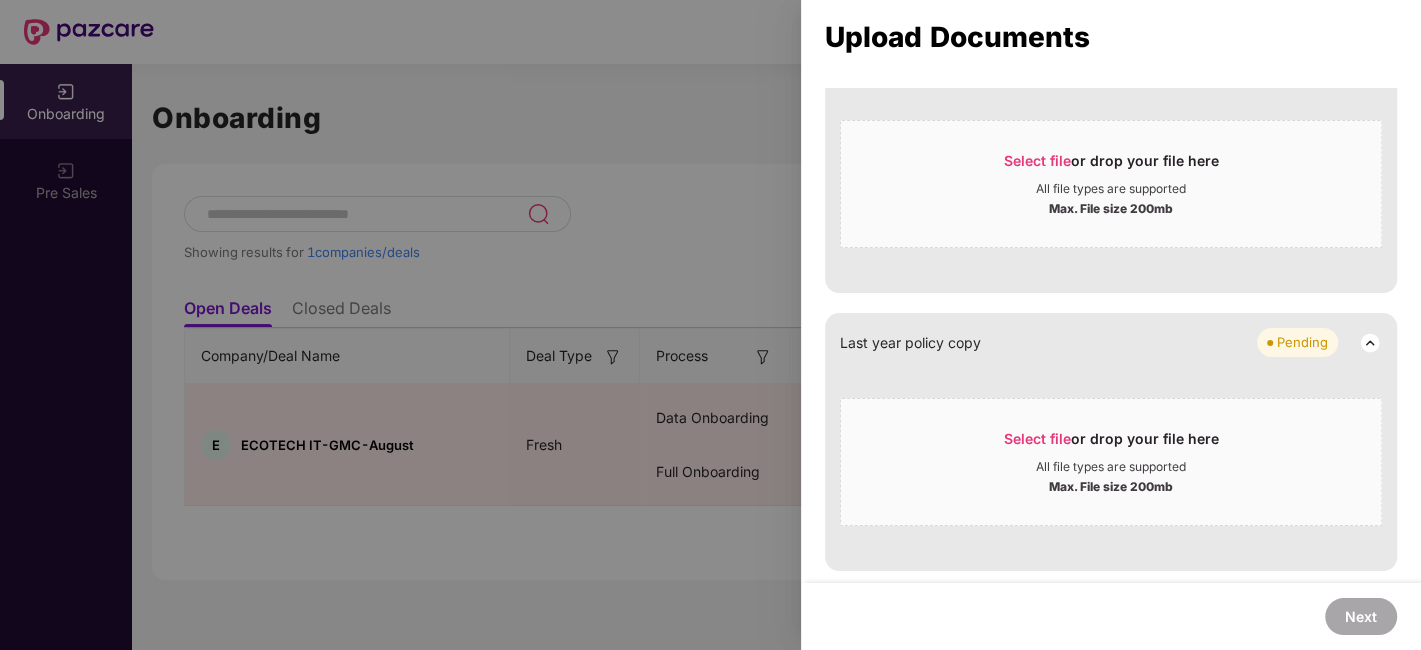 scroll, scrollTop: 1208, scrollLeft: 0, axis: vertical 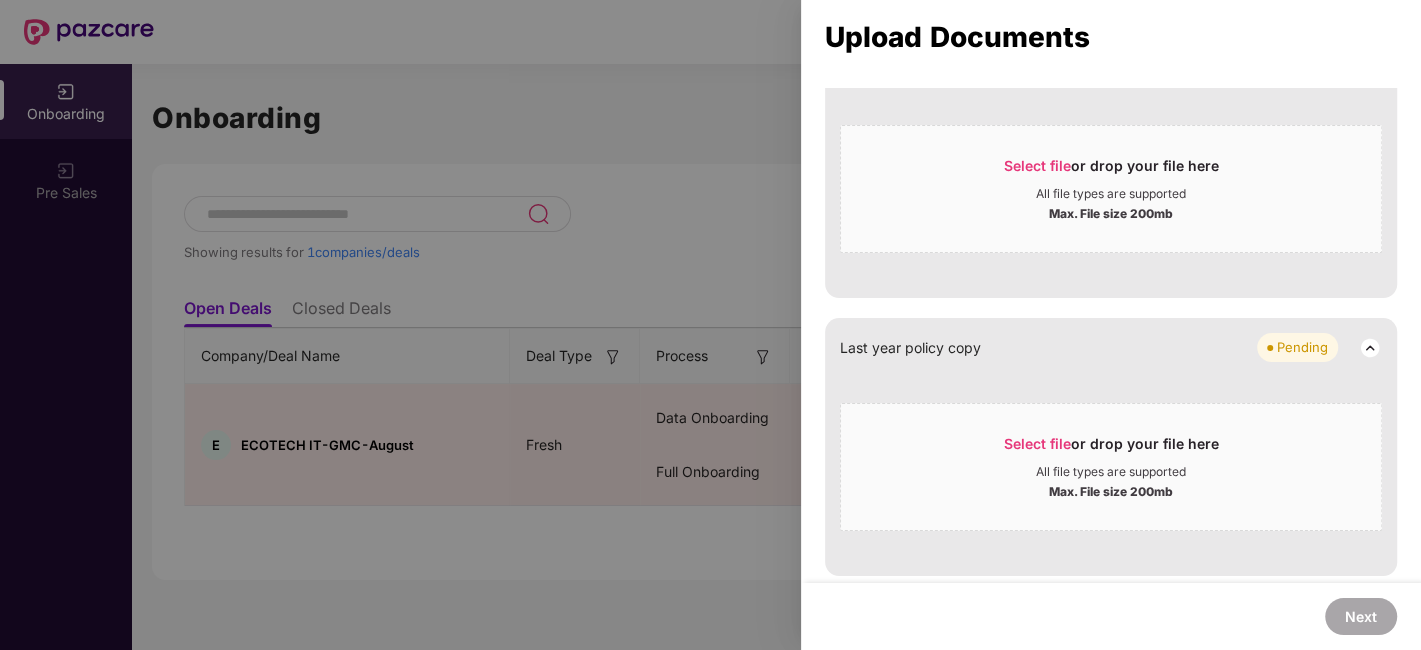 click on "Upload remaining files now PAN card   *   (1) Uploaded Member data   *   (1) Sample File Uploaded Sales handover checklist   *   (1) Sample File Uploaded QCR   *   (1) Uploaded Payment Details   *   Pending Select file  or drop your file here All file types are supported Max. File size 200mb Quote slip     (1) Uploaded Proforma invoice   *   (1) Uploaded Last year claim MIS     Pending Select file  or drop your file here All file types are supported Max. File size 200mb Last year policy copy     Pending Select file  or drop your file here All file types are supported Max. File size 200mb" at bounding box center [1111, -86] 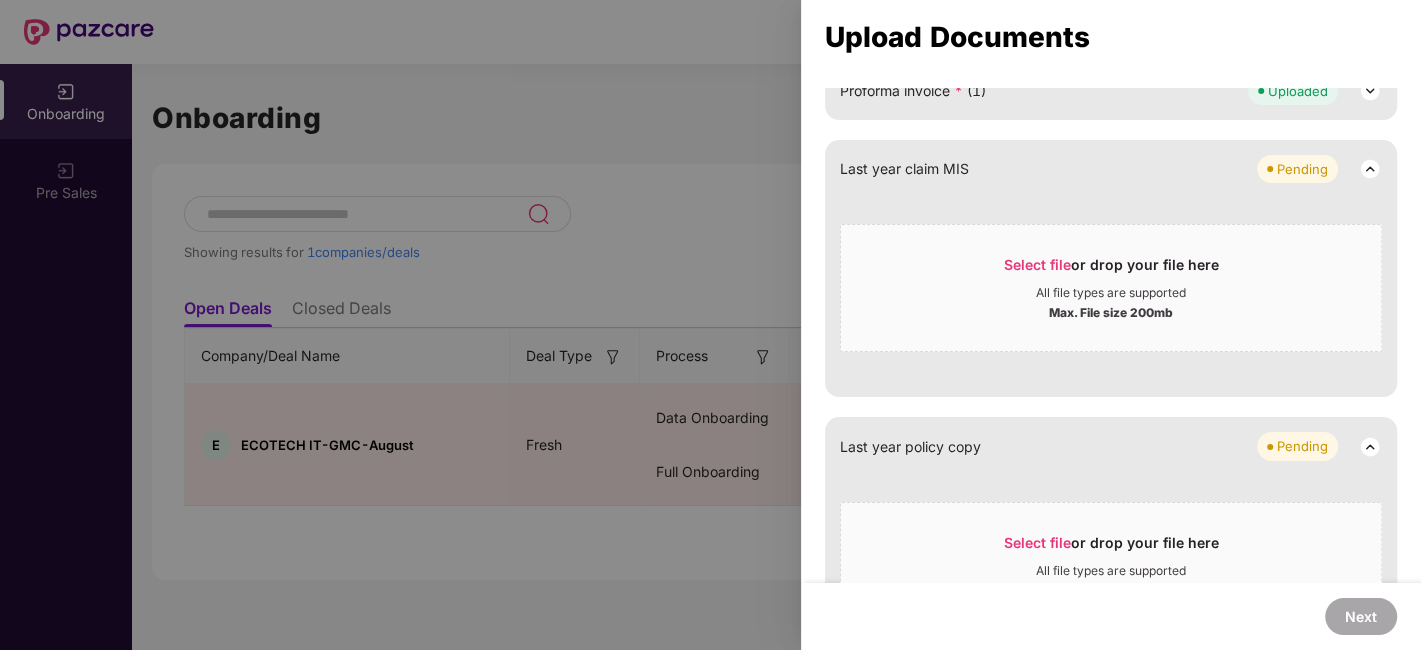 scroll, scrollTop: 788, scrollLeft: 0, axis: vertical 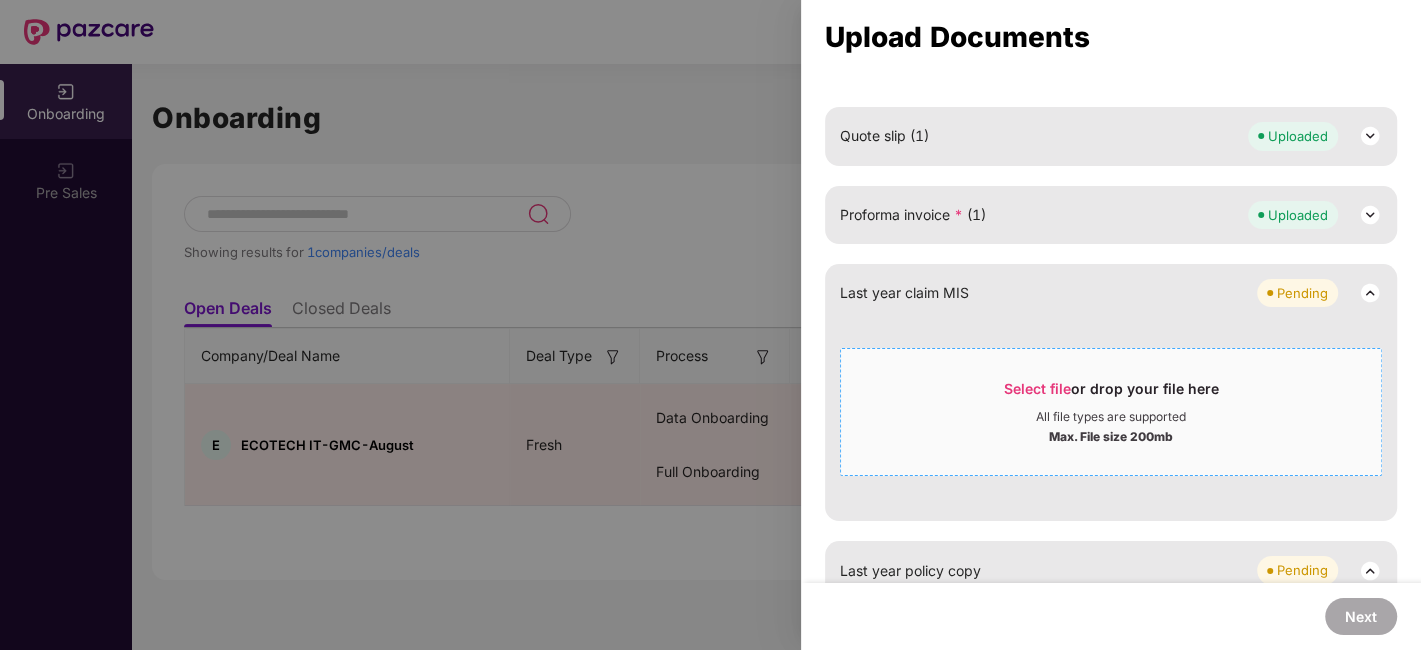 click on "Select file" at bounding box center (1037, 388) 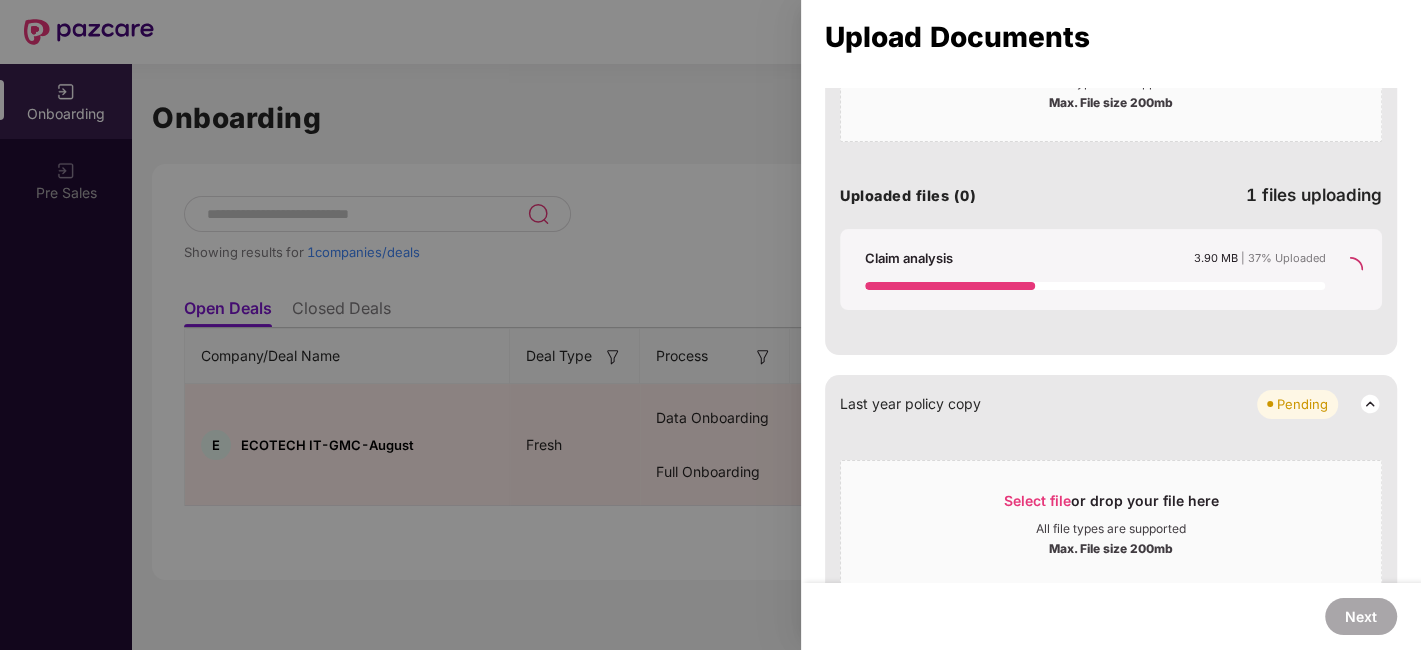 scroll, scrollTop: 1178, scrollLeft: 0, axis: vertical 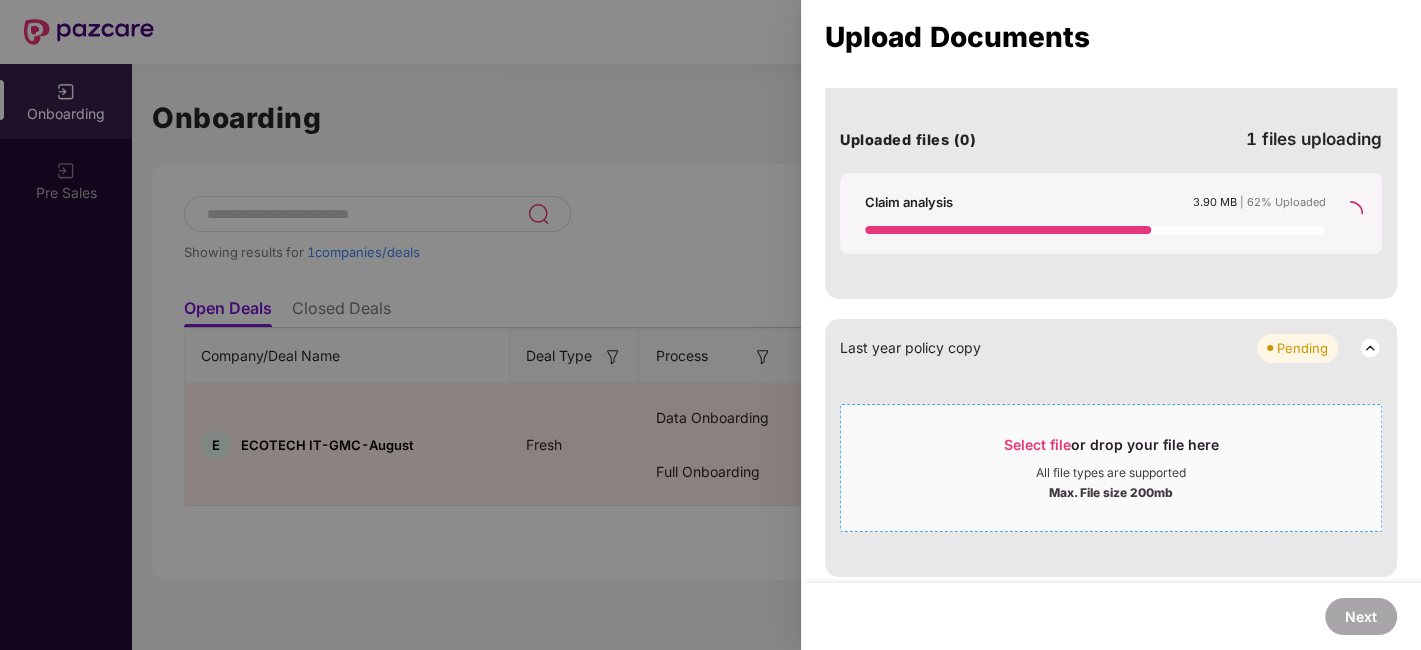 click on "Select file" at bounding box center (1037, 444) 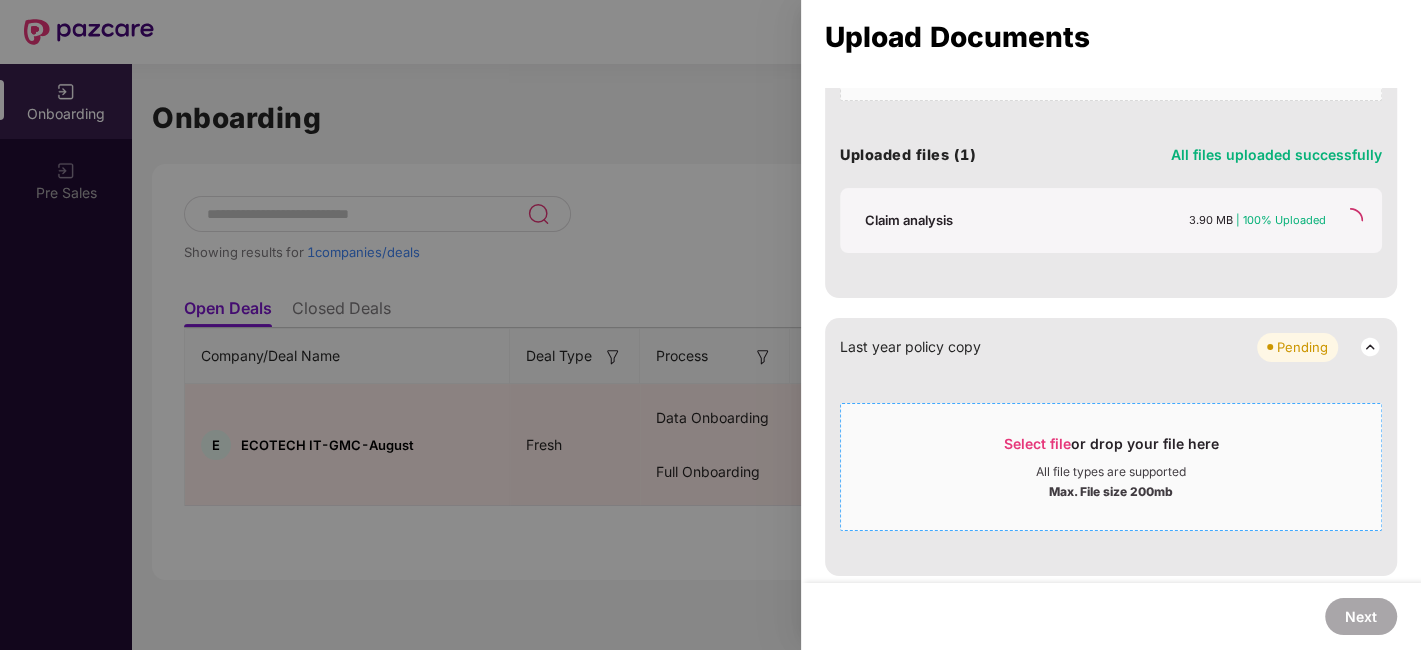 scroll, scrollTop: 812, scrollLeft: 0, axis: vertical 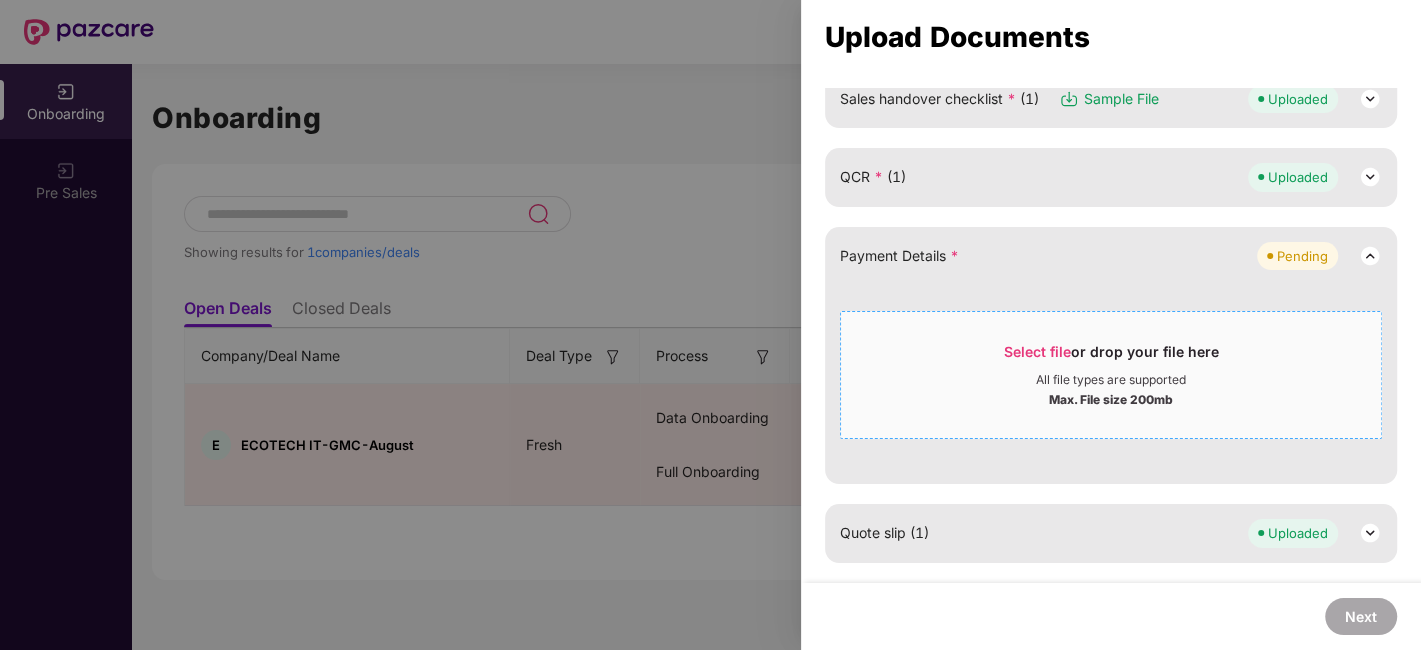 click on "Select file" at bounding box center [1037, 351] 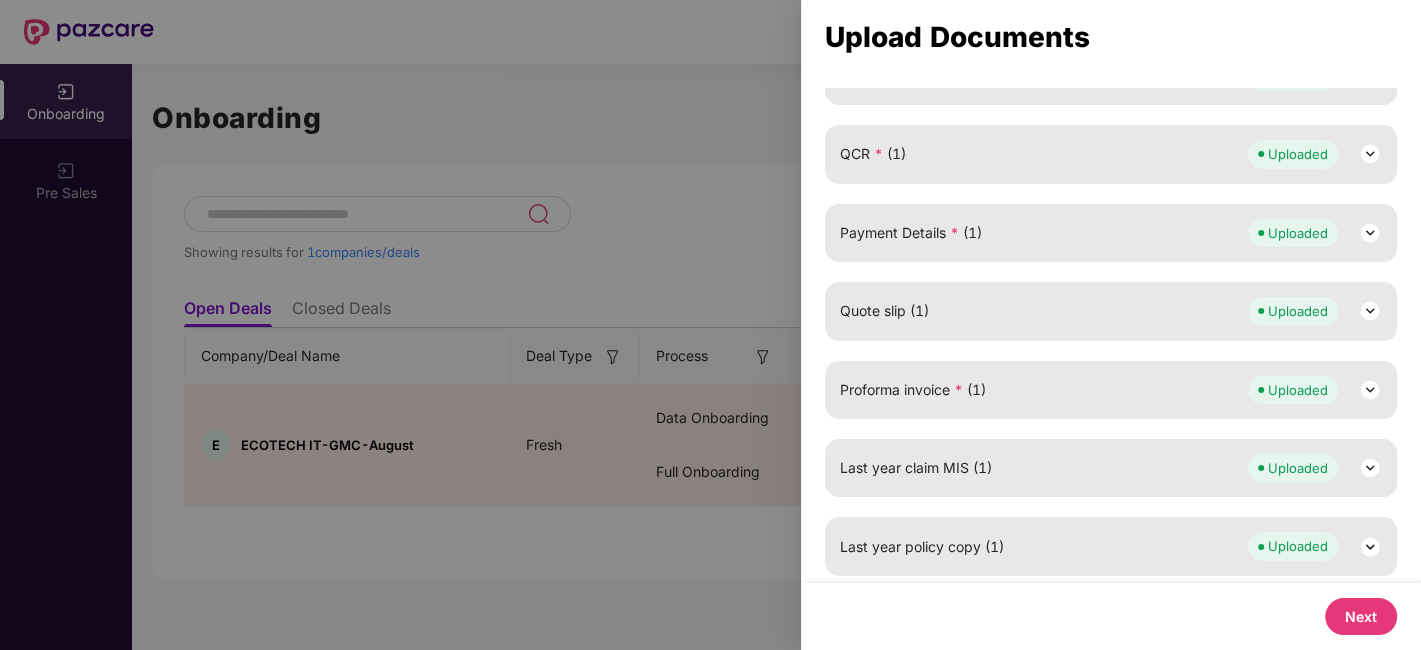 scroll, scrollTop: 415, scrollLeft: 0, axis: vertical 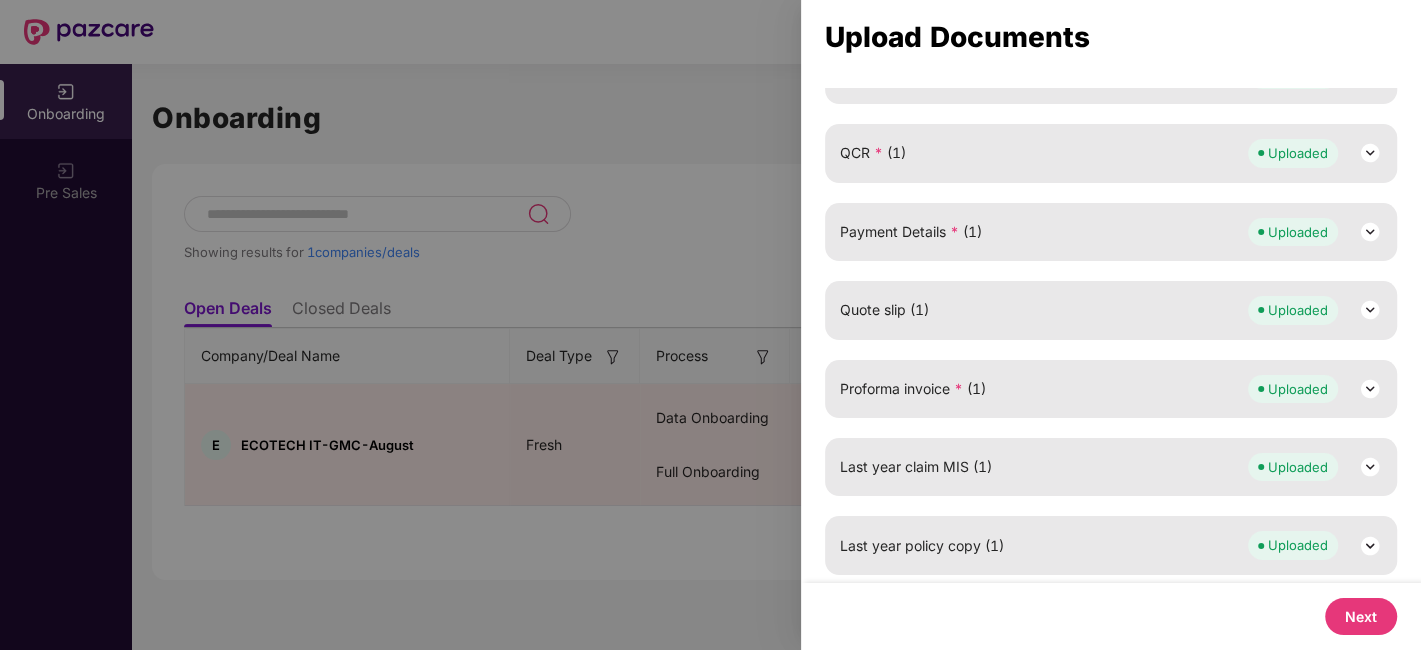 click on "Next" at bounding box center [1361, 616] 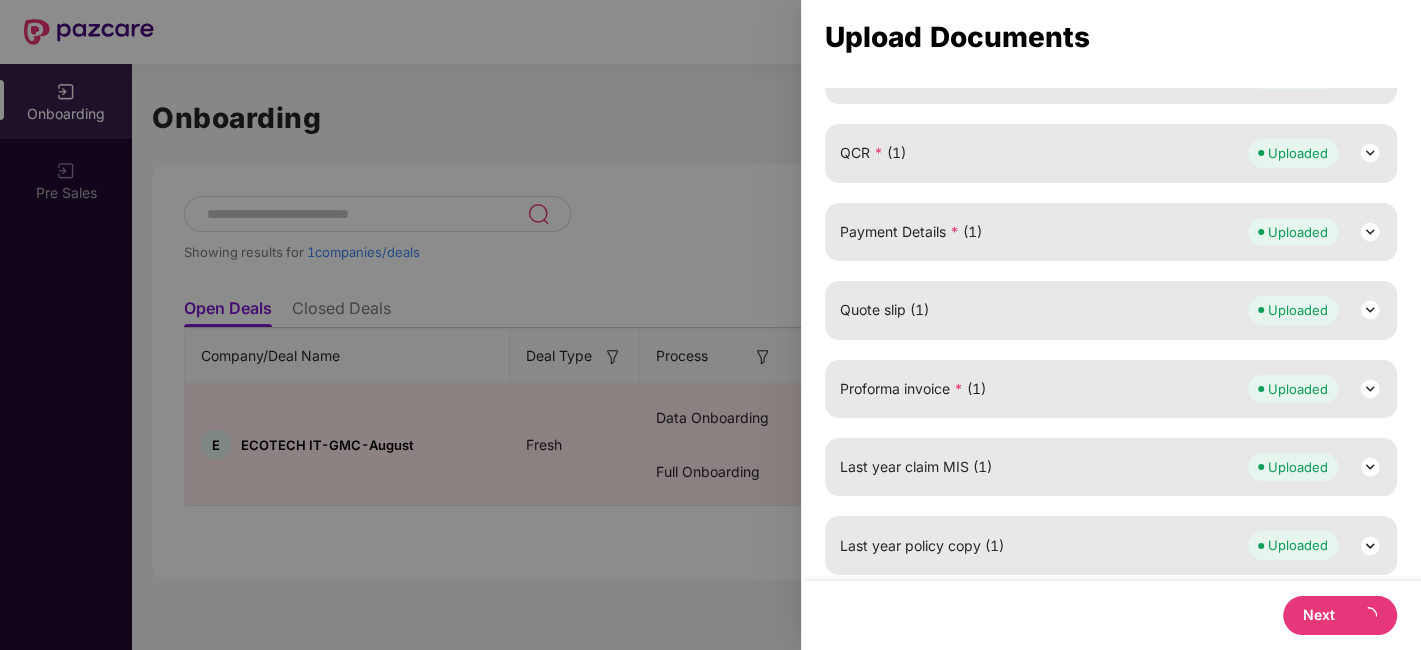 scroll, scrollTop: 0, scrollLeft: 0, axis: both 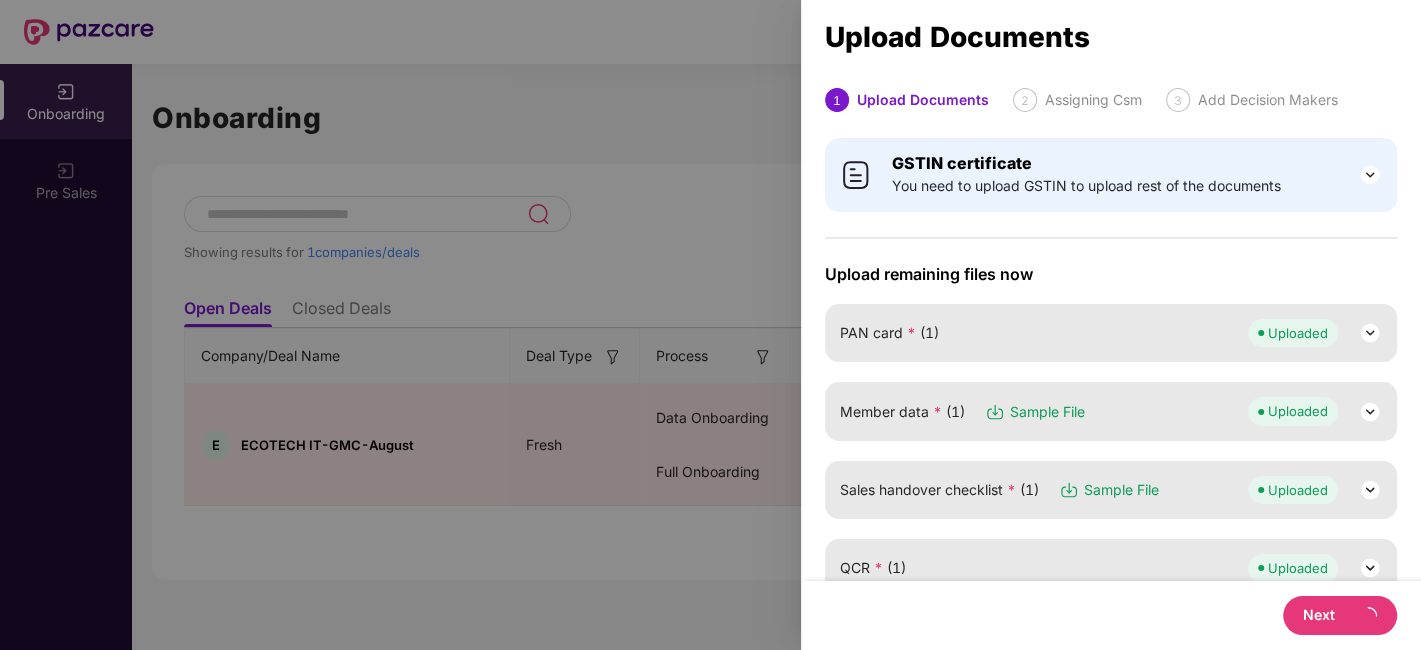 select on "**********" 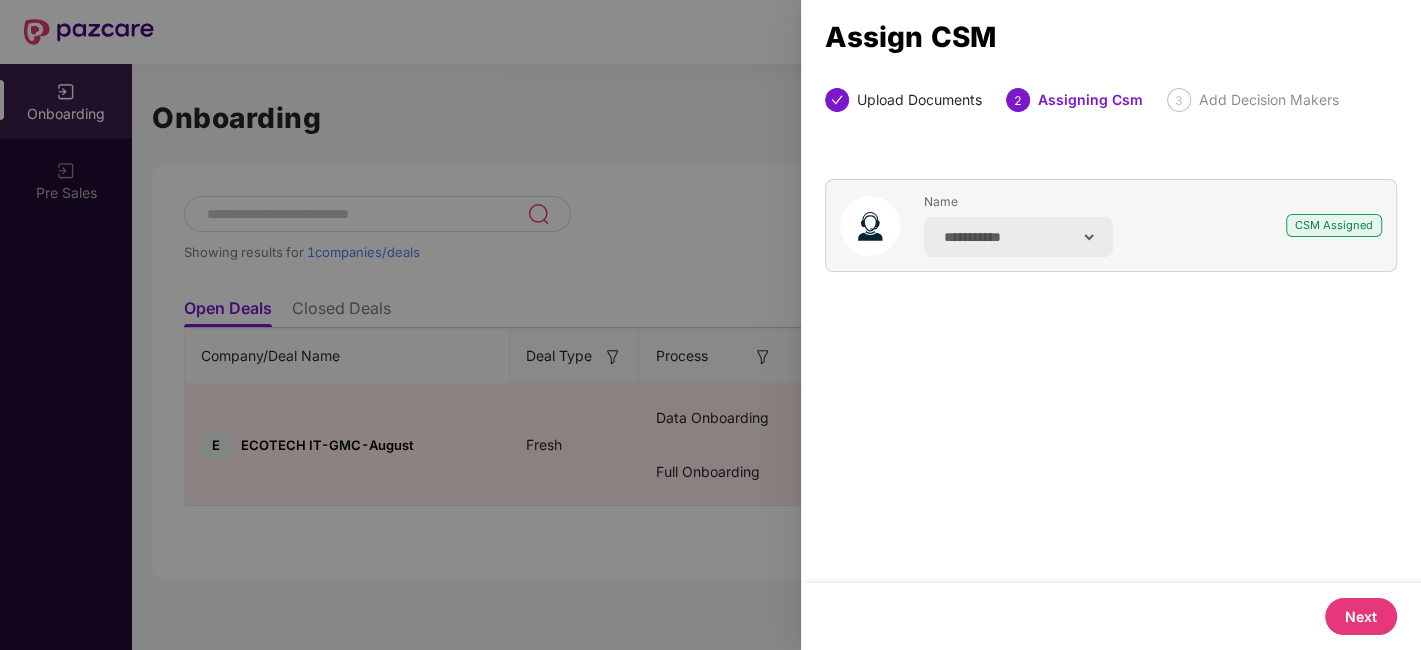 click on "Next" at bounding box center [1361, 616] 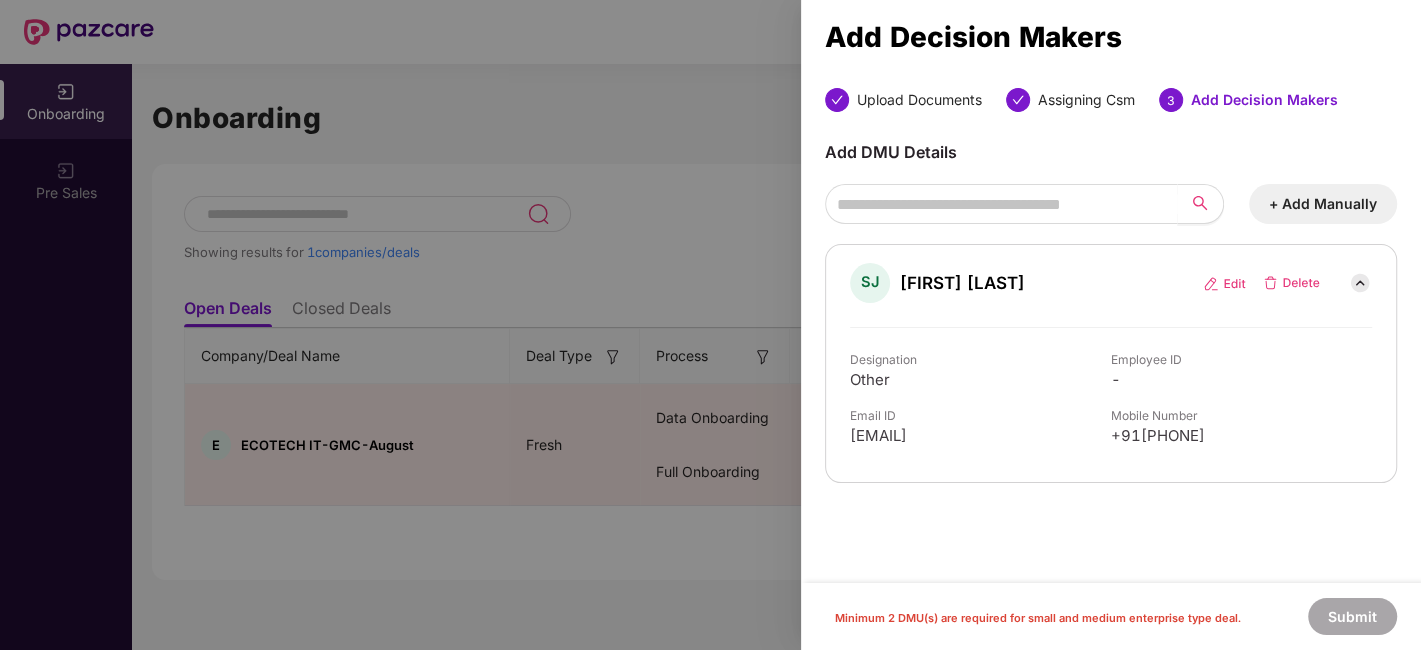 click at bounding box center [1224, 284] 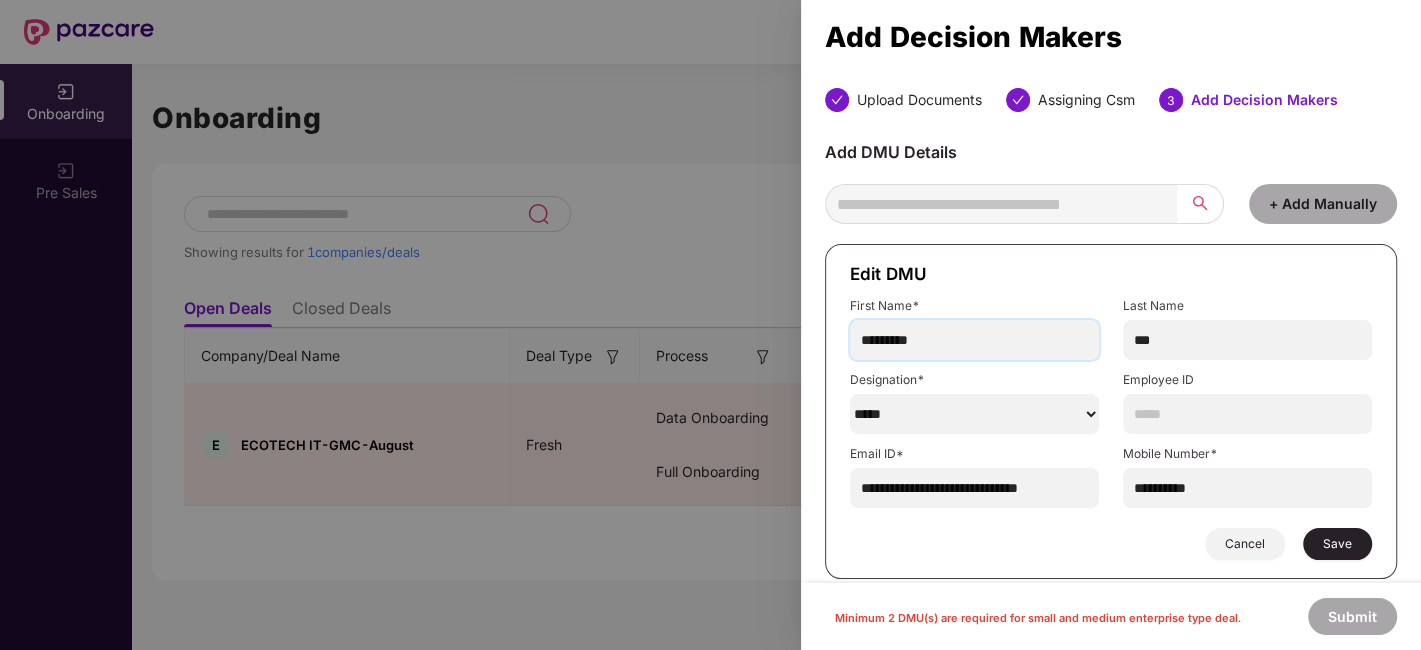 click on "*********" at bounding box center (974, 340) 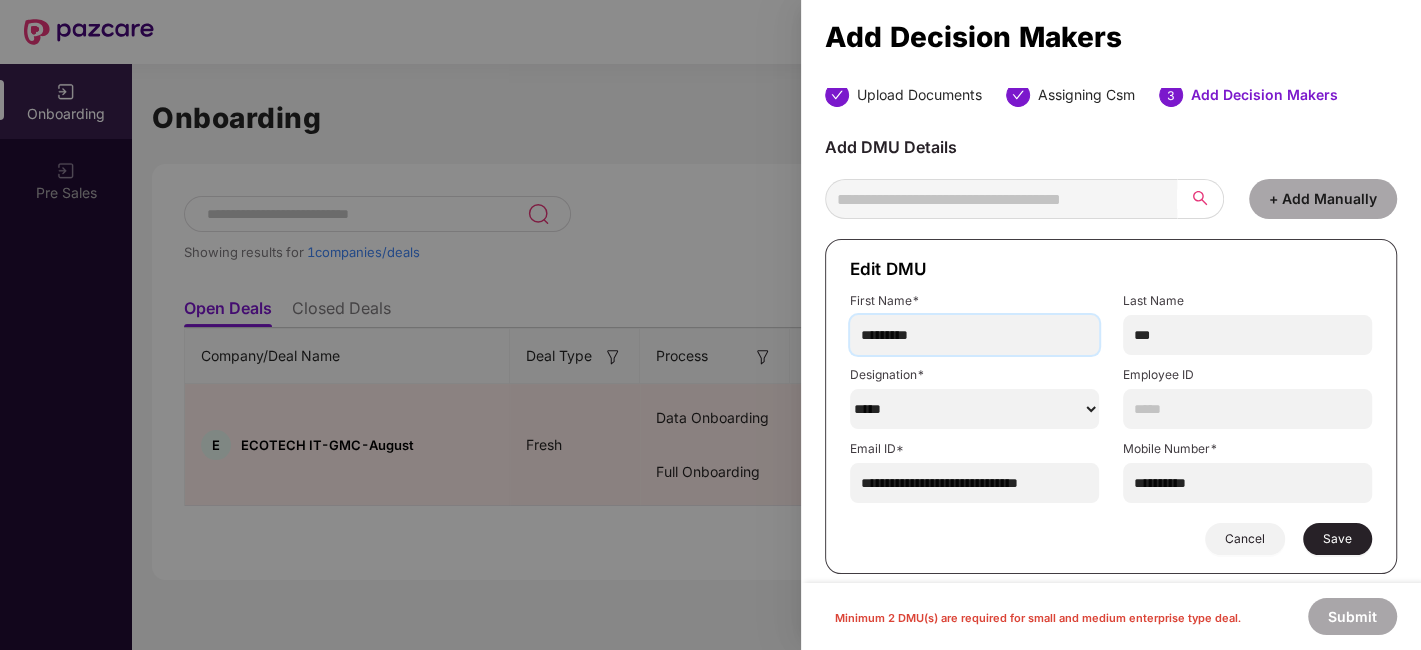 scroll, scrollTop: 7, scrollLeft: 0, axis: vertical 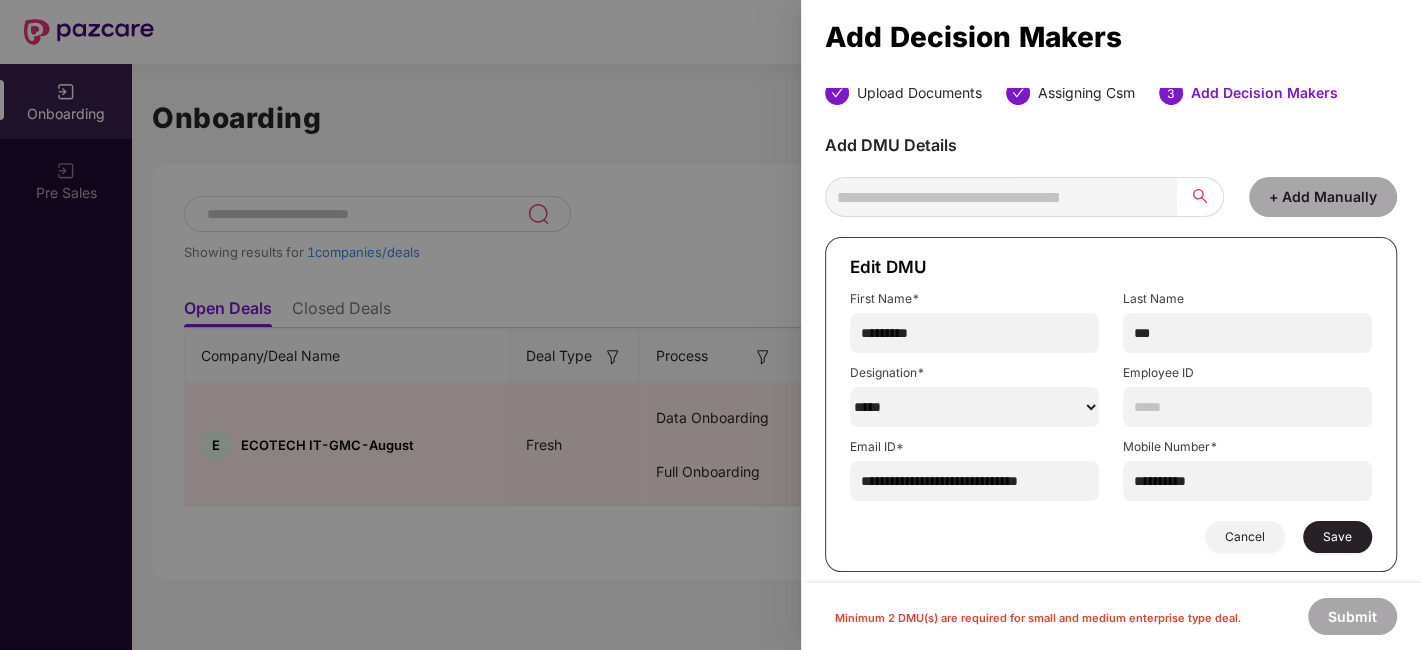 click on "Save" at bounding box center [1337, 537] 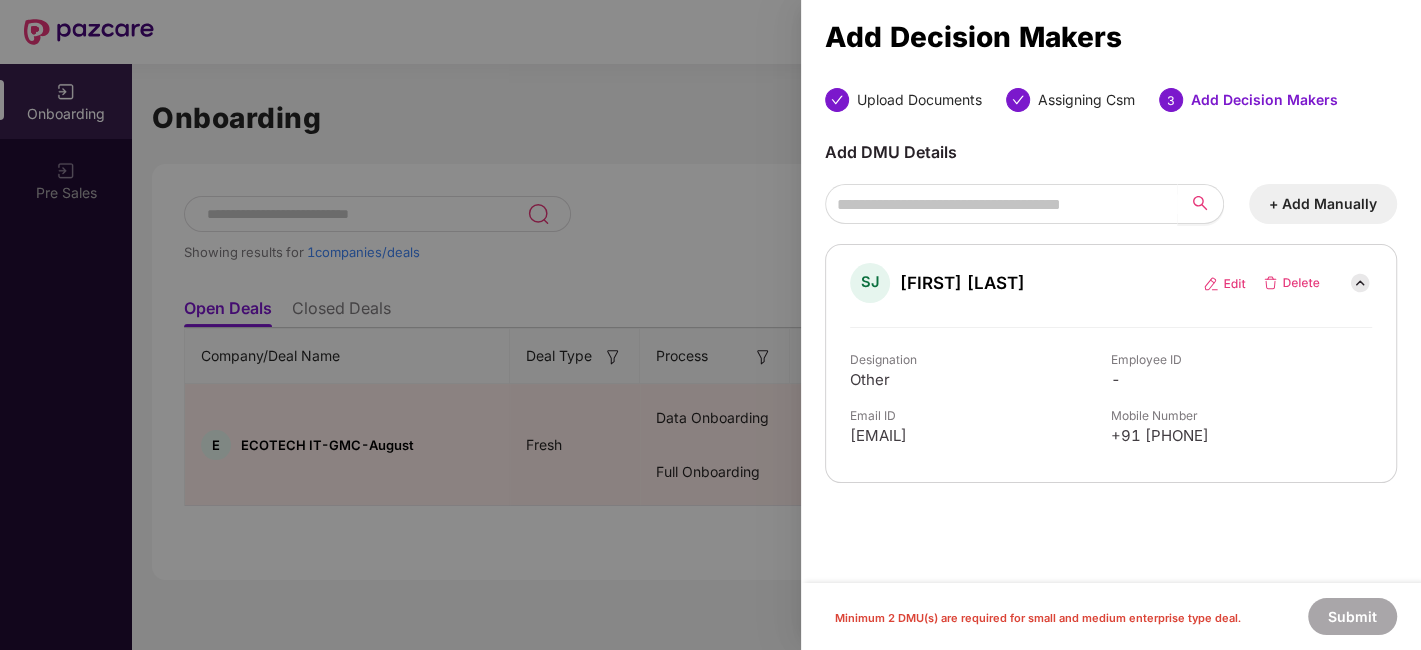 scroll, scrollTop: 0, scrollLeft: 0, axis: both 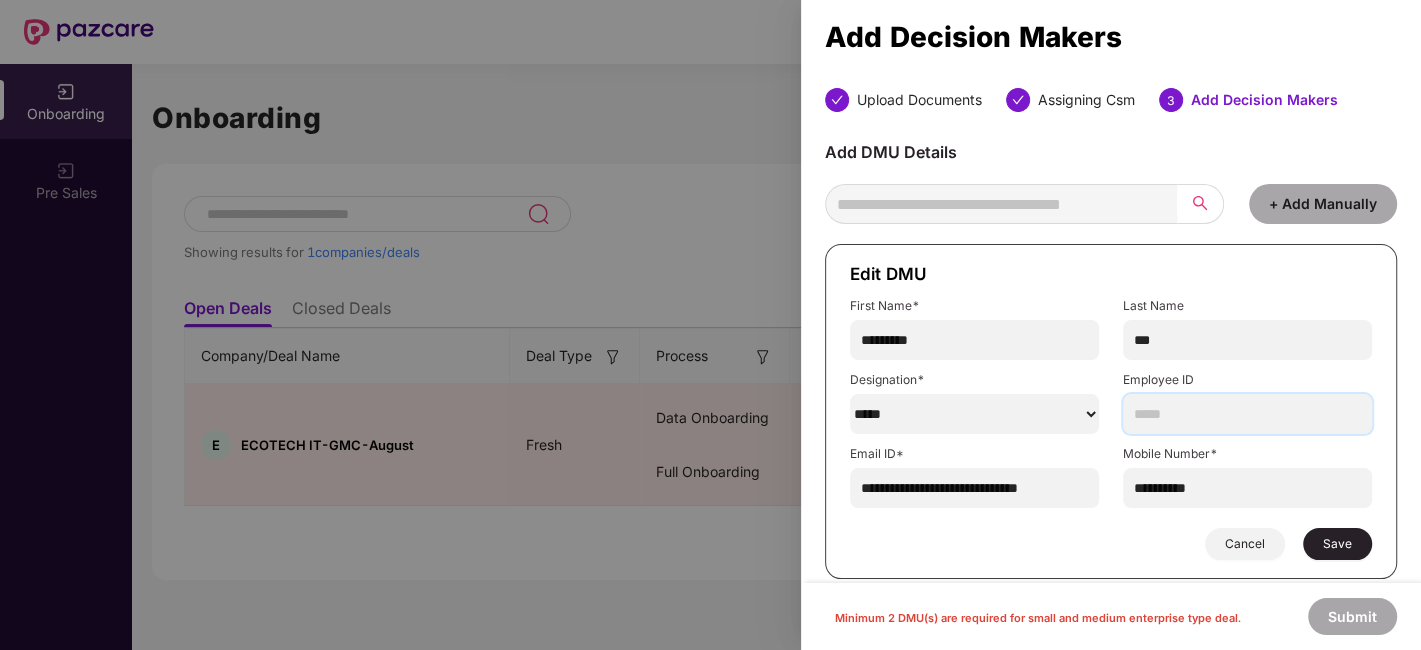 click at bounding box center (1247, 414) 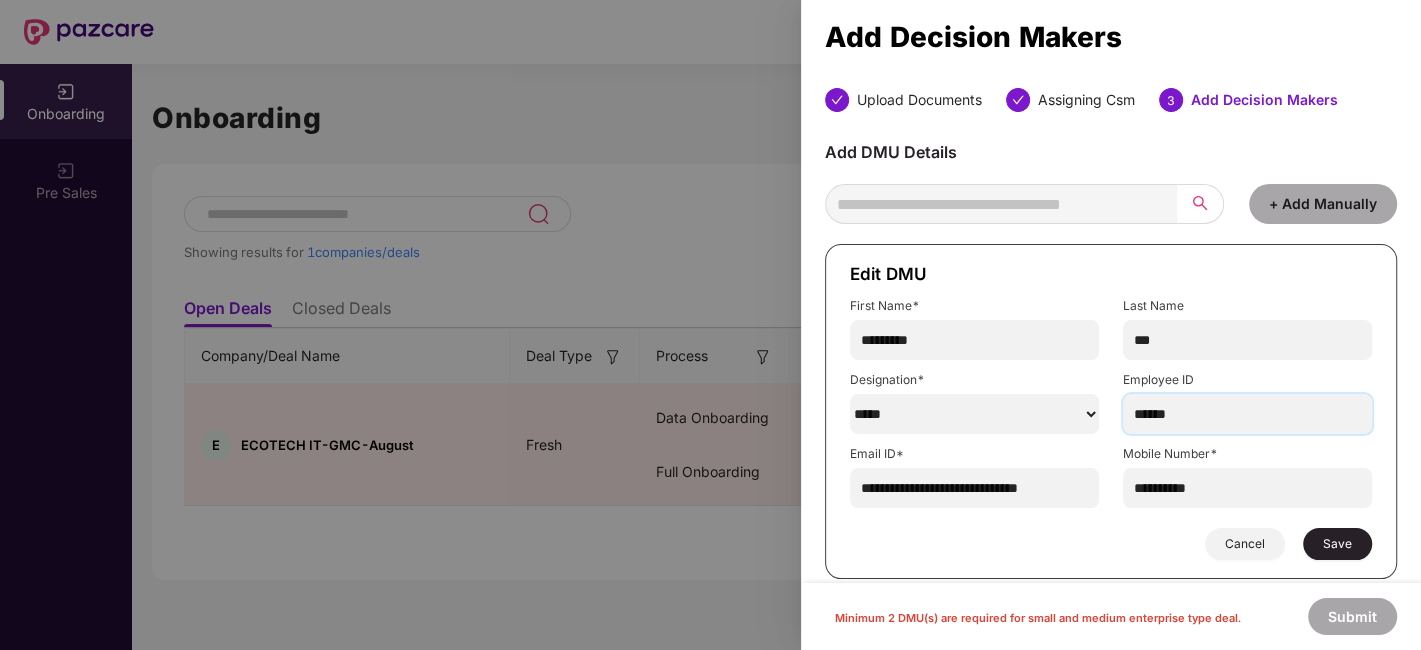 type on "******" 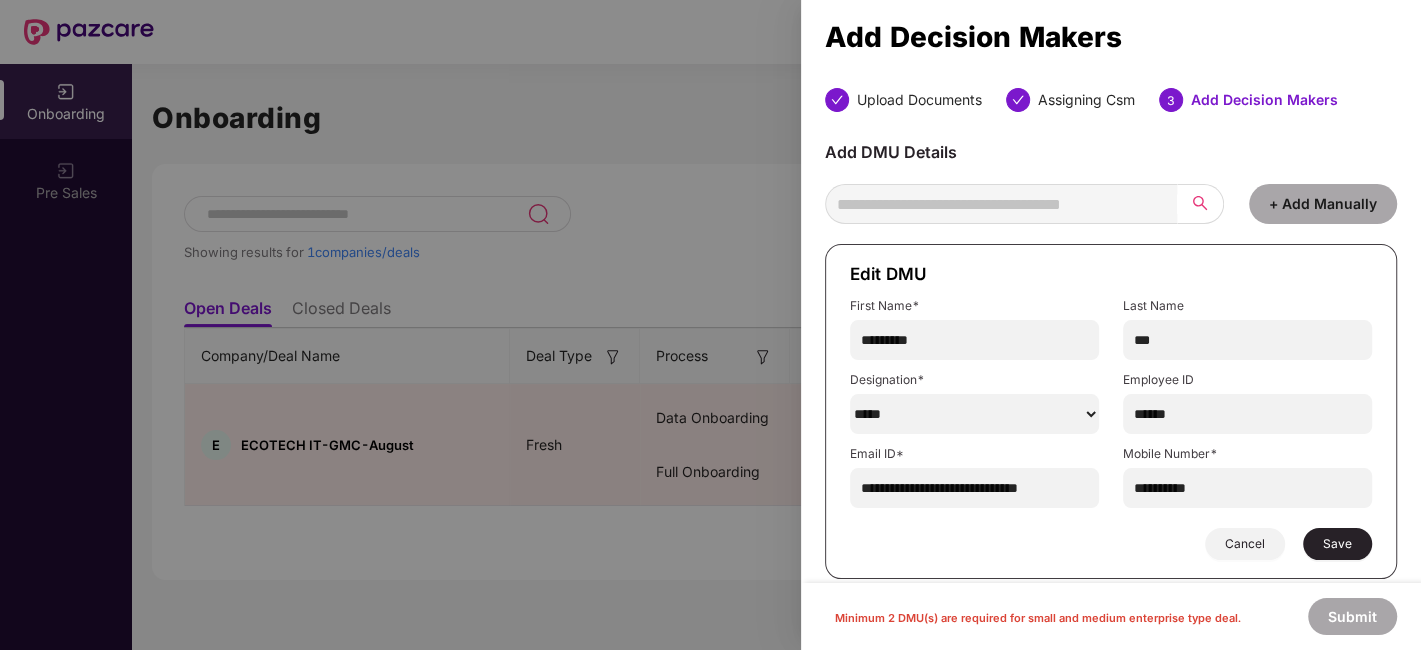 click on "Save" at bounding box center (1337, 544) 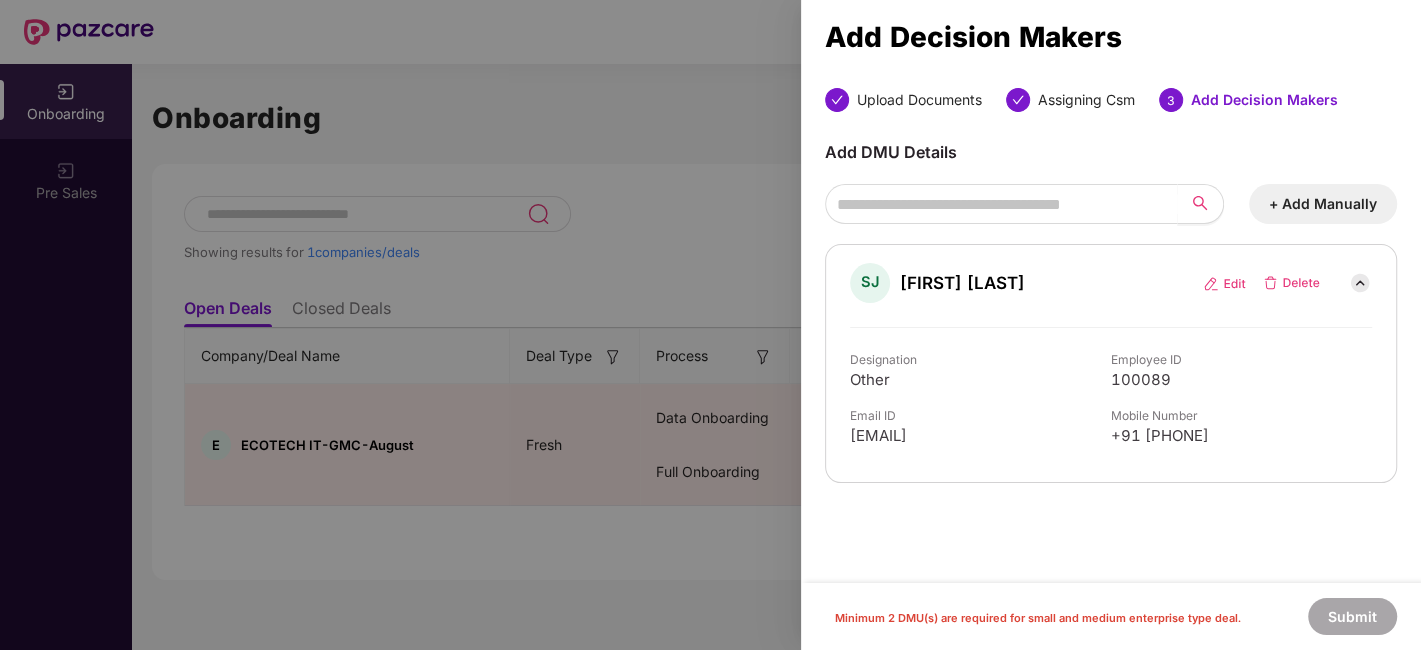 click at bounding box center [1224, 284] 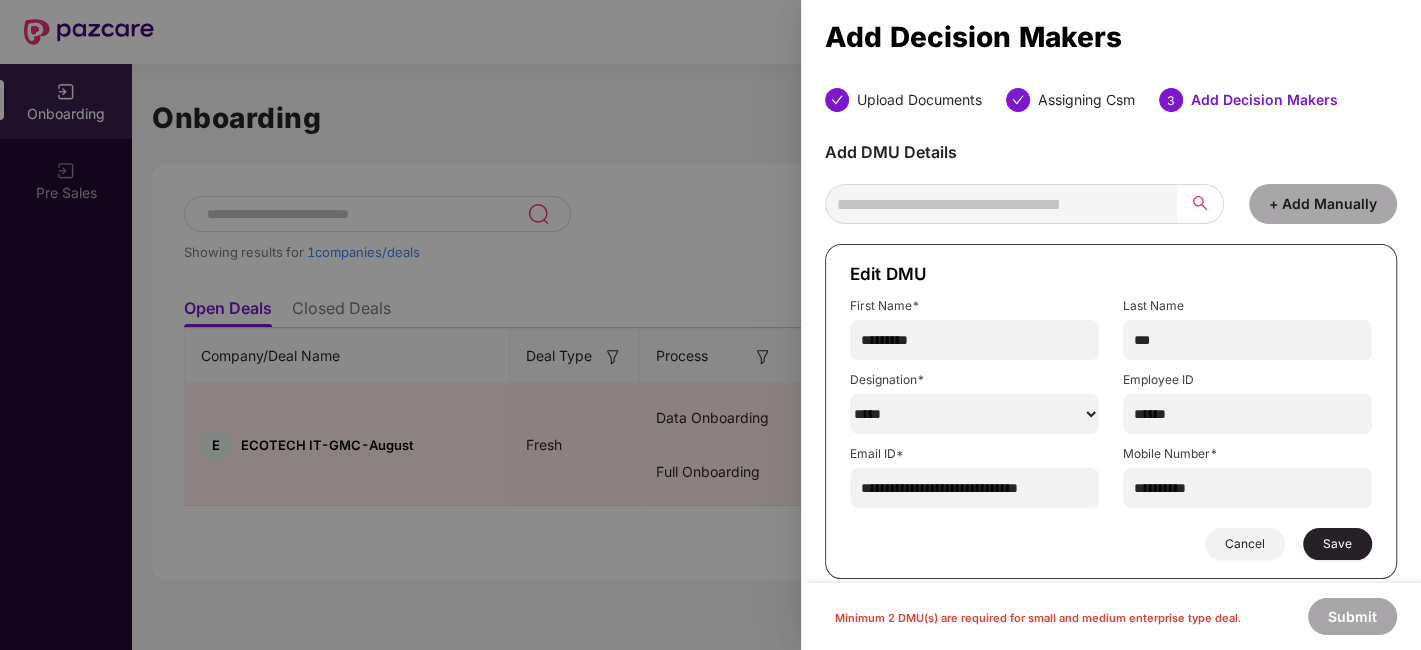 click on "******" at bounding box center [974, 414] 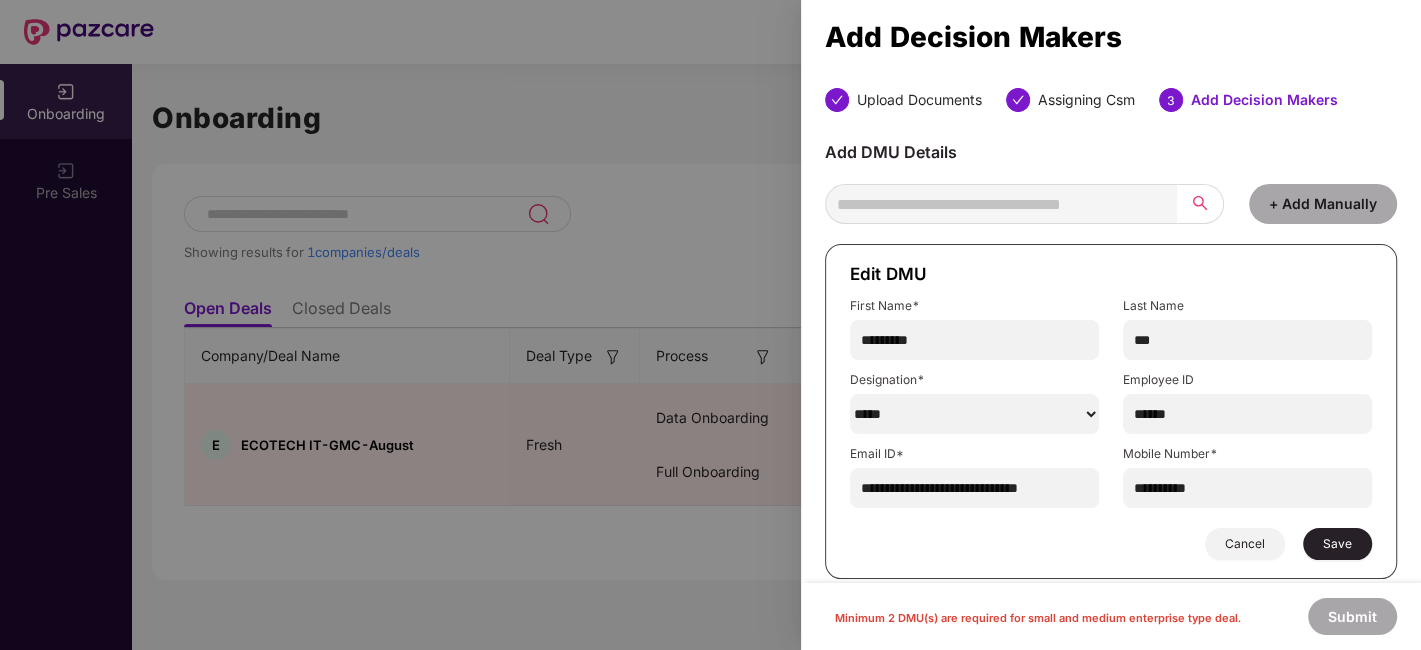 select on "***" 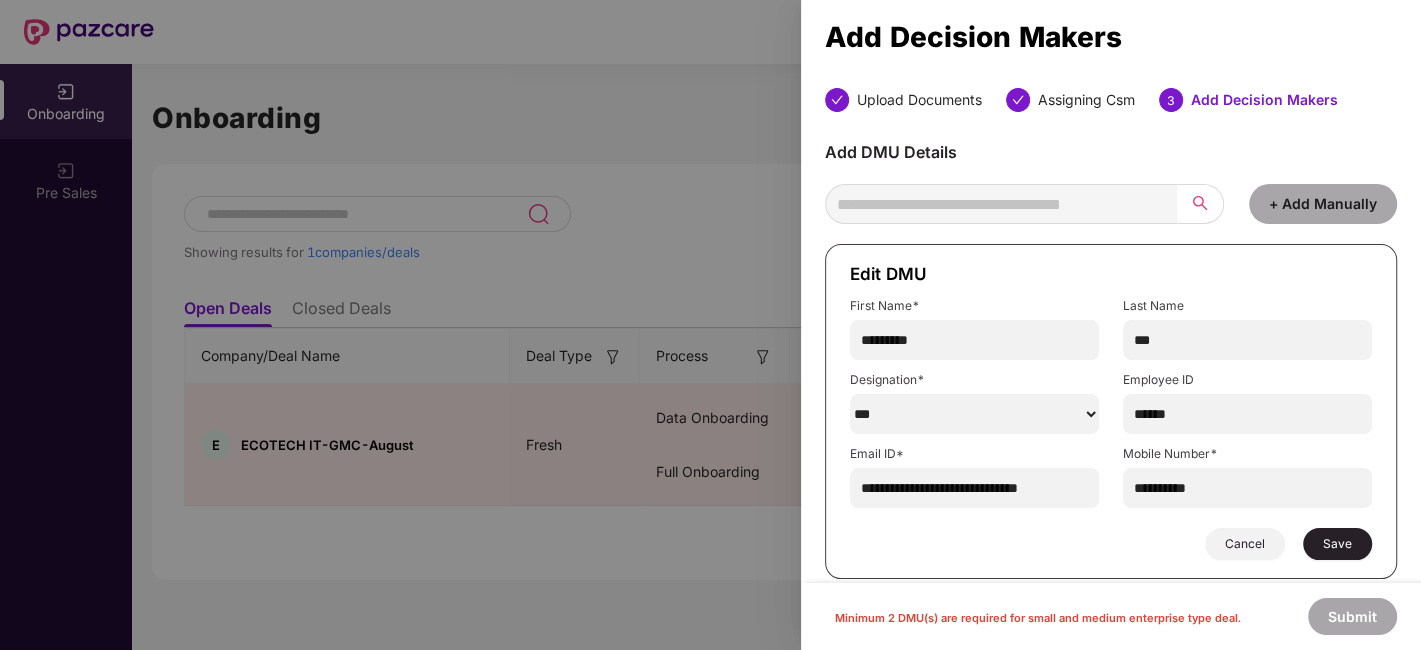 click on "******" at bounding box center [974, 414] 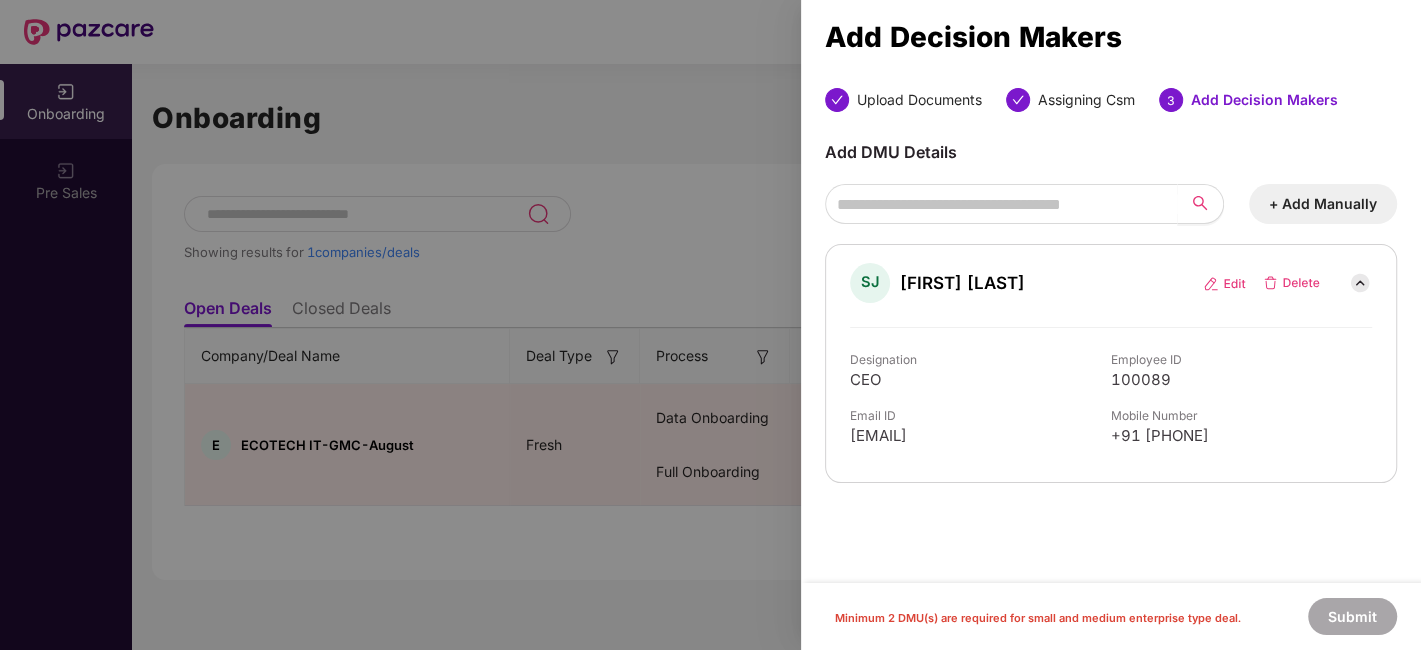 click on "+ Add Manually" at bounding box center [1323, 204] 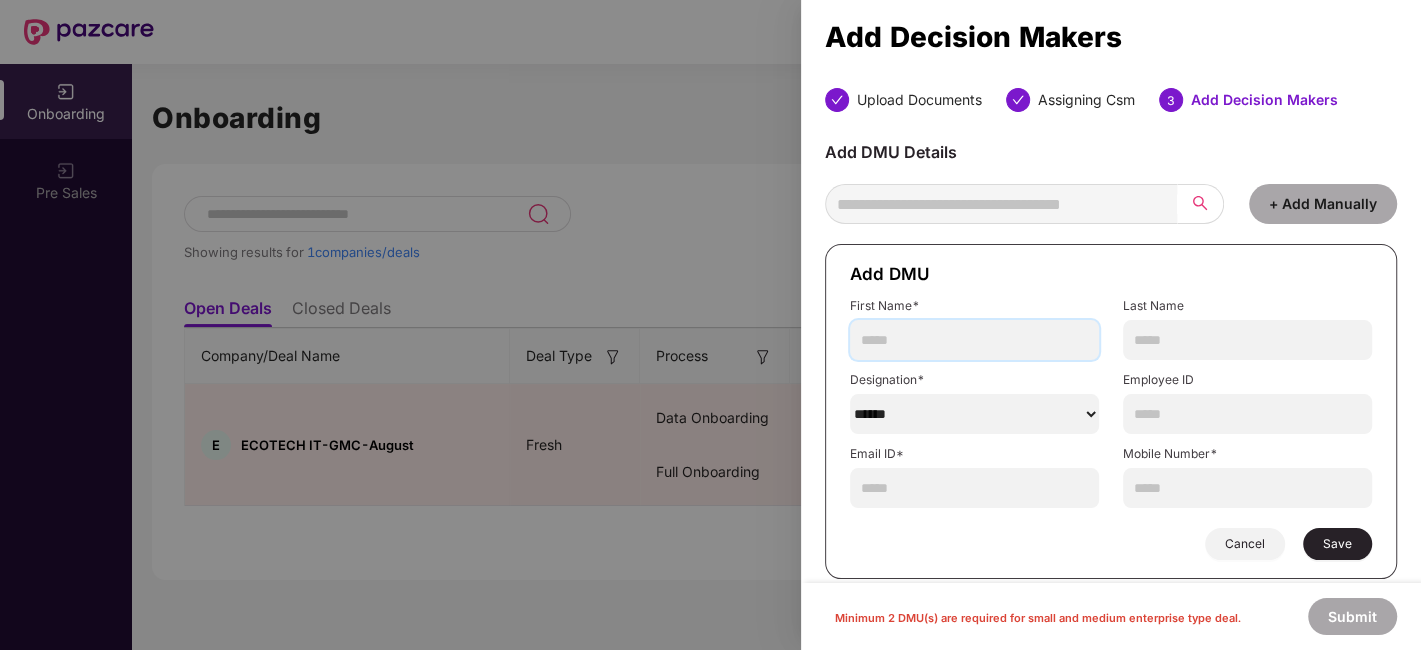click at bounding box center (974, 340) 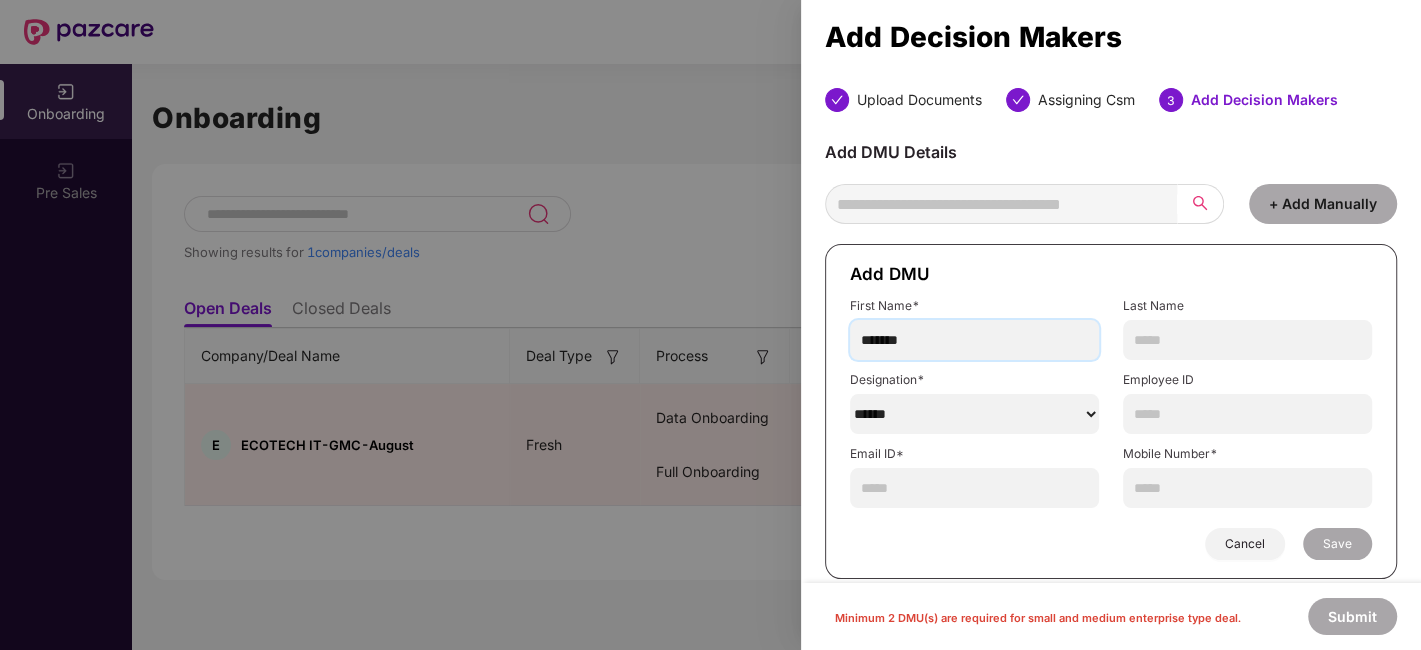type on "******" 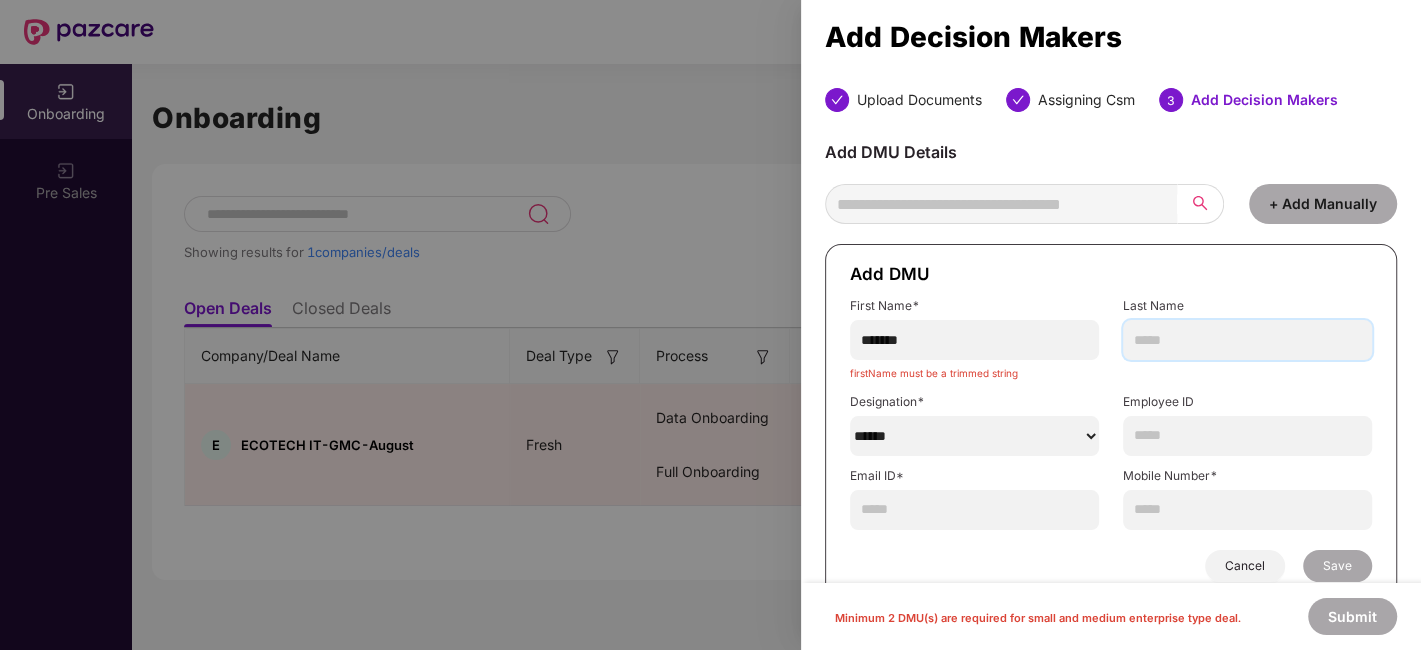 click at bounding box center [1247, 340] 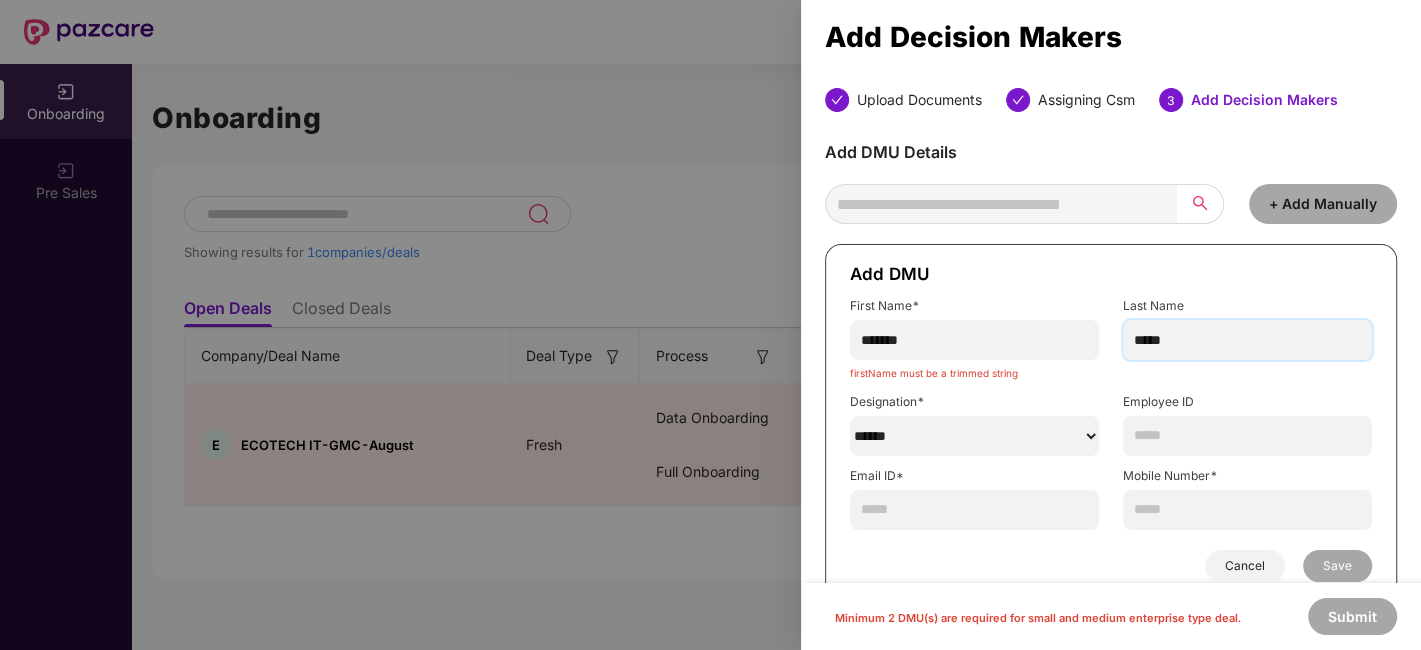 type on "*****" 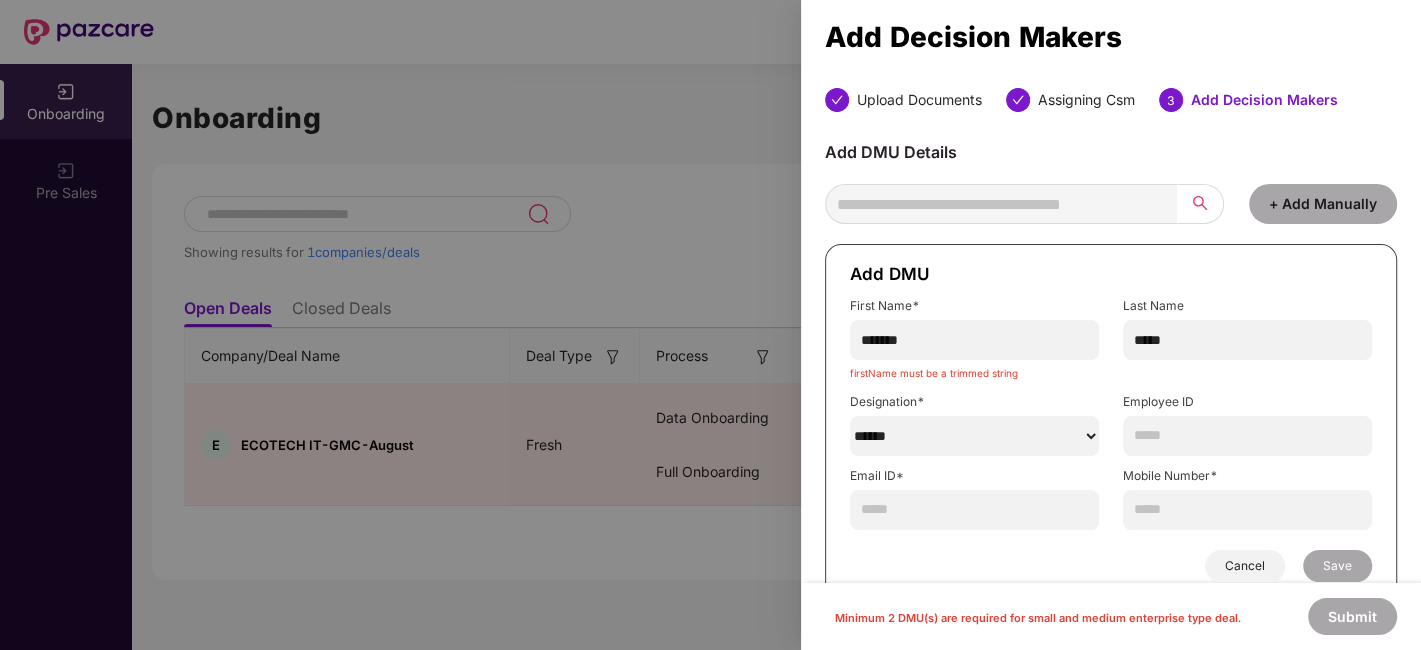 click on "******" at bounding box center [974, 436] 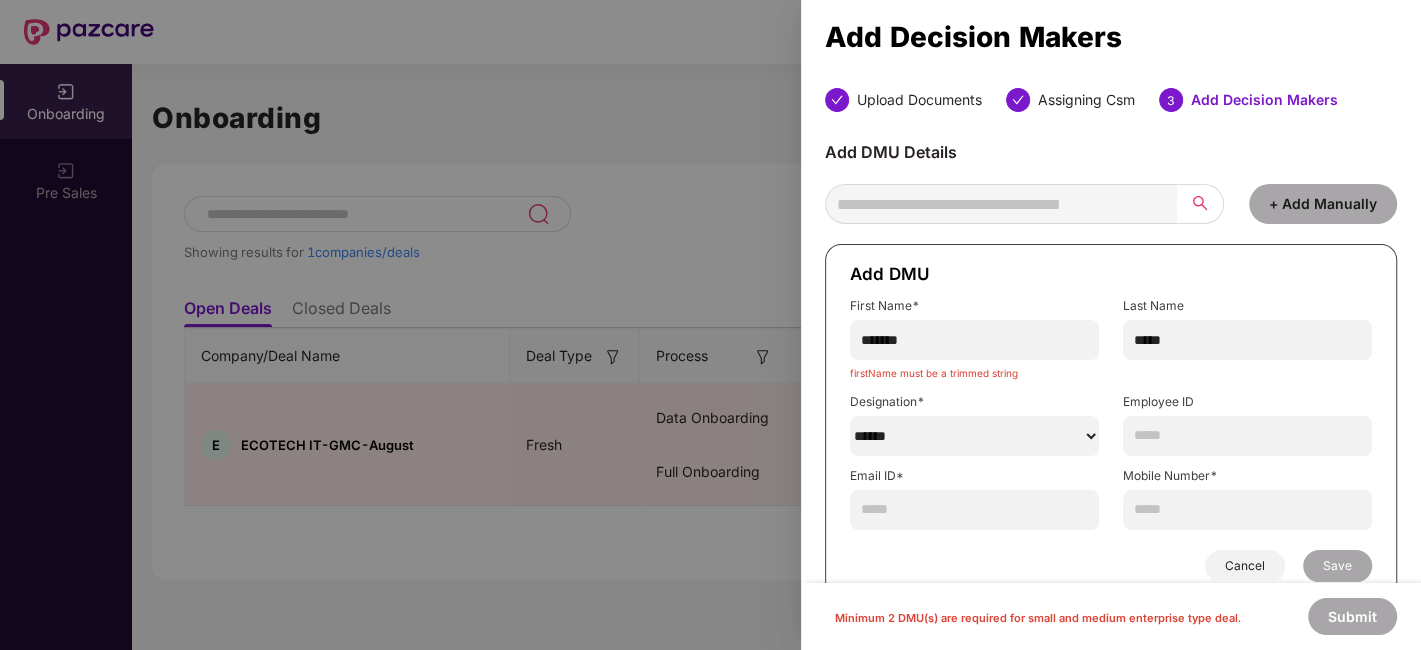 select on "********" 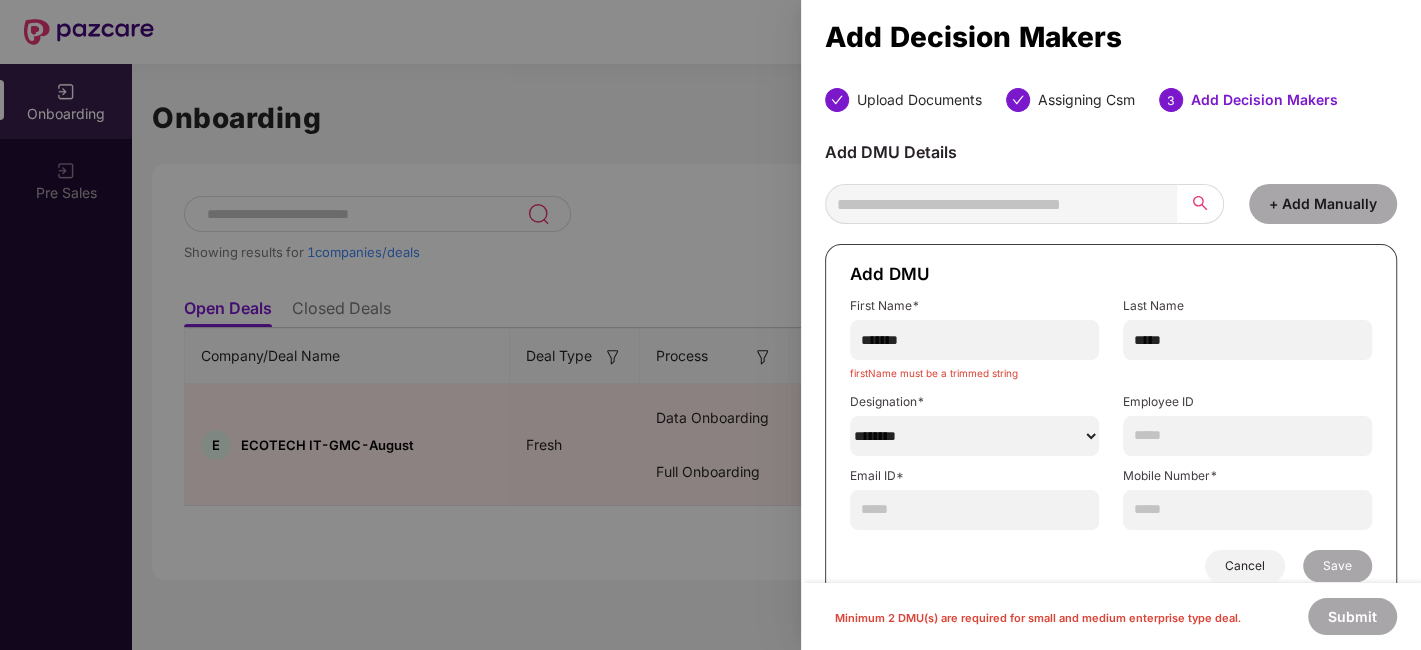 click on "******" at bounding box center (974, 436) 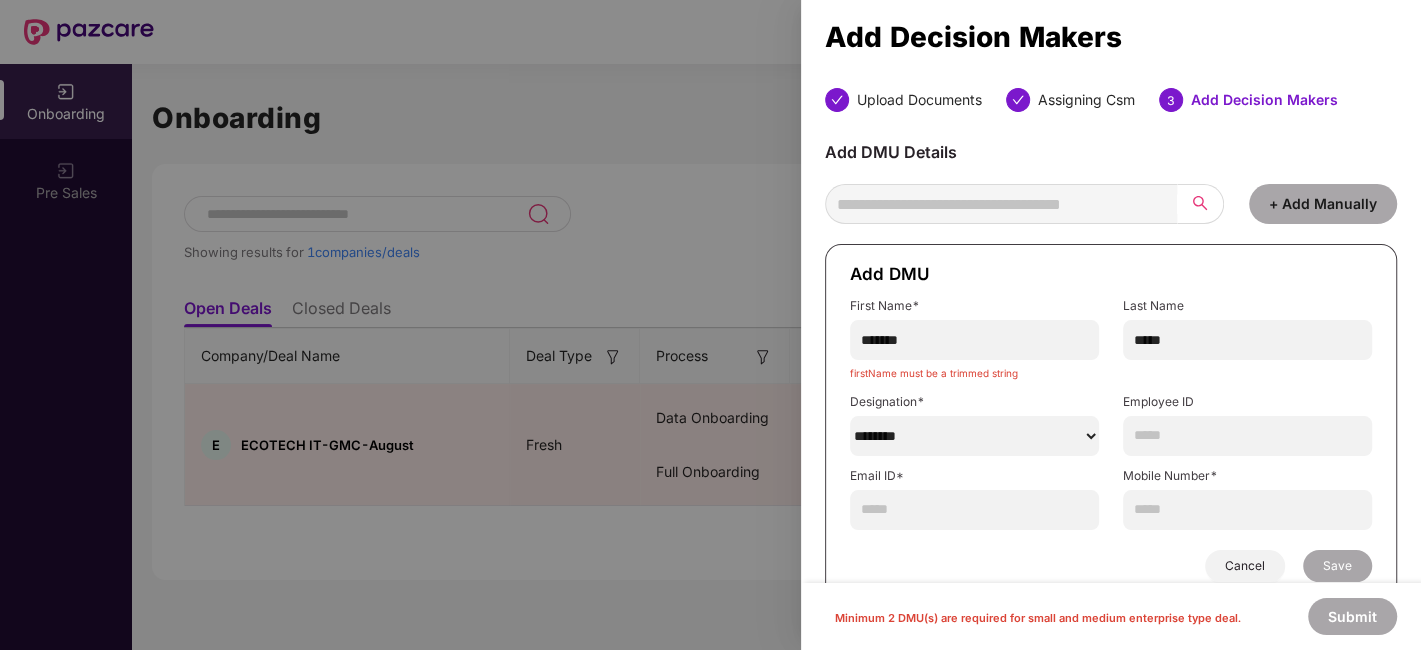 click on "******" at bounding box center [974, 436] 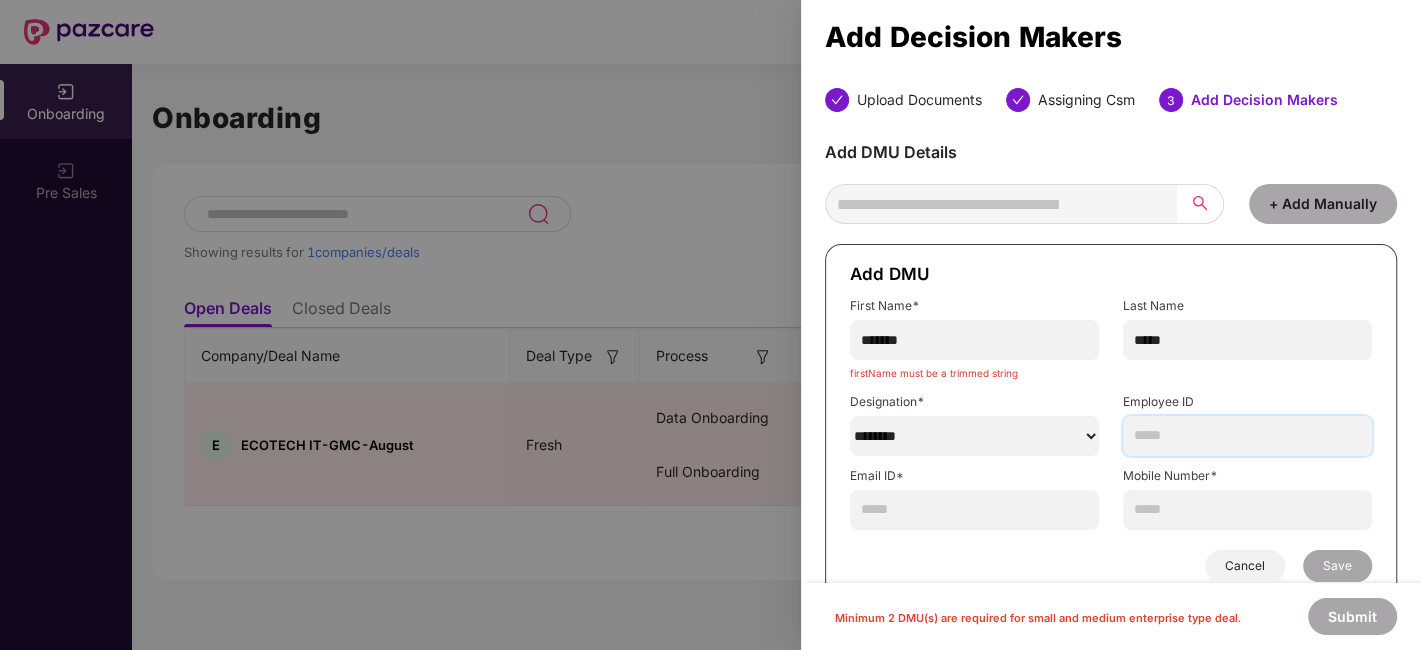 click at bounding box center (1247, 436) 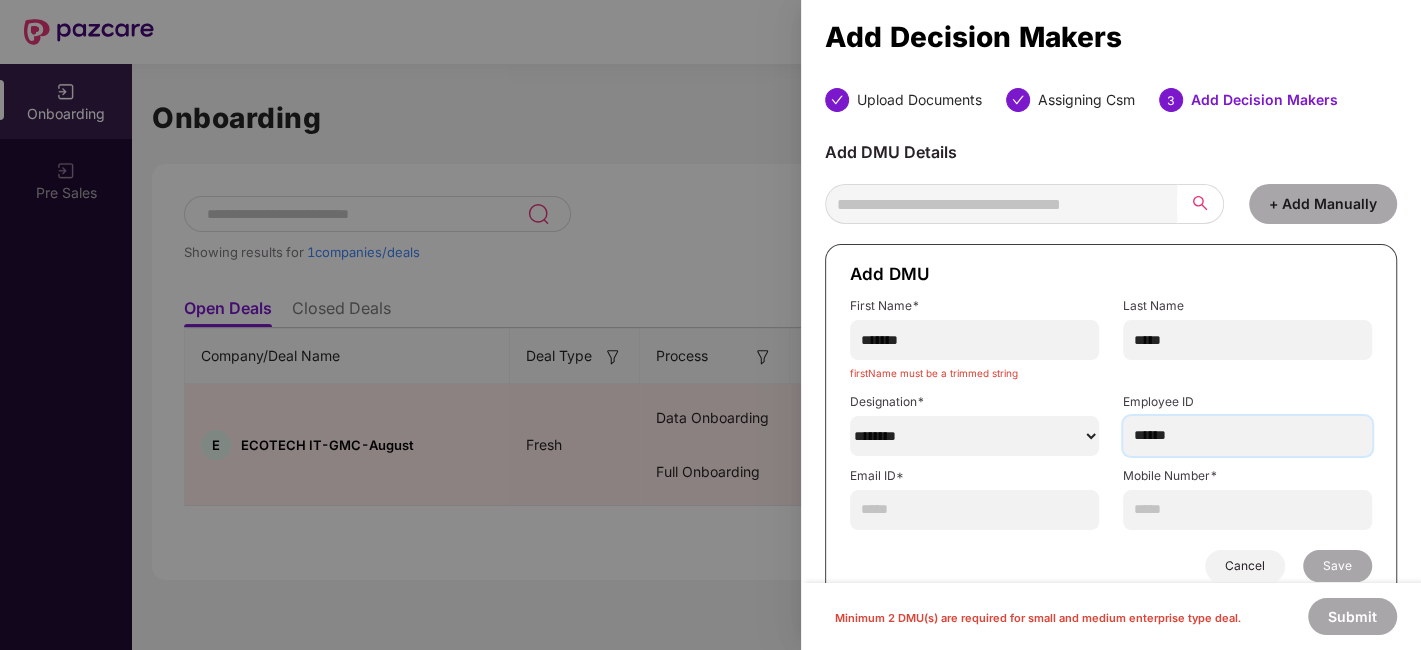 type on "******" 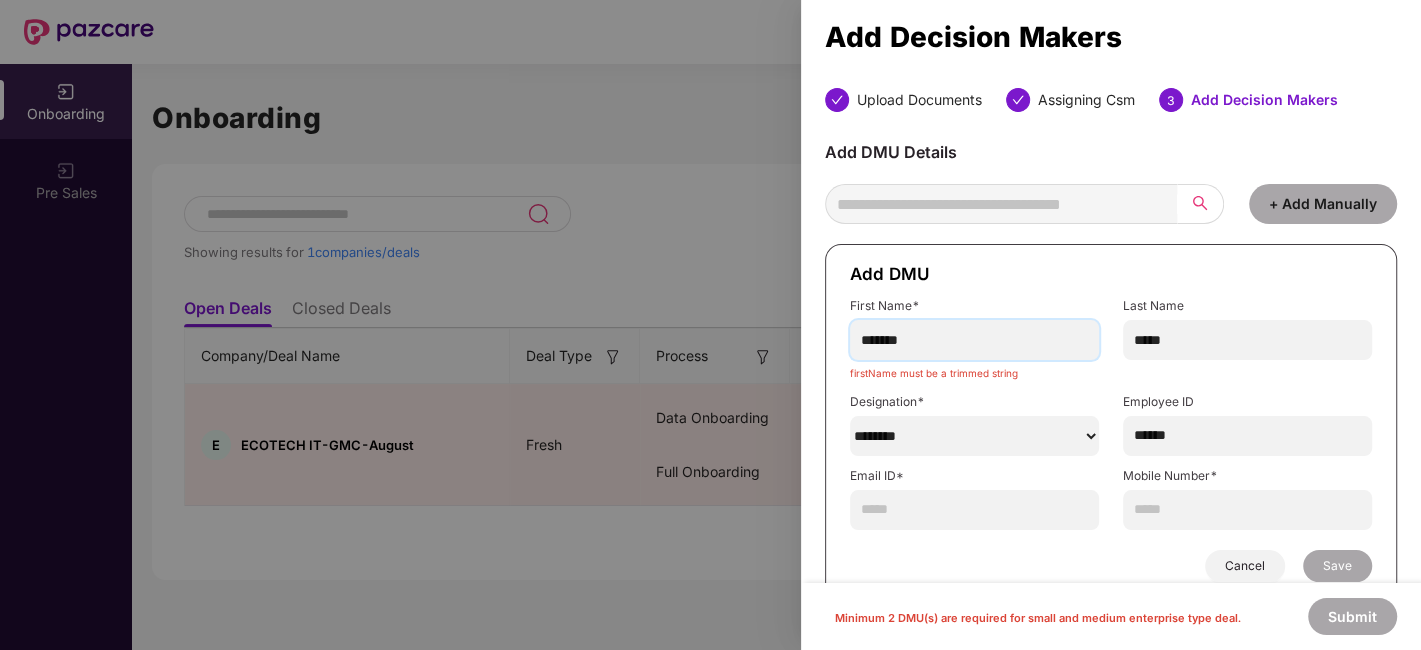 click on "******" at bounding box center (974, 340) 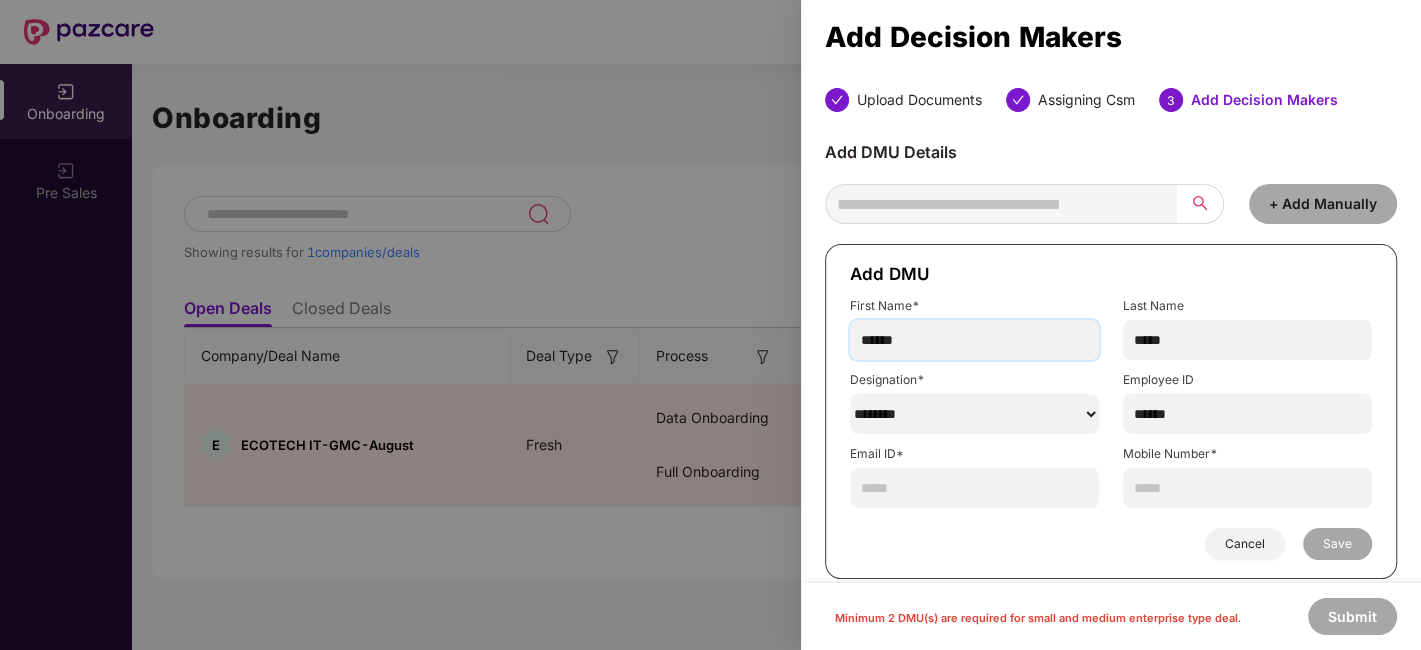type on "******" 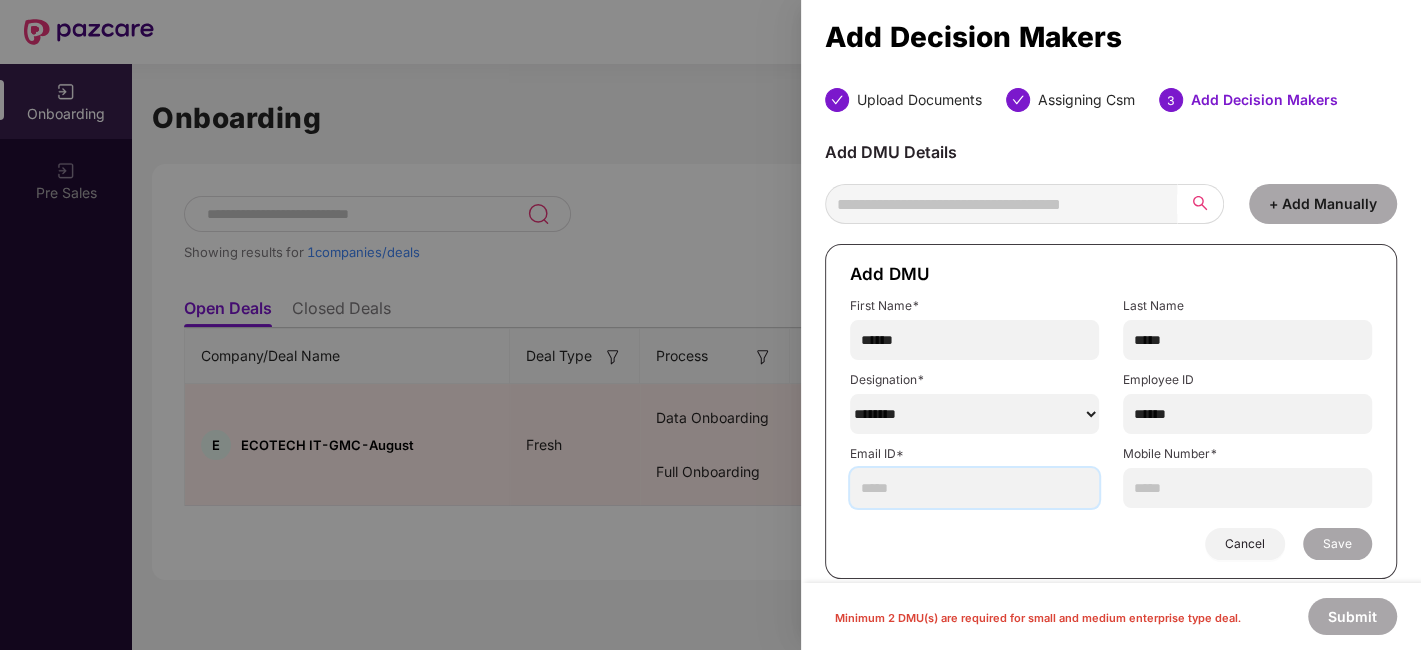 click at bounding box center (974, 488) 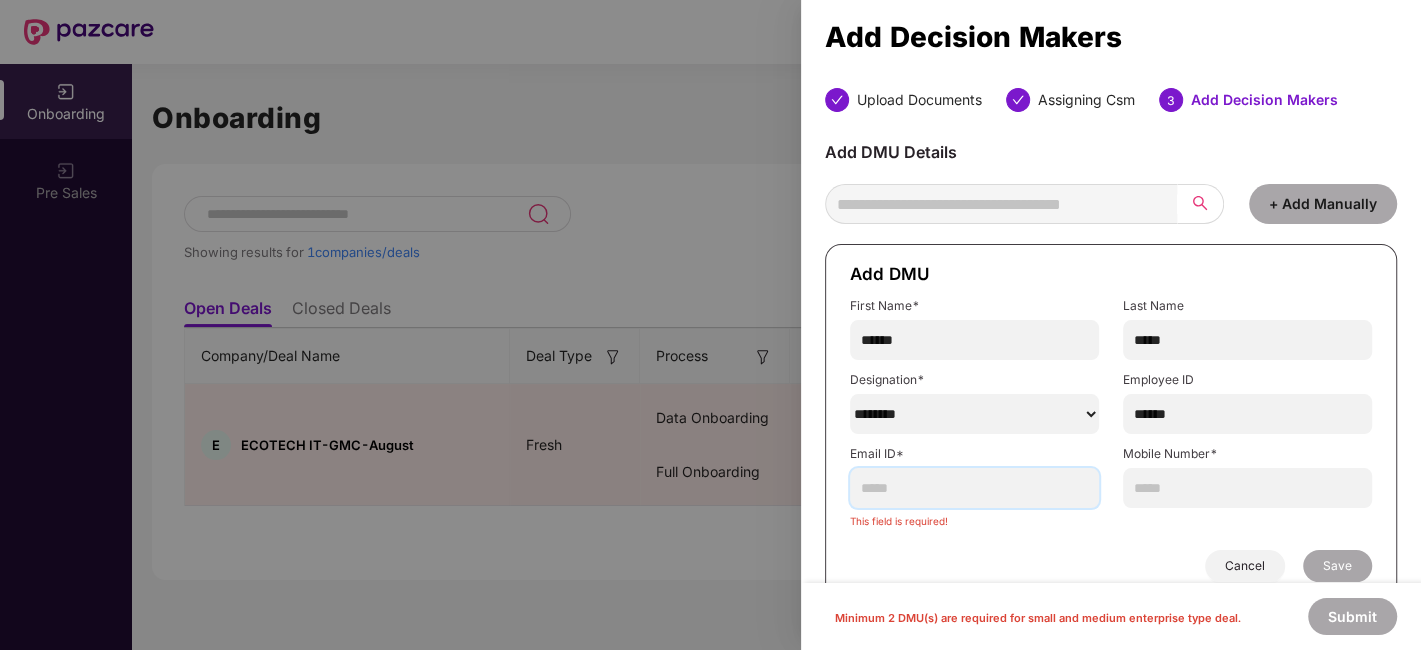 click at bounding box center (974, 488) 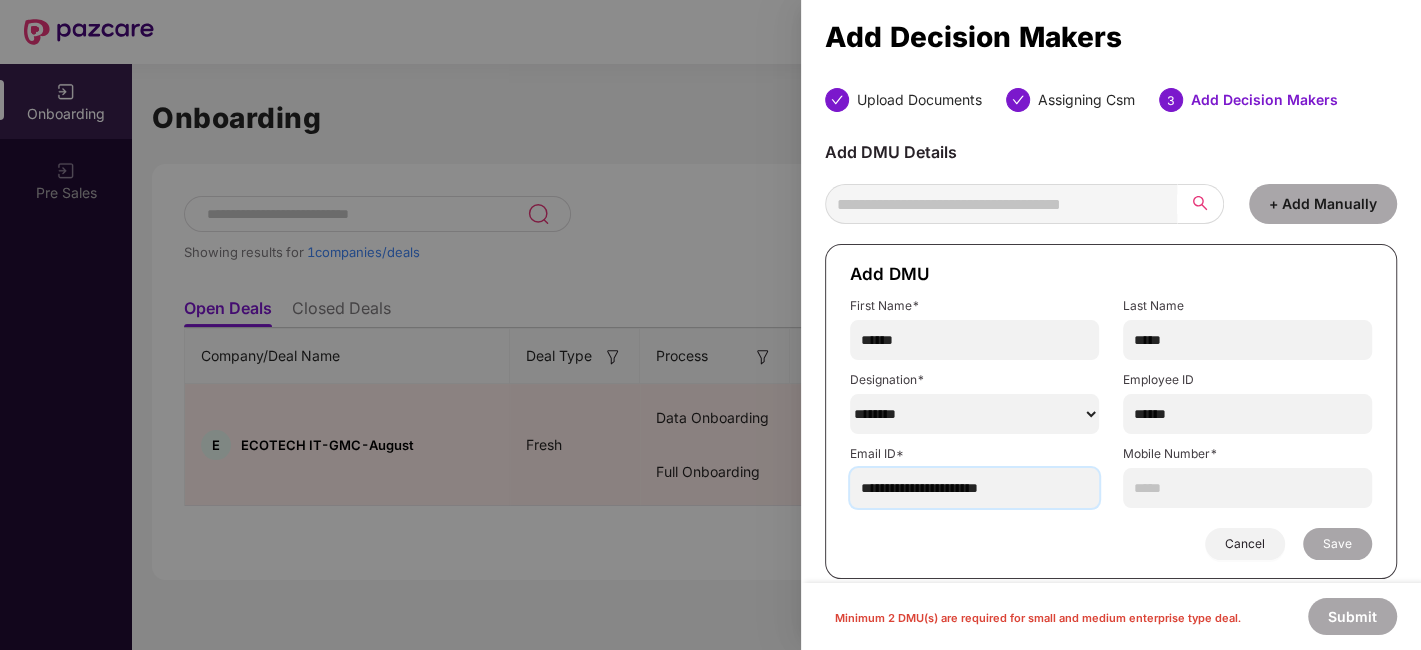 type on "**********" 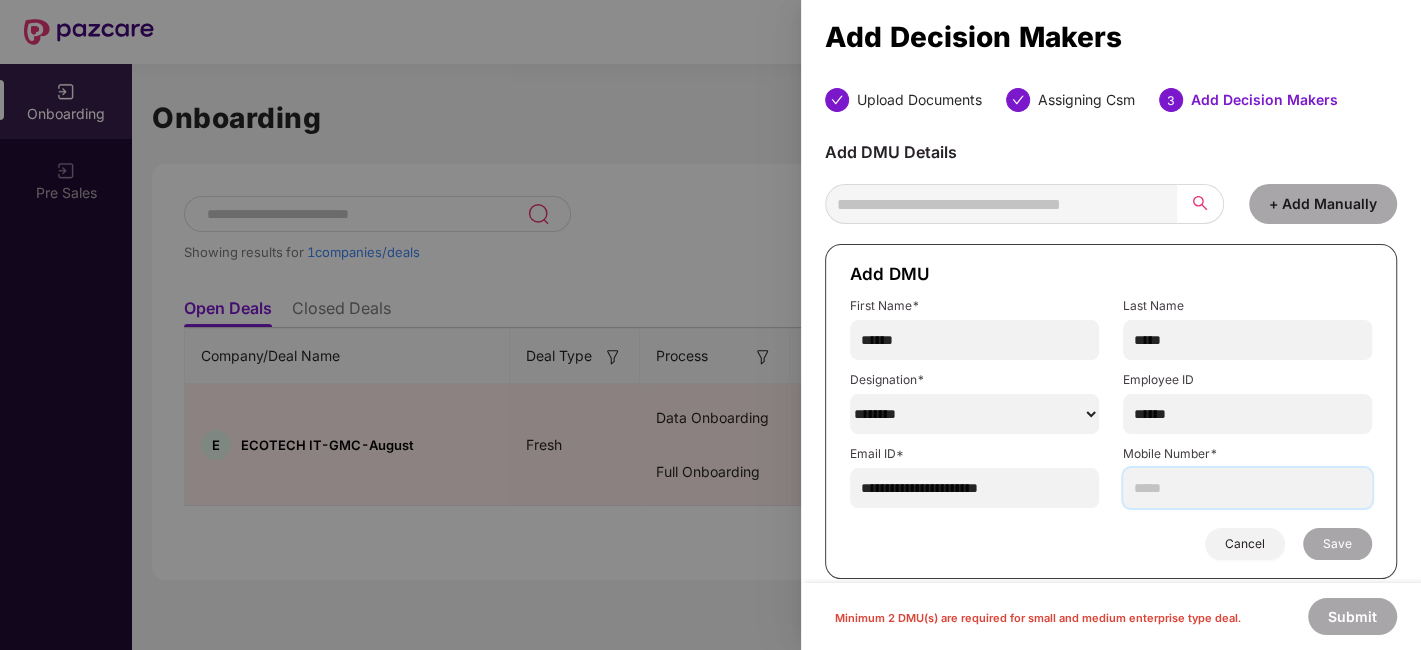 click at bounding box center [1247, 488] 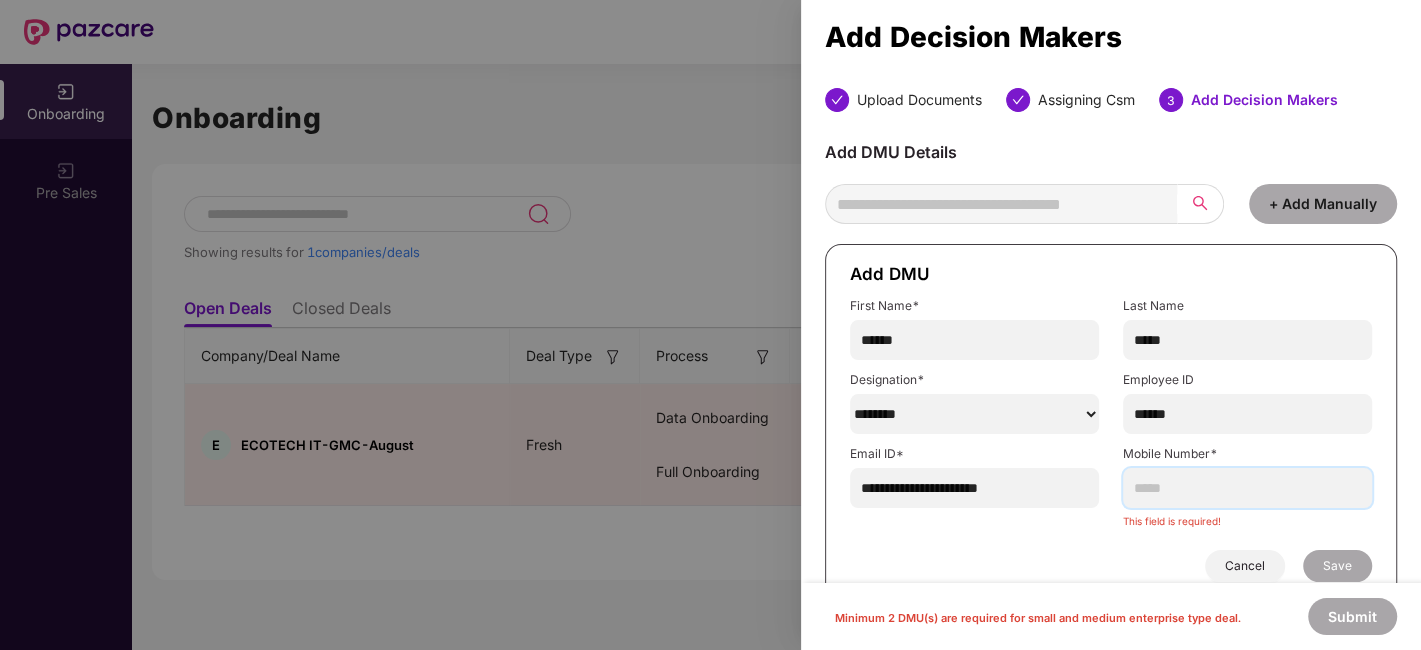 paste on "**********" 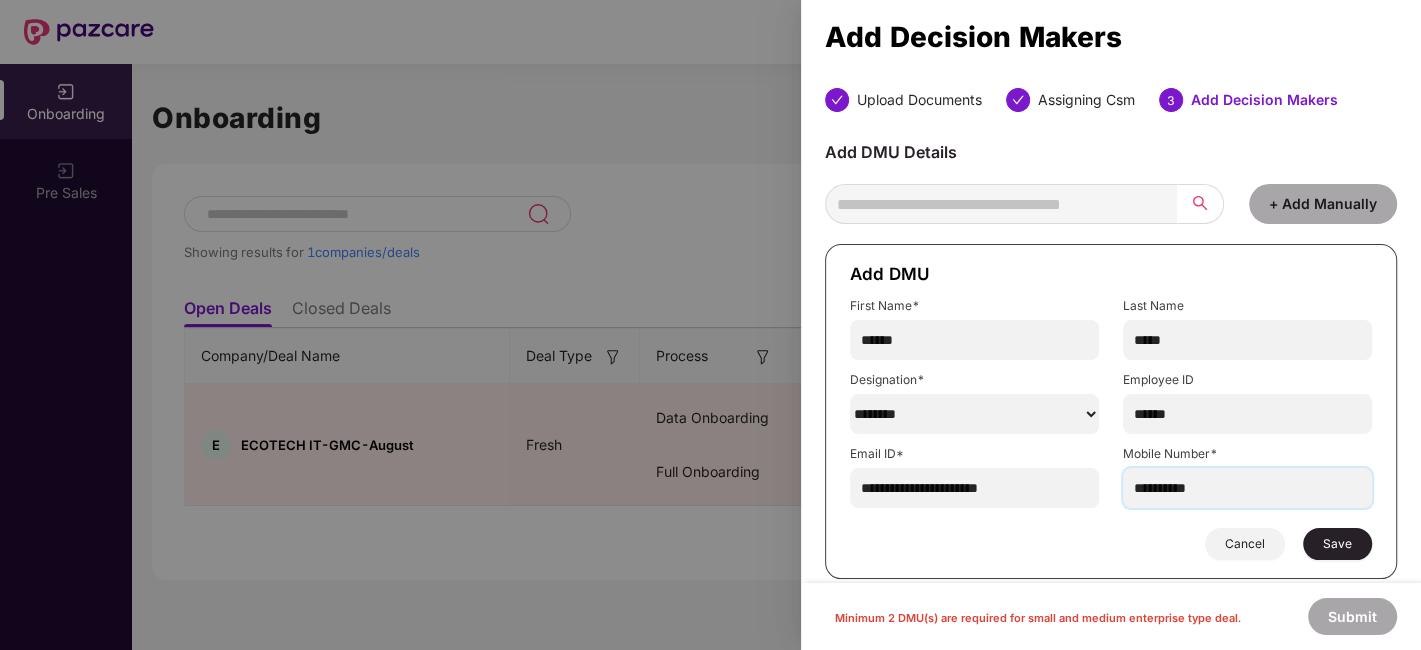 type on "**********" 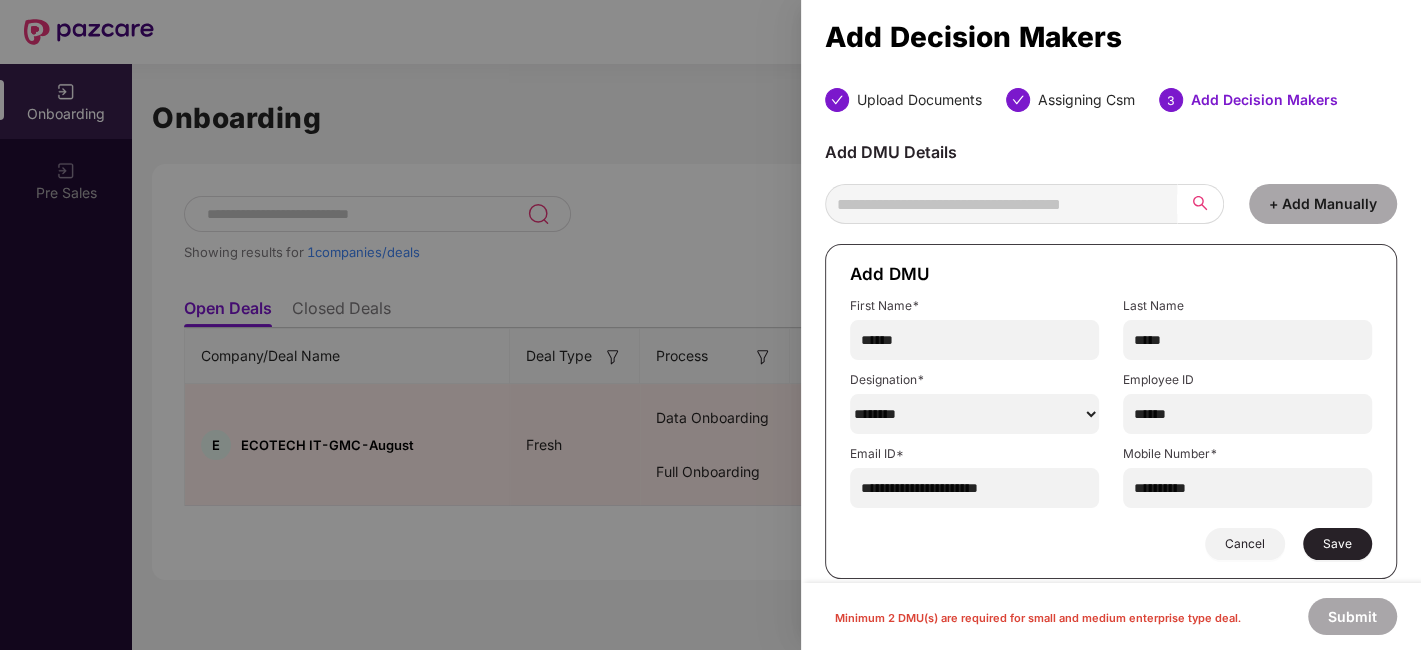 click on "Save" at bounding box center (1337, 544) 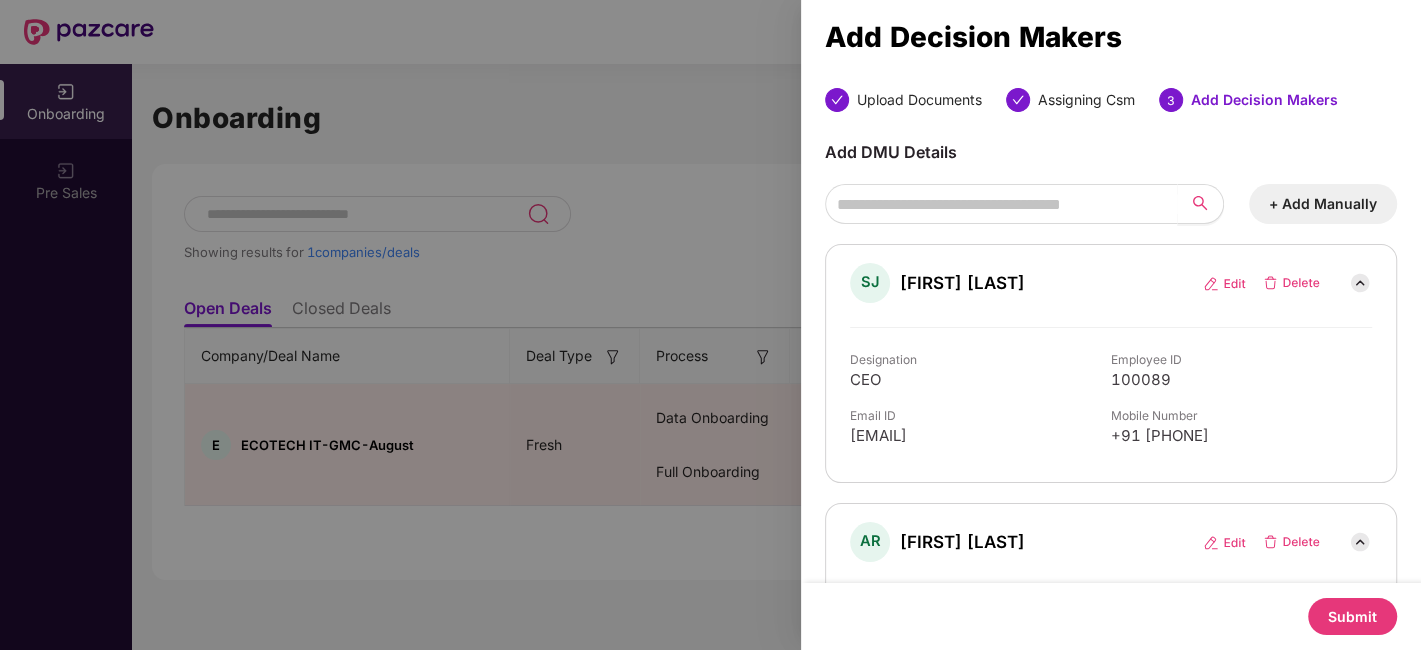 click at bounding box center [1360, 542] 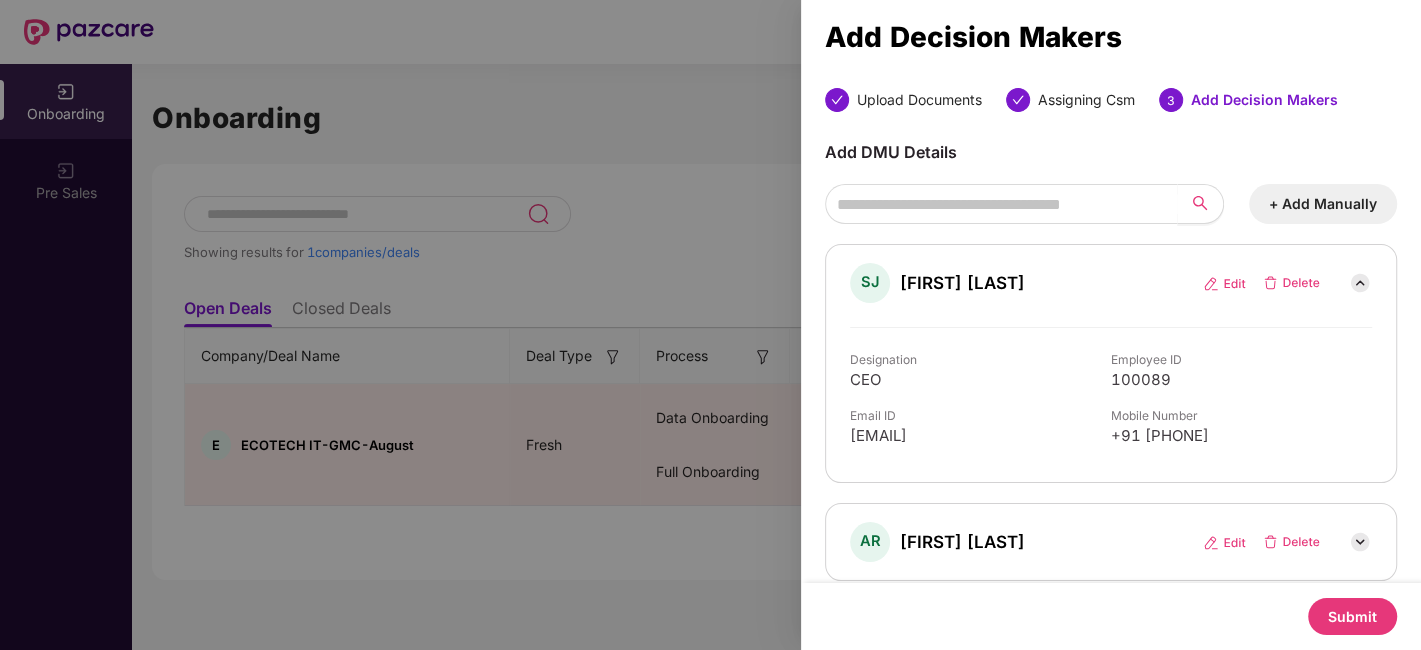 scroll, scrollTop: 8, scrollLeft: 0, axis: vertical 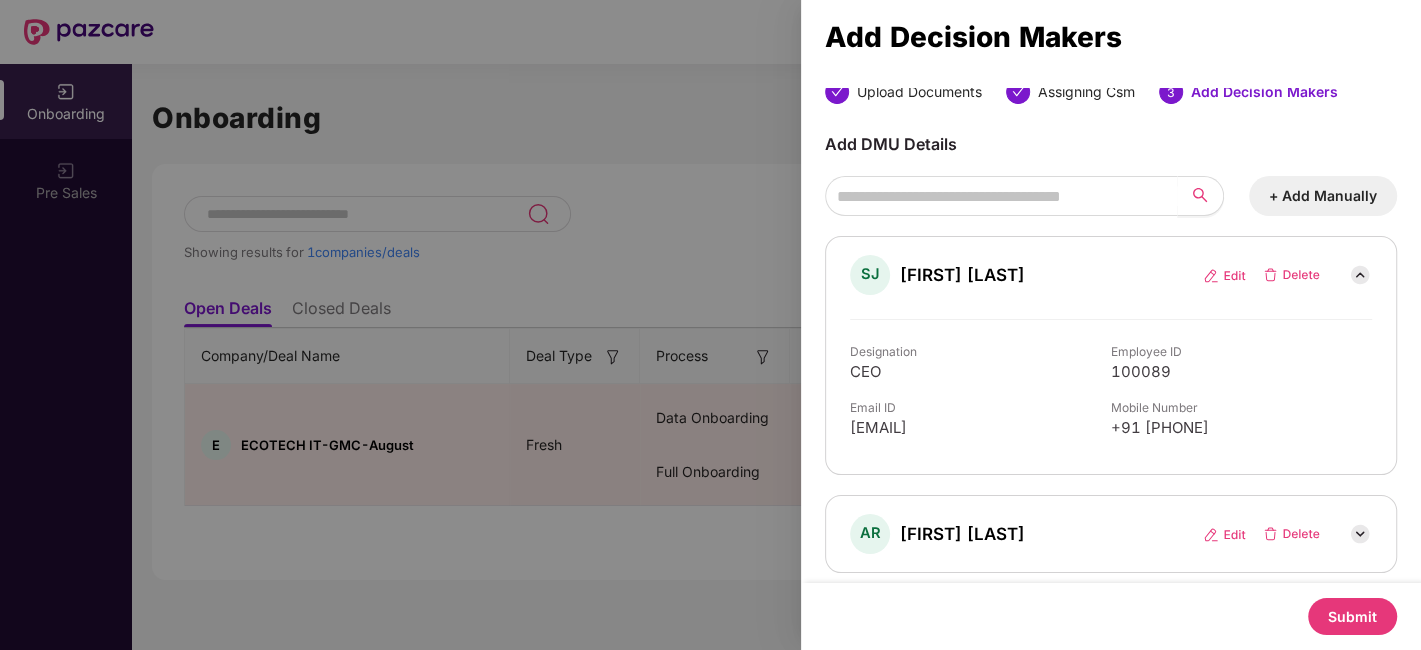 click on "Submit" at bounding box center (1352, 616) 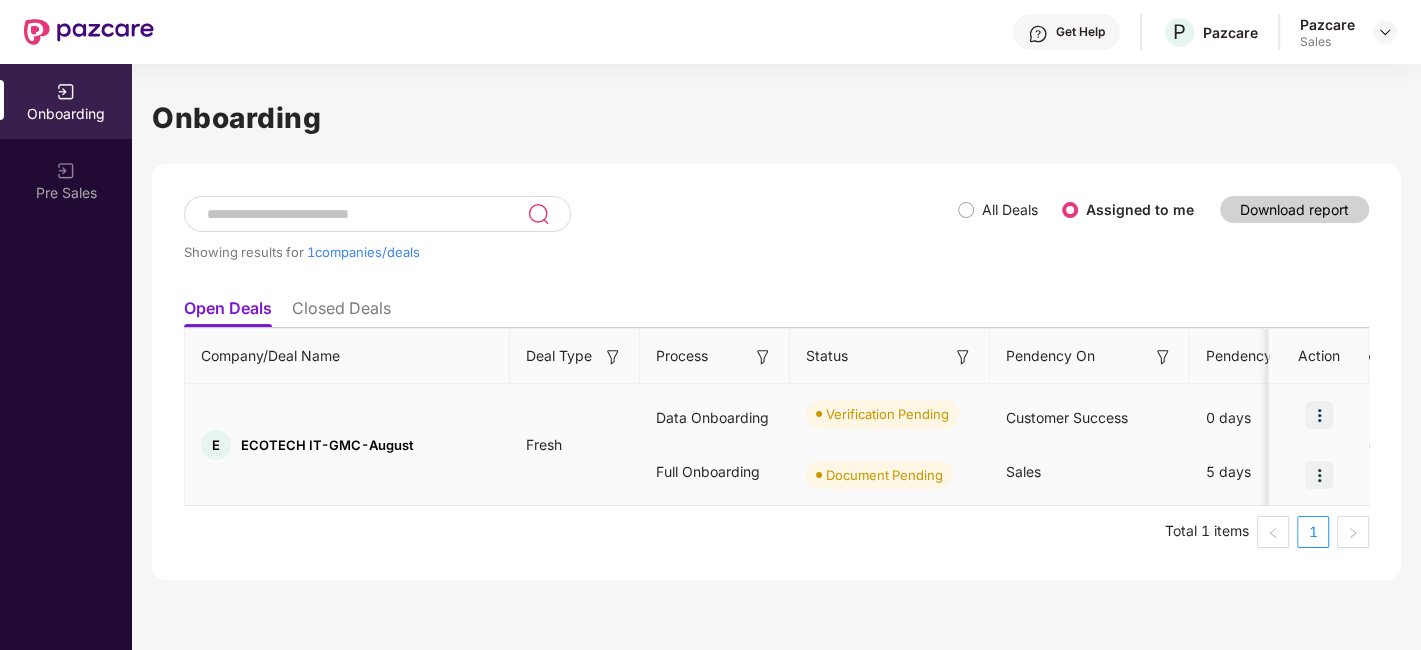 click at bounding box center (1319, 475) 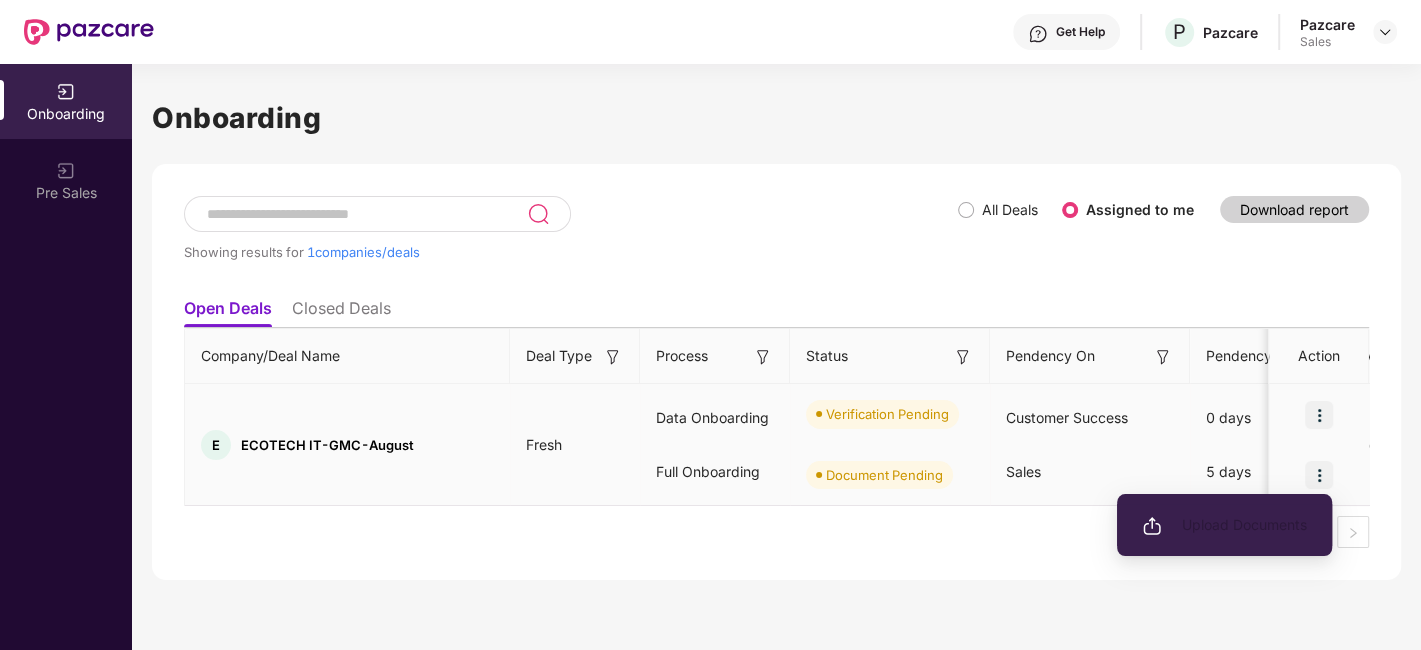 click on "Upload Documents" at bounding box center [1224, 525] 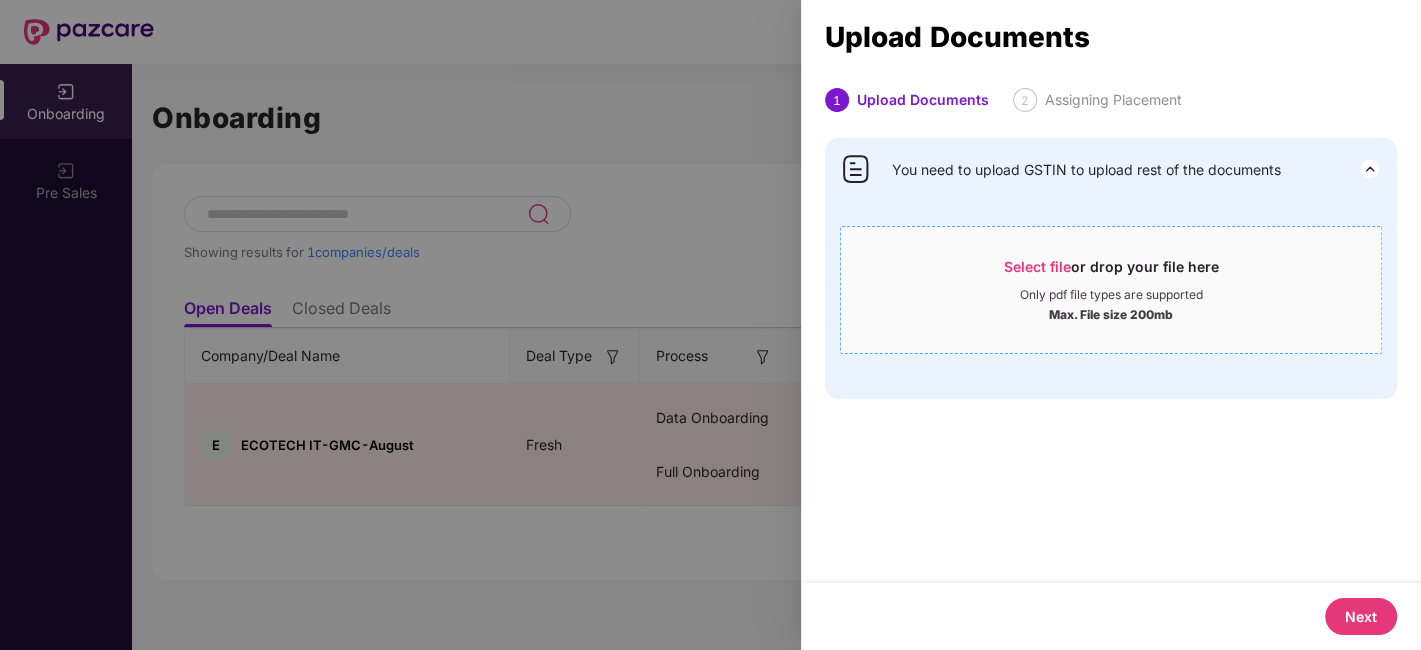 click on "Select file  or drop your file here Only pdf file types are supported Max. File size 200mb" at bounding box center [1111, 290] 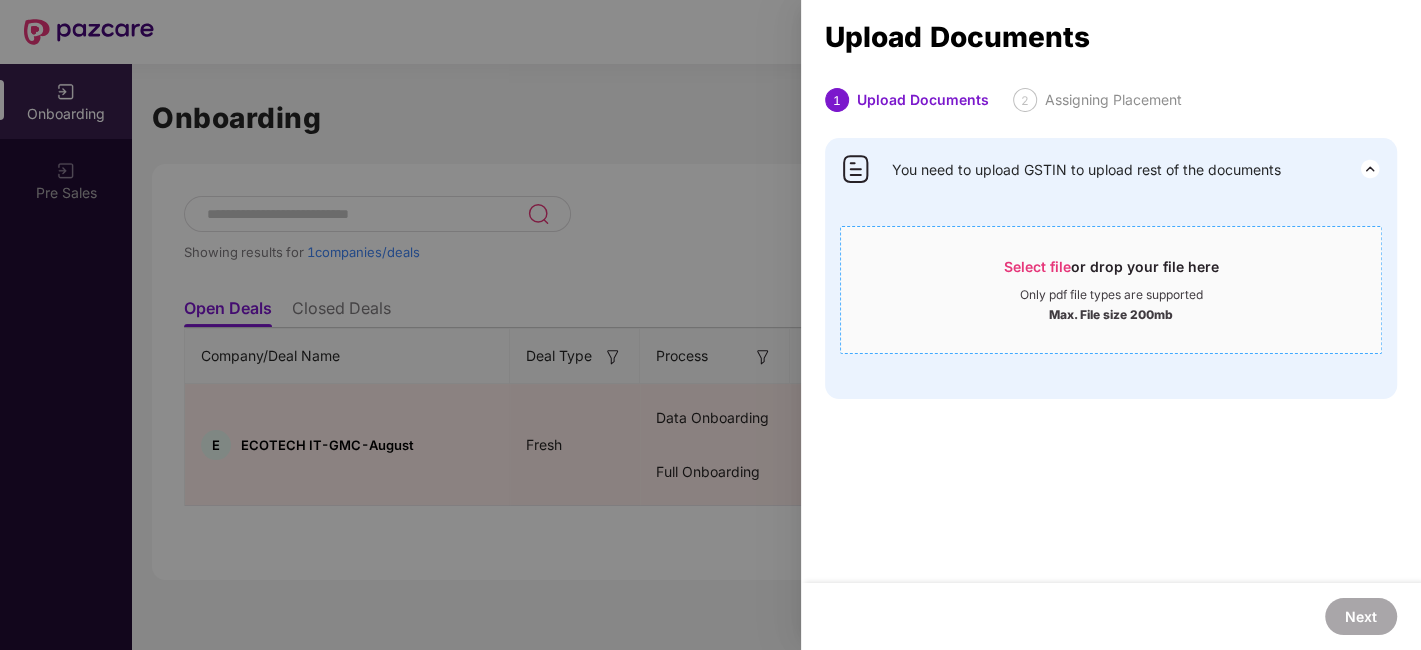 click on "Select file" at bounding box center (1037, 266) 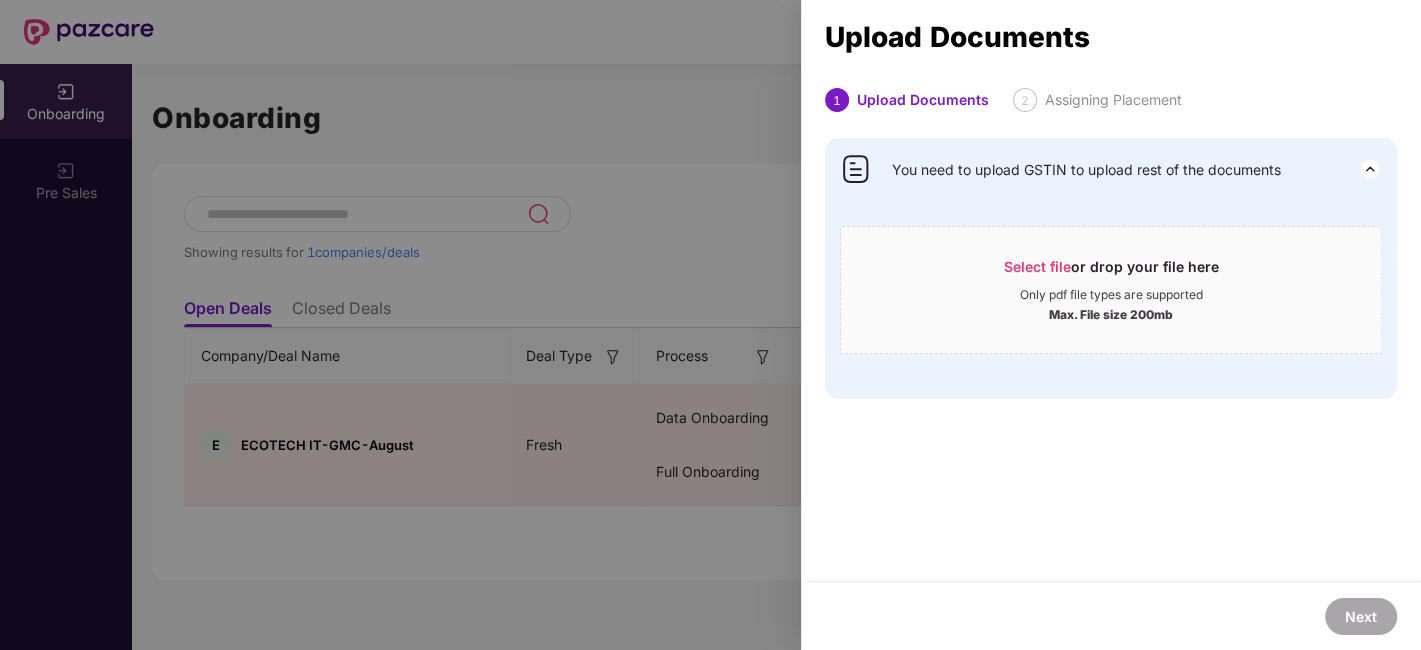 click at bounding box center (710, 325) 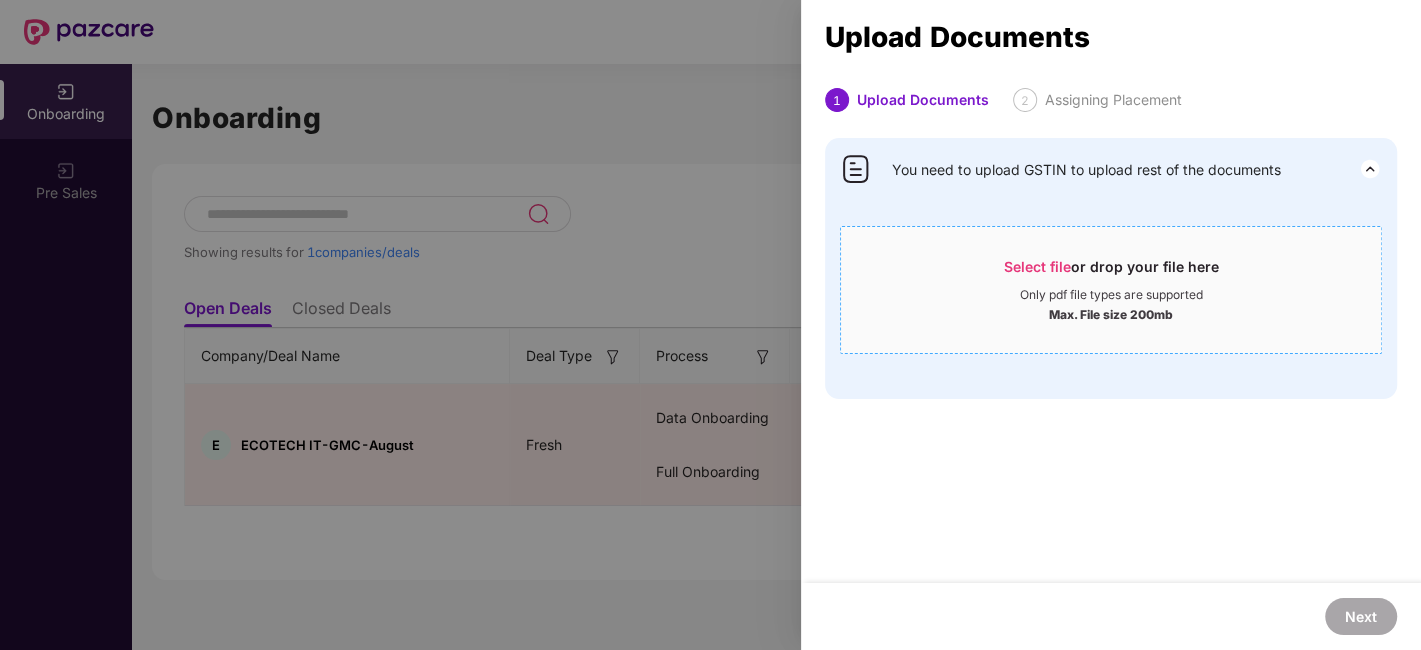 click on "Select file  or drop your file here Only pdf file types are supported Max. File size 200mb" at bounding box center (1111, 290) 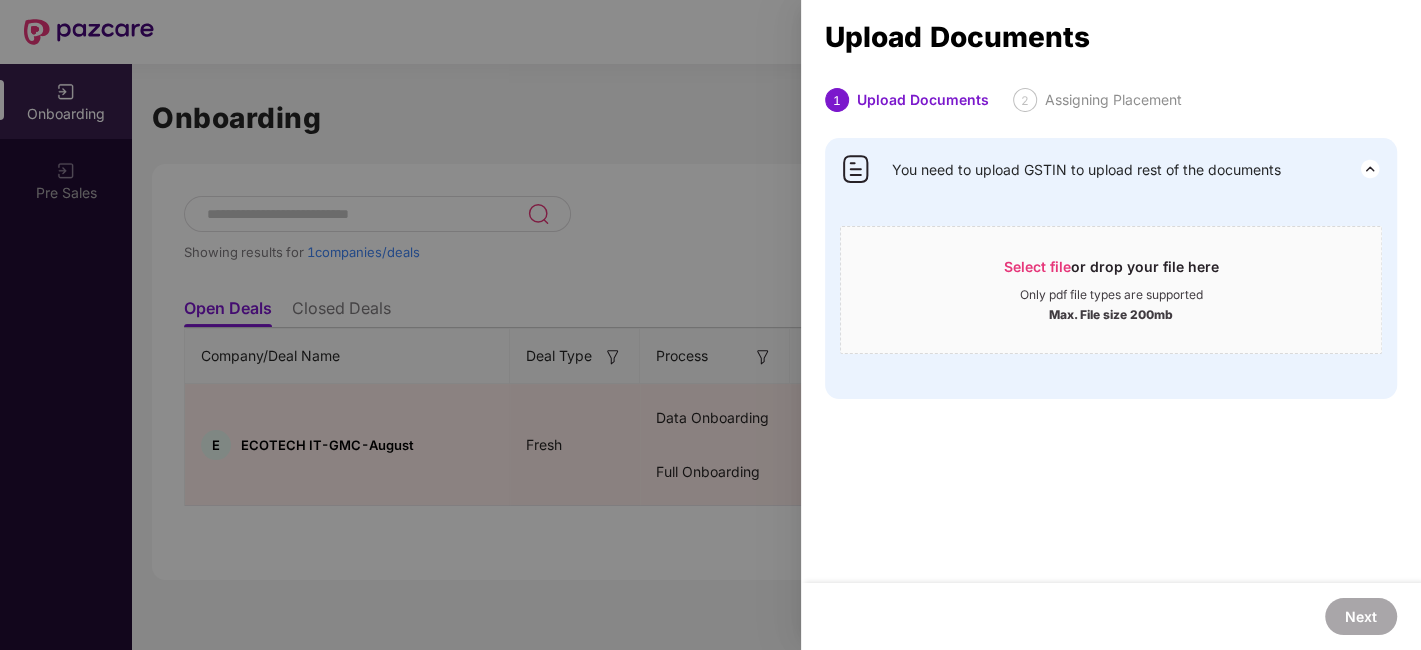 click at bounding box center [710, 325] 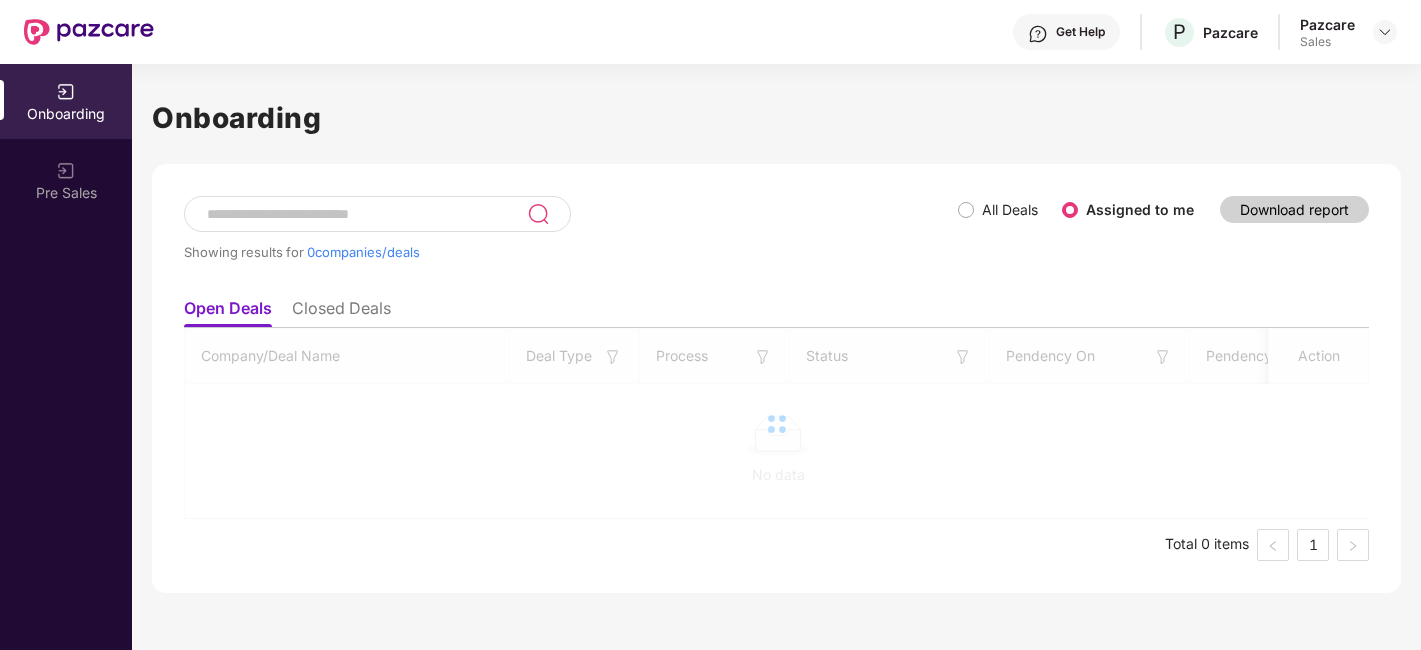 scroll, scrollTop: 0, scrollLeft: 0, axis: both 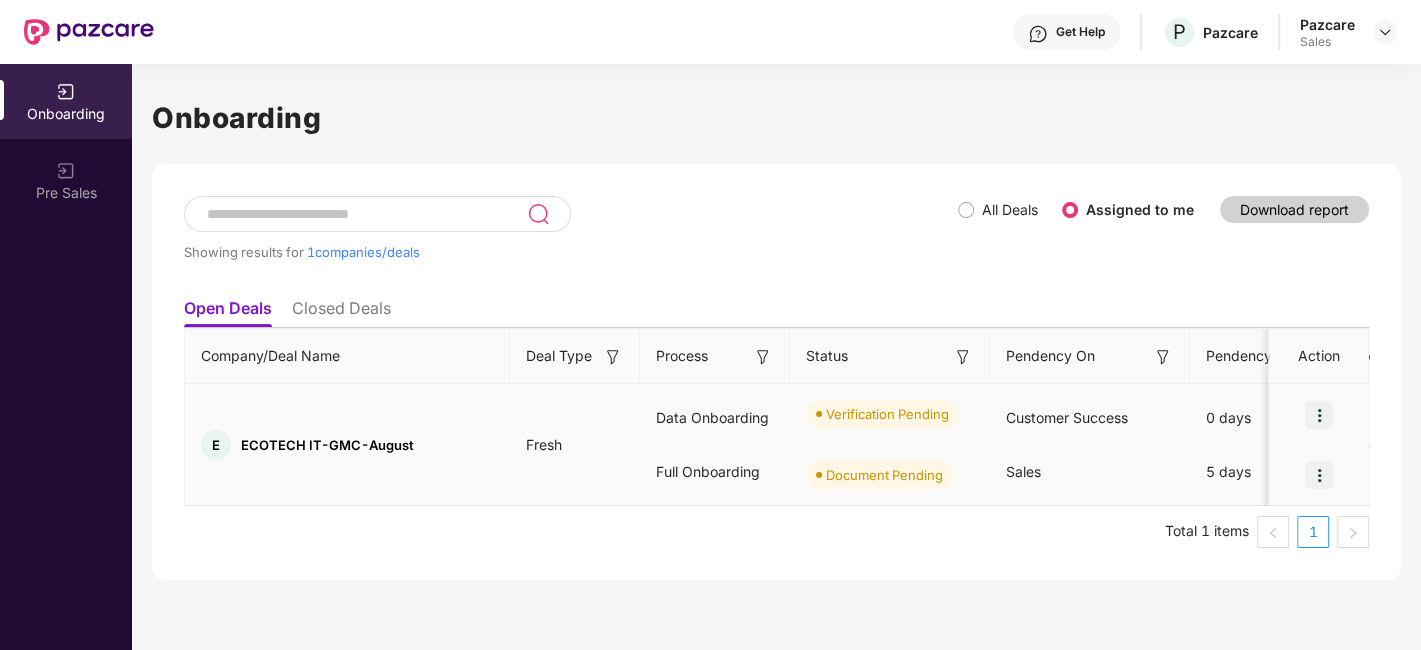 click at bounding box center (1319, 475) 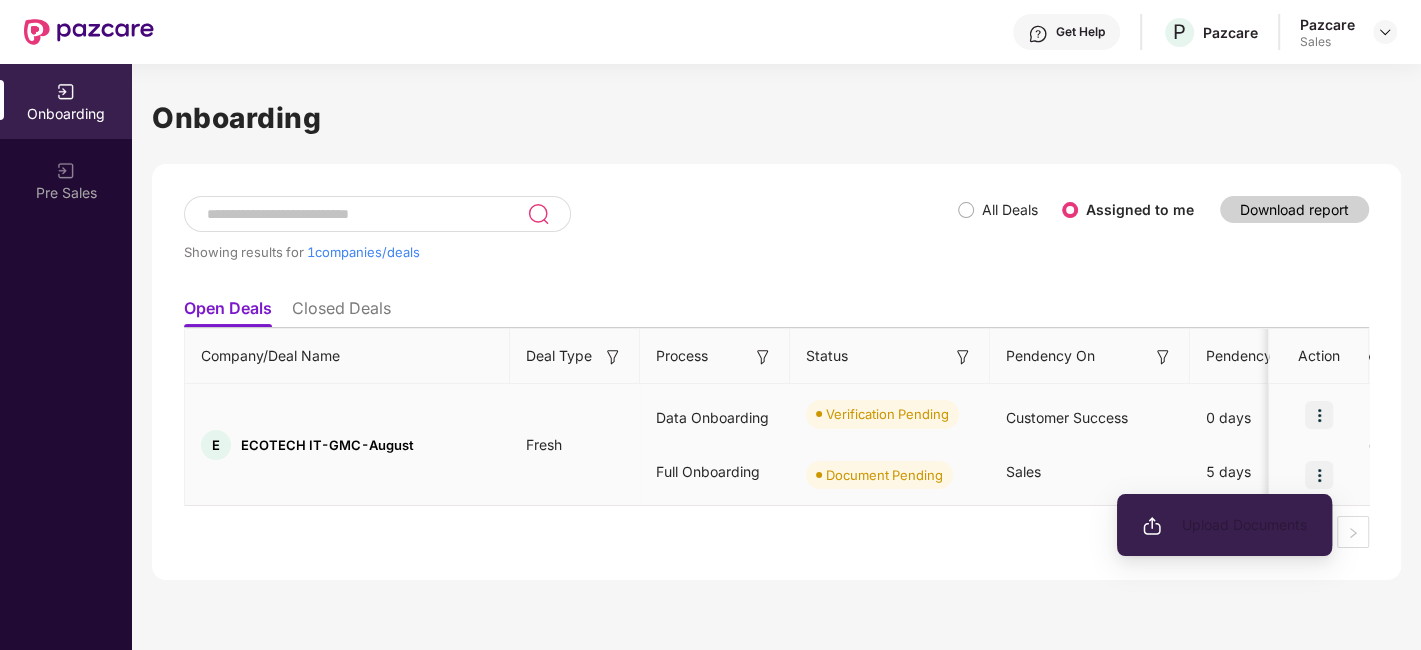 click on "Upload Documents" at bounding box center (1224, 525) 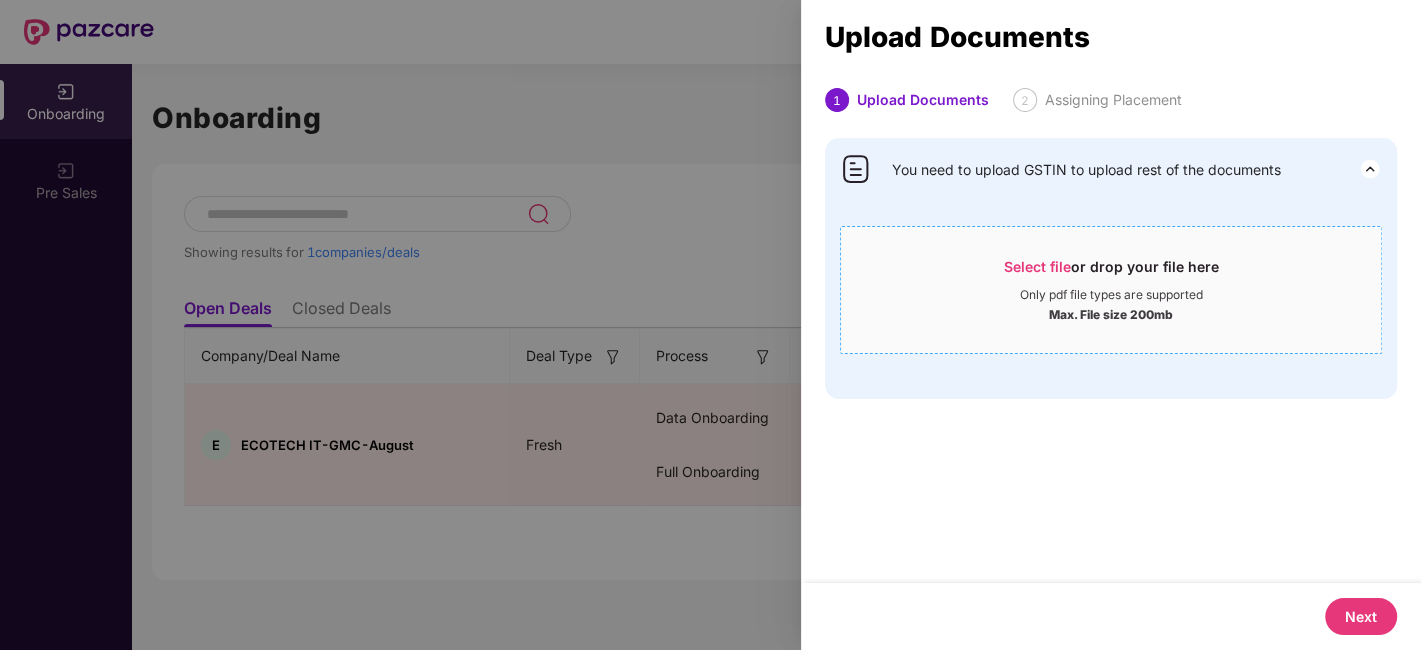 click on "Select file" at bounding box center [1037, 266] 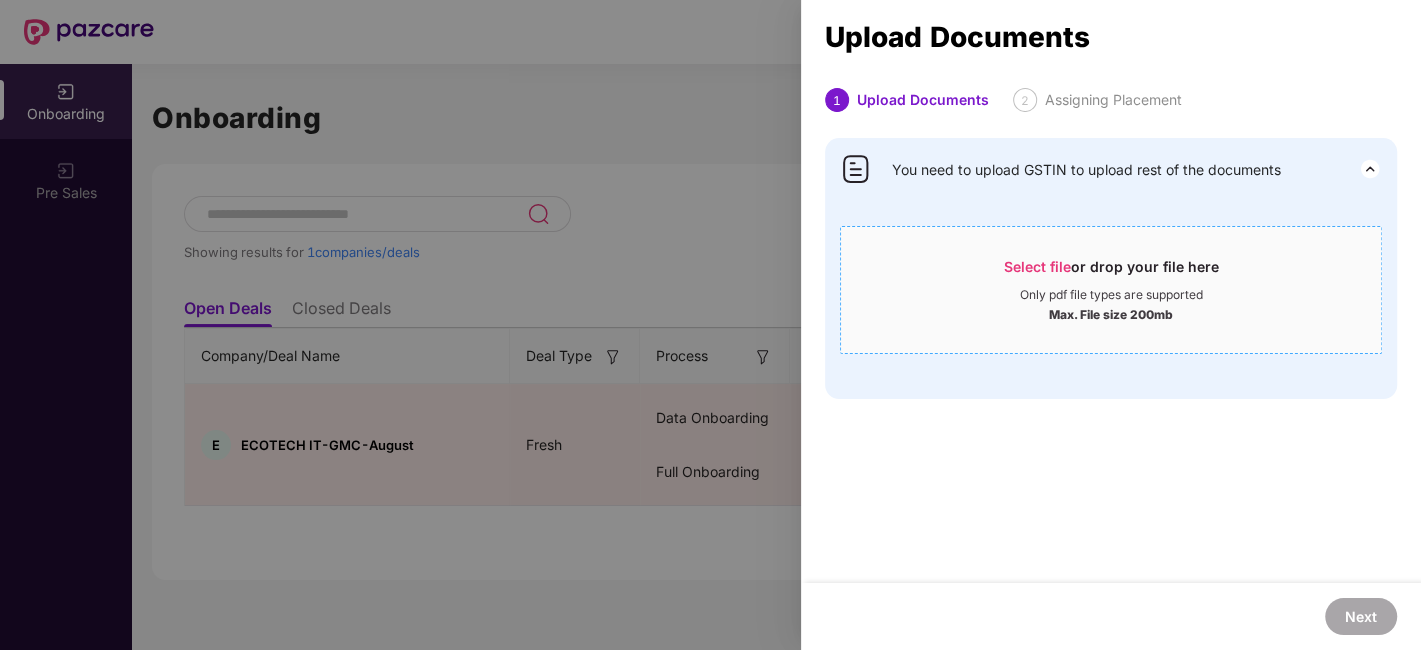 click on "Select file" at bounding box center [1037, 266] 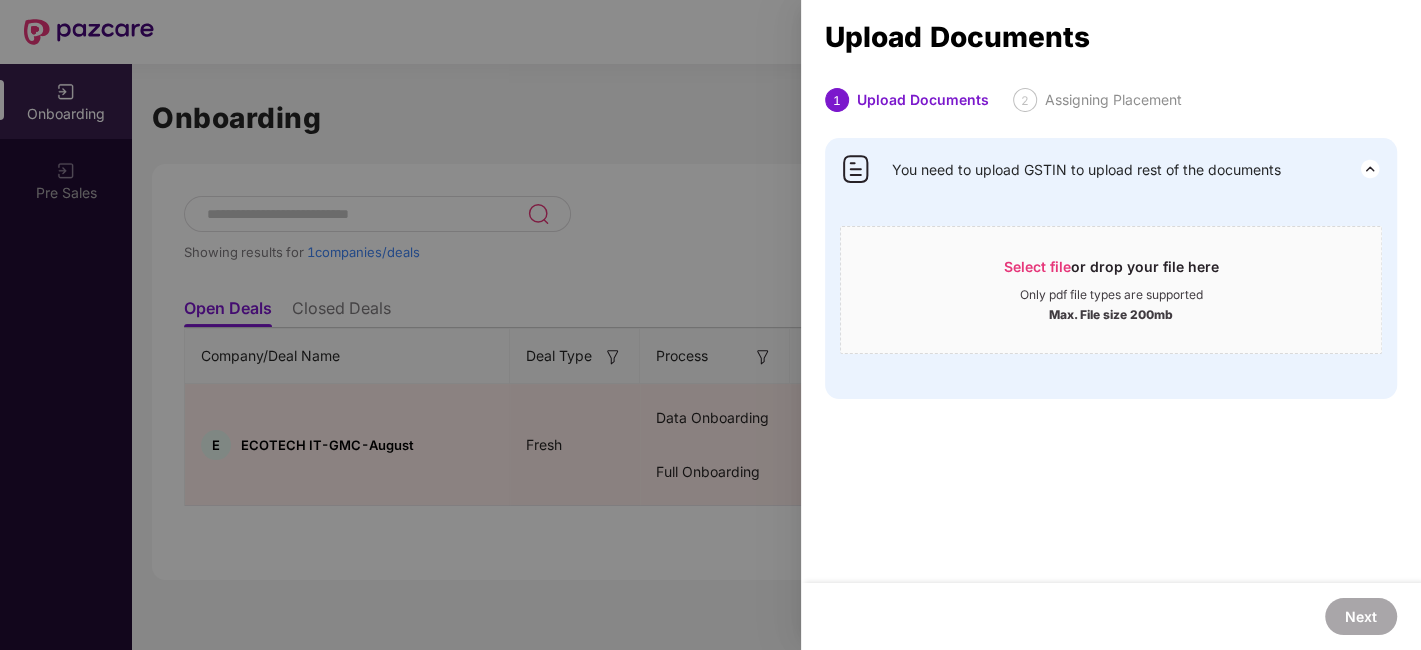 click on "You need to upload GSTIN to upload rest of the documents" at bounding box center (1086, 170) 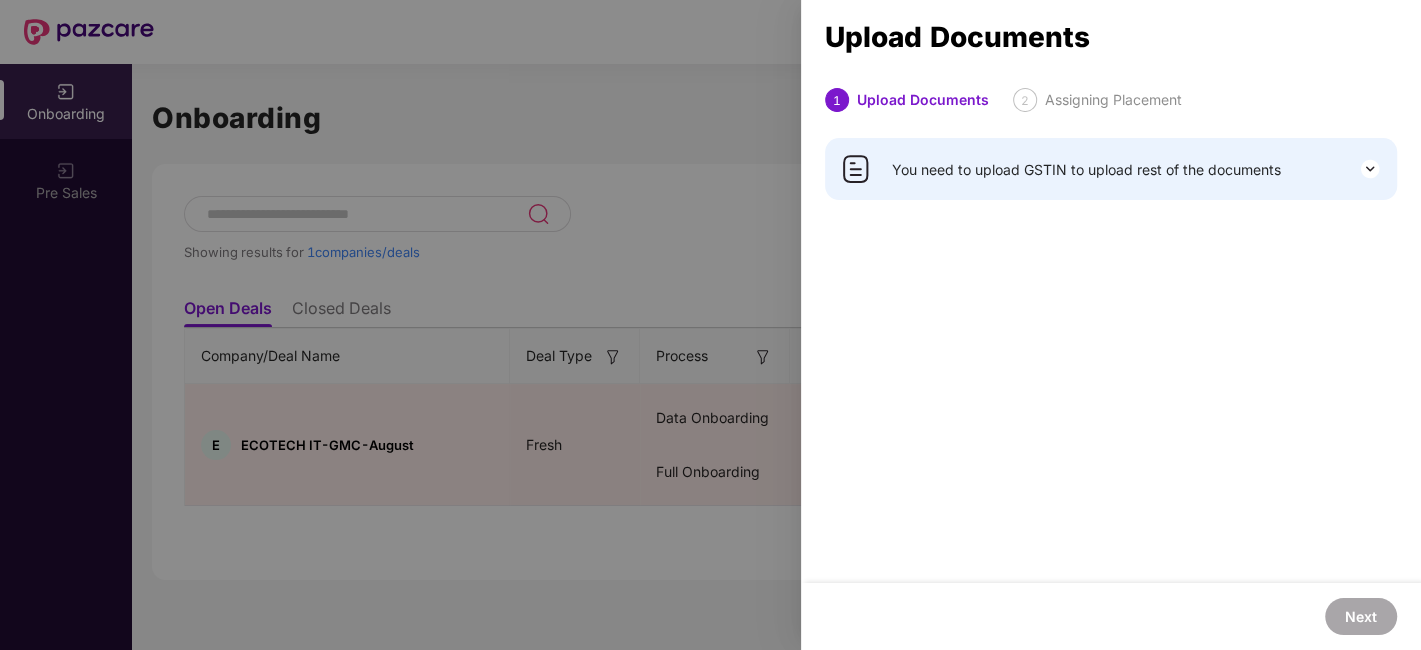click at bounding box center [1370, 169] 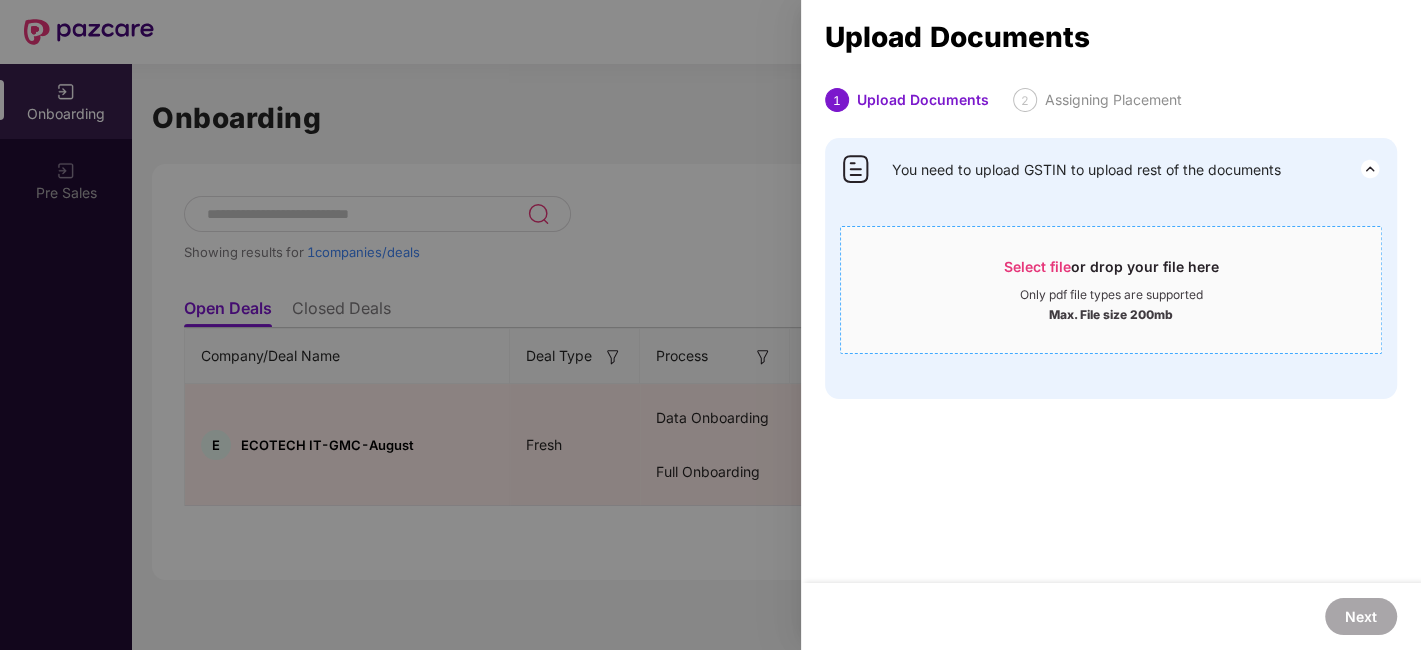 click on "Select file" at bounding box center [1037, 266] 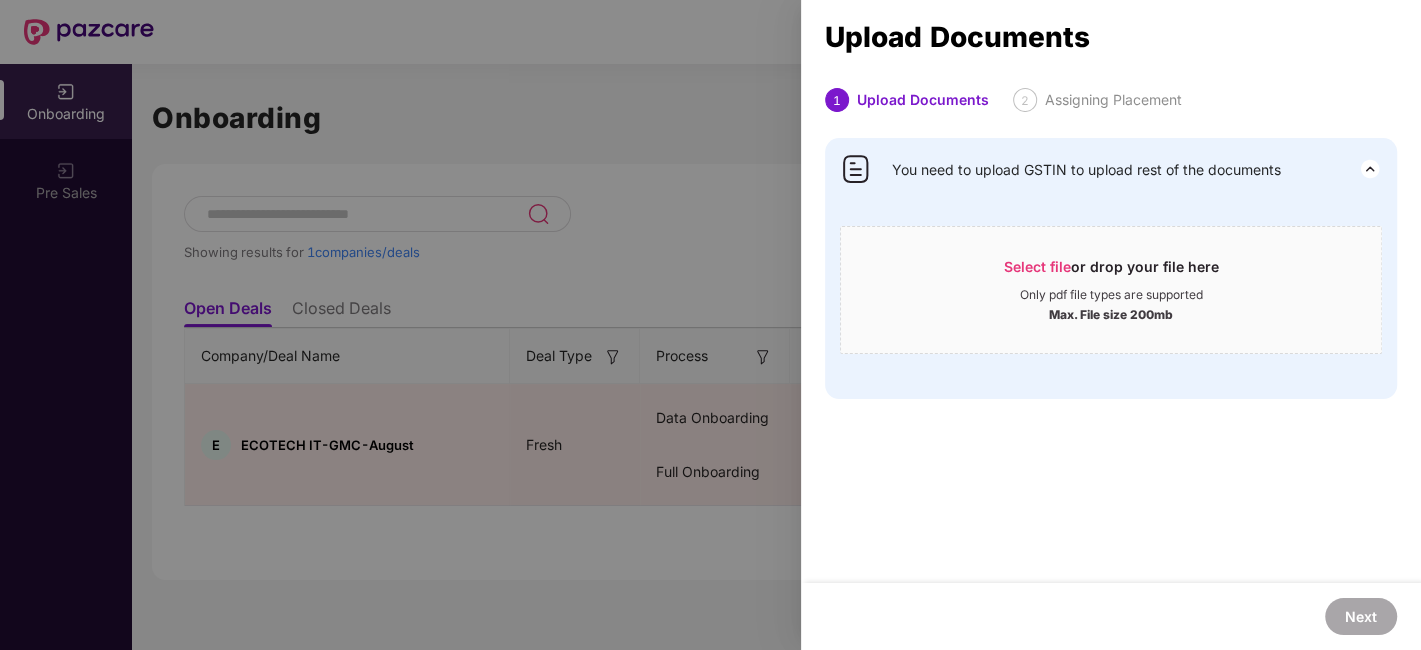 click at bounding box center (710, 325) 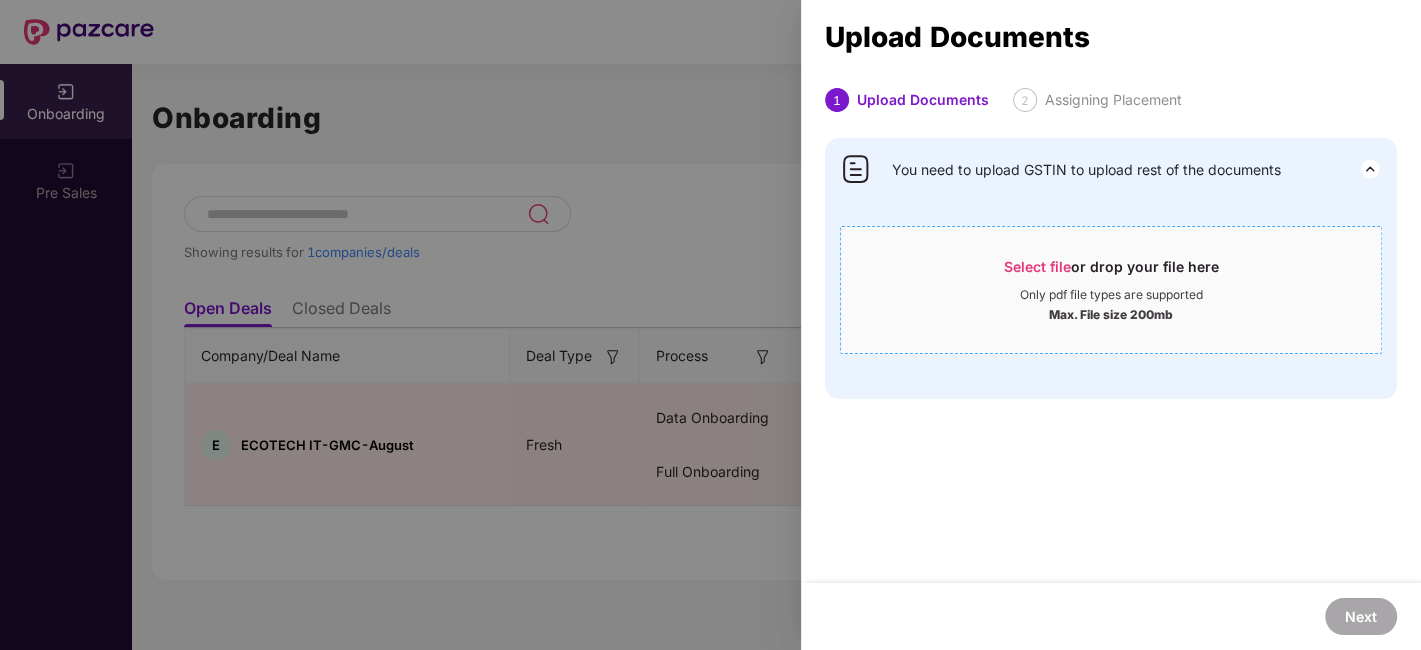 click on "Select file  or drop your file here Only pdf file types are supported Max. File size 200mb" at bounding box center [1111, 290] 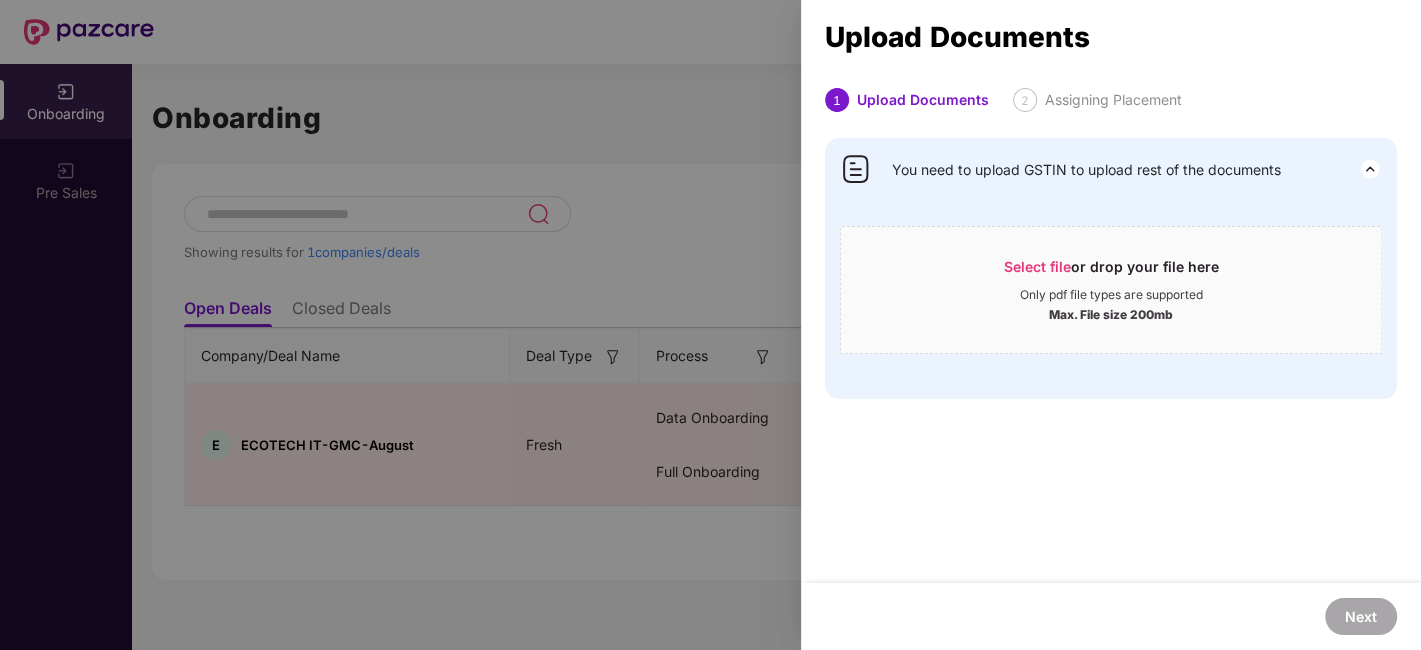 click on "1 Upload Documents 2 Assigning Placement You need to upload GSTIN to upload rest of the documents Select file  or drop your file here Only pdf file types are supported Max. File size 200mb Payment_Advice.pdf" at bounding box center [1111, 335] 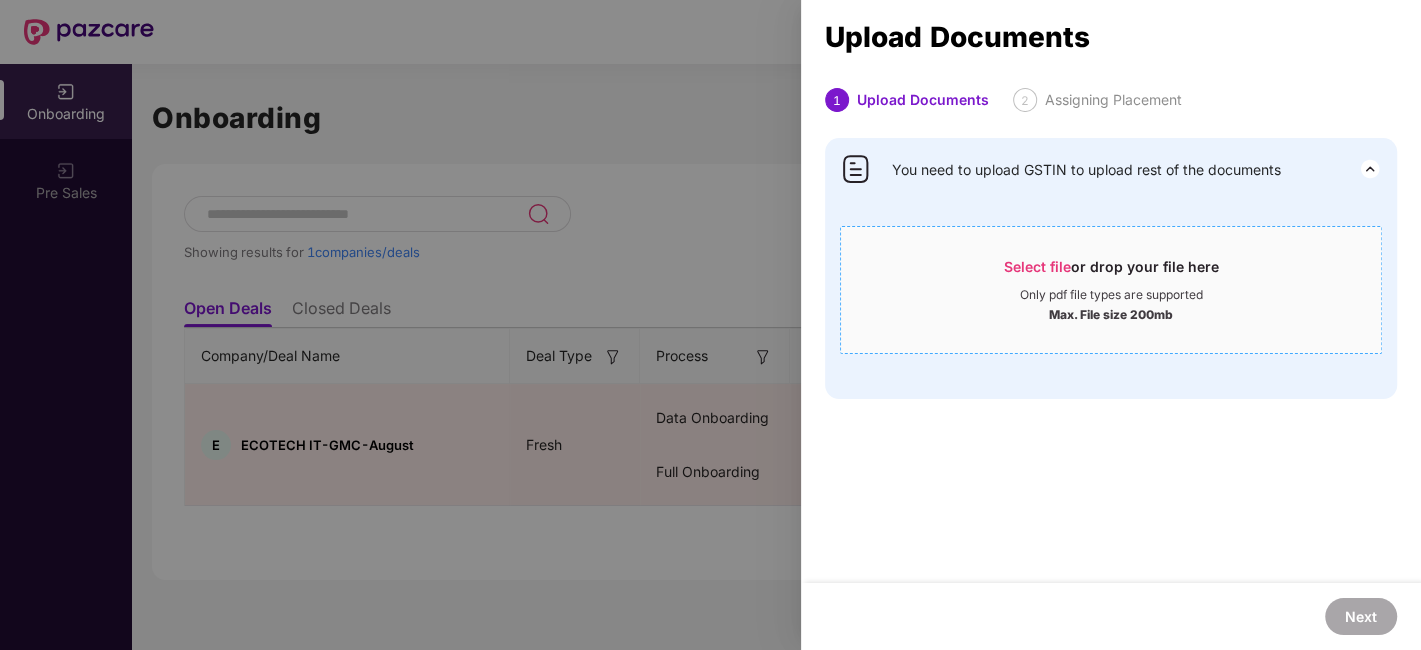 click on "Select file" at bounding box center [1037, 266] 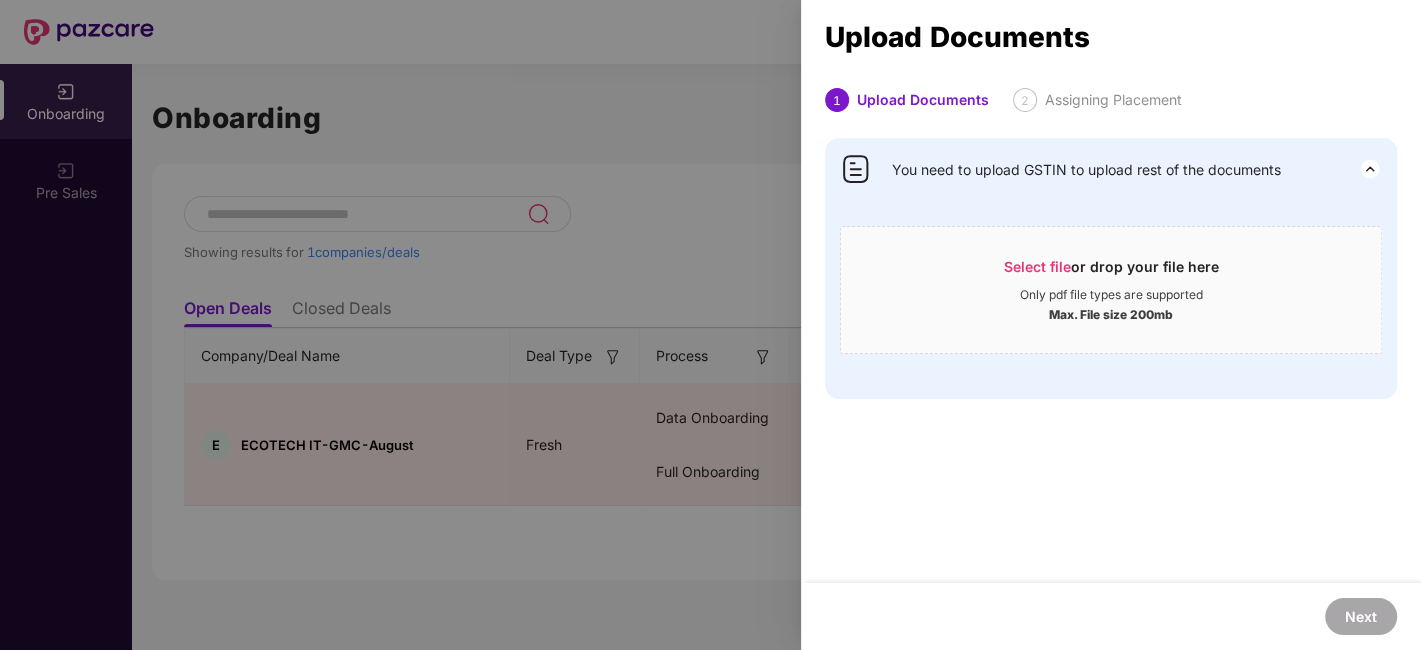 click at bounding box center [710, 325] 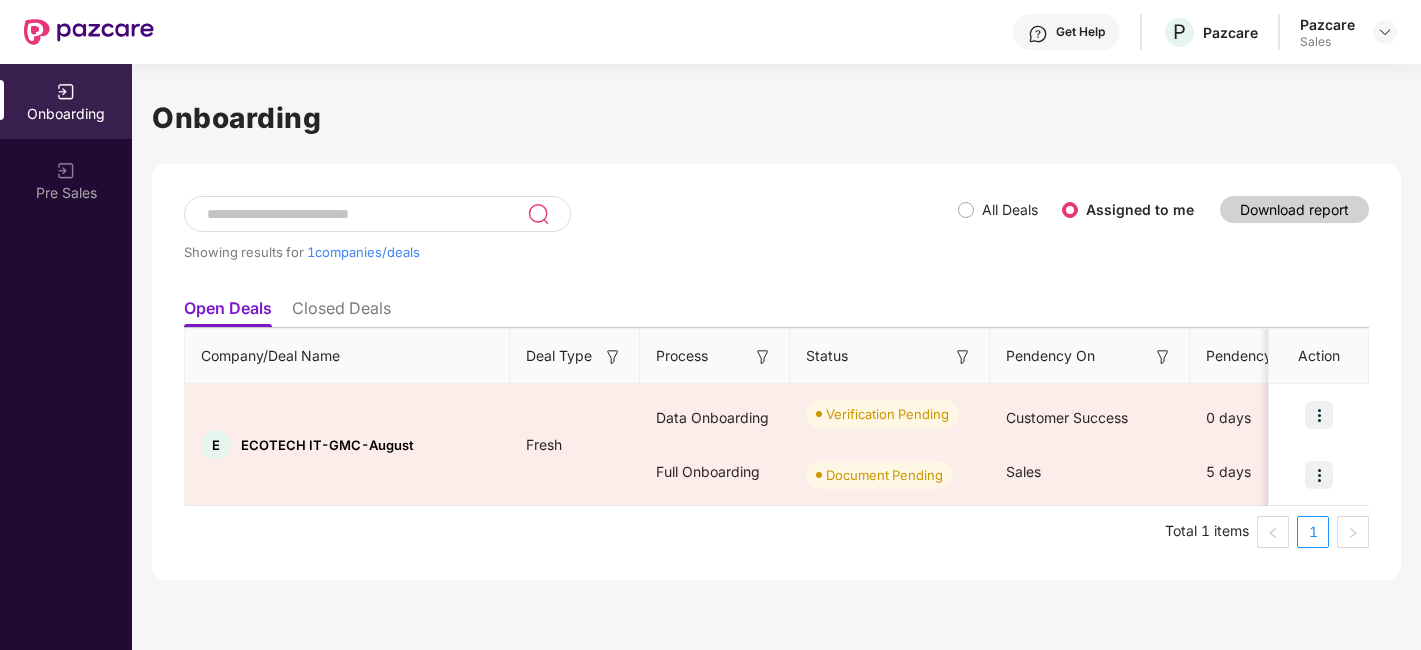 scroll, scrollTop: 0, scrollLeft: 0, axis: both 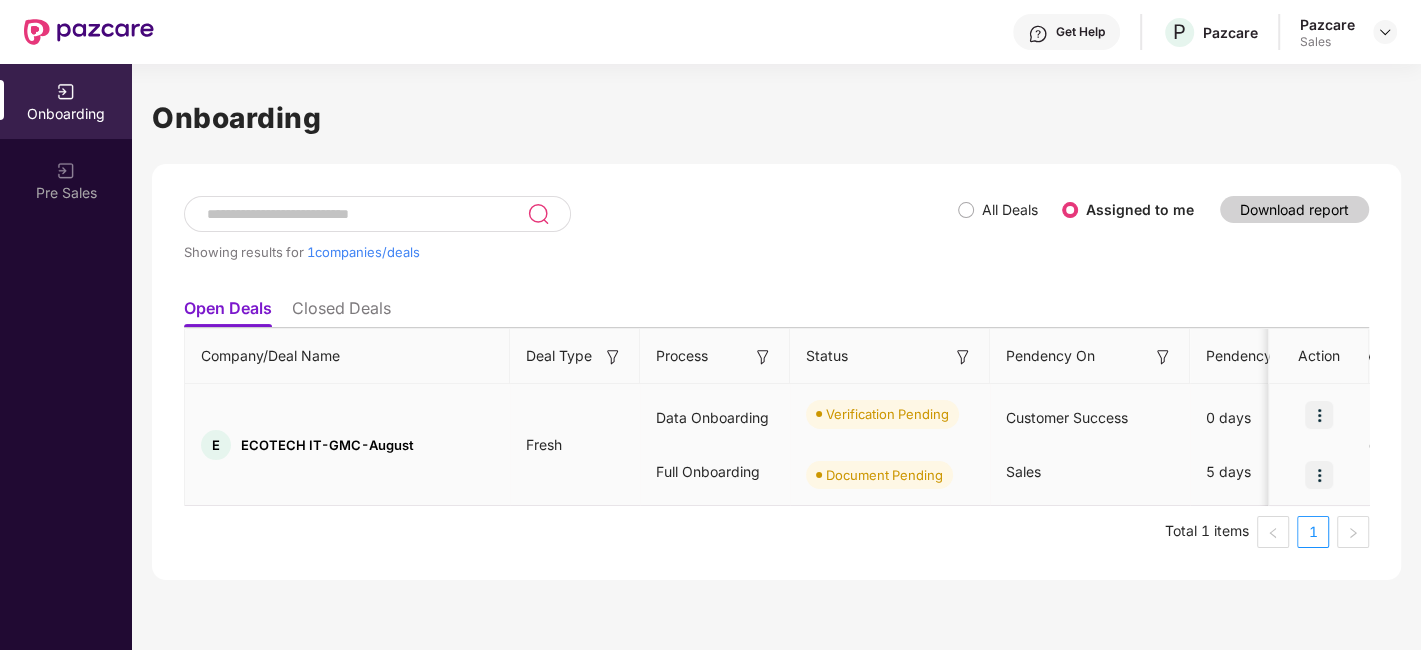click at bounding box center [1319, 475] 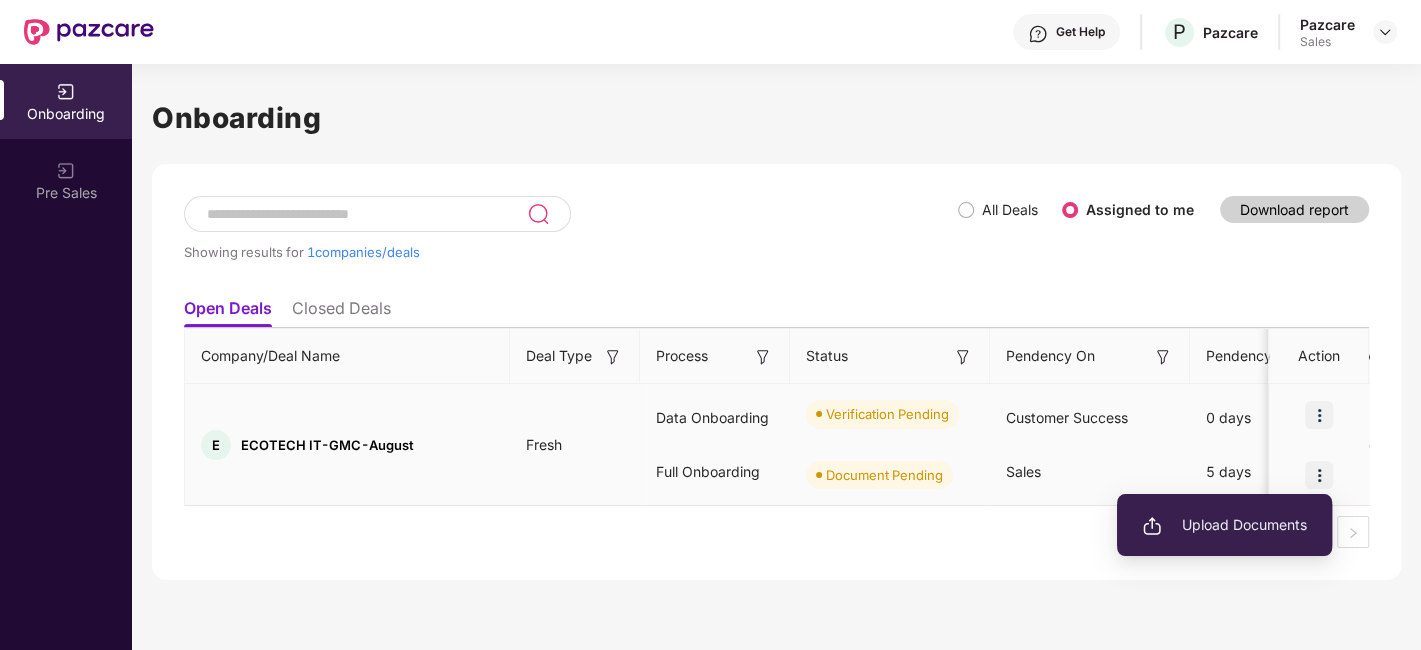 click on "Upload Documents" at bounding box center (1224, 525) 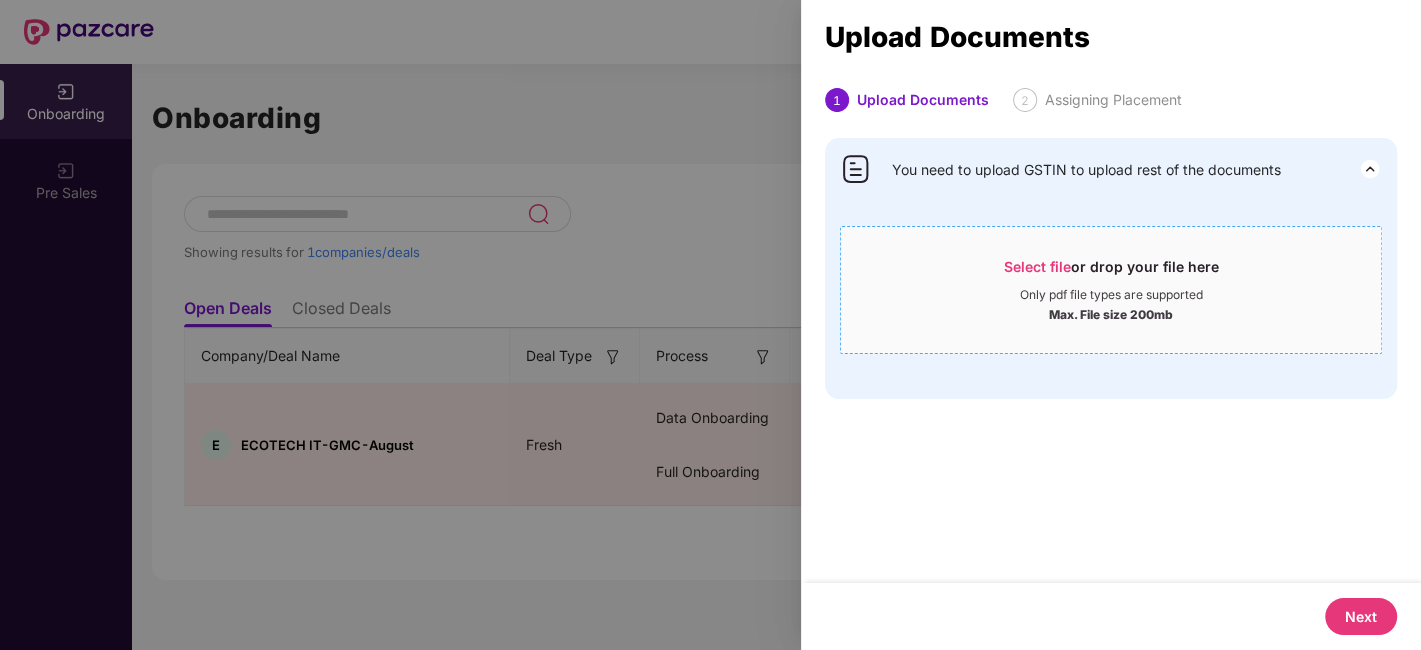 click on "Select file" at bounding box center (1037, 266) 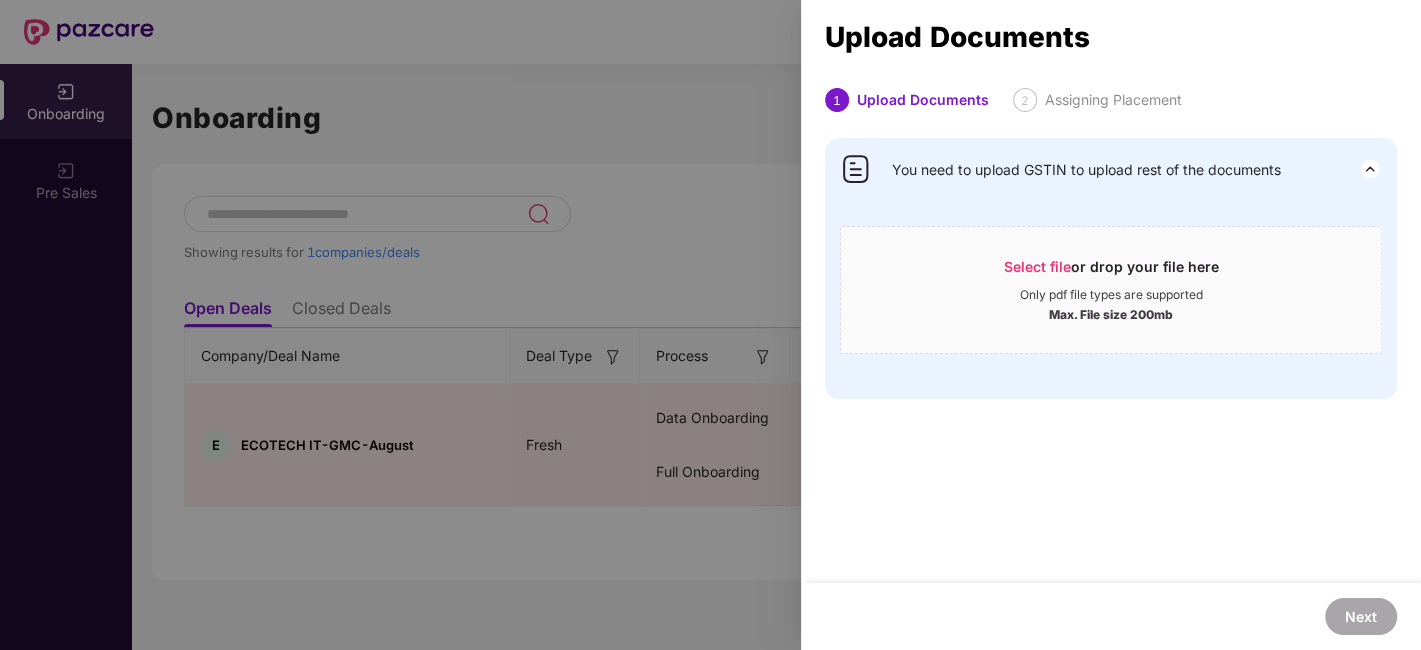click at bounding box center (710, 325) 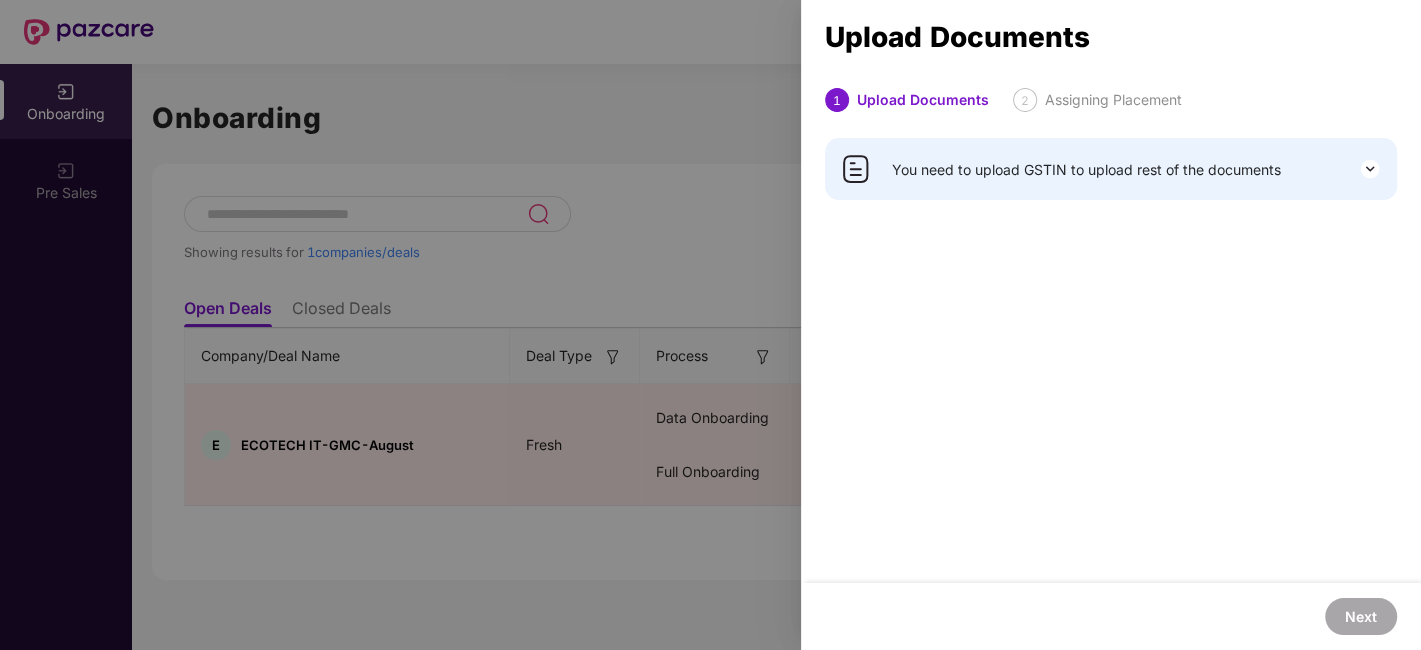 click at bounding box center [710, 325] 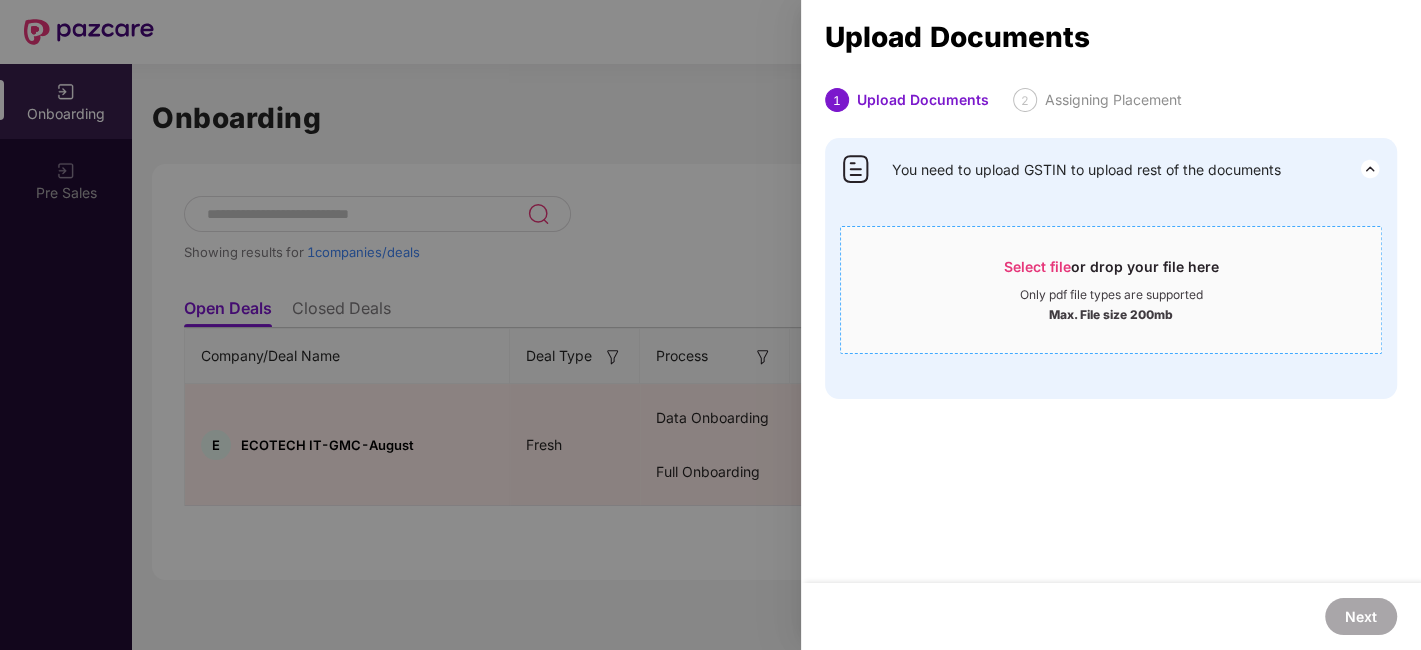 click on "Select file" at bounding box center (1037, 266) 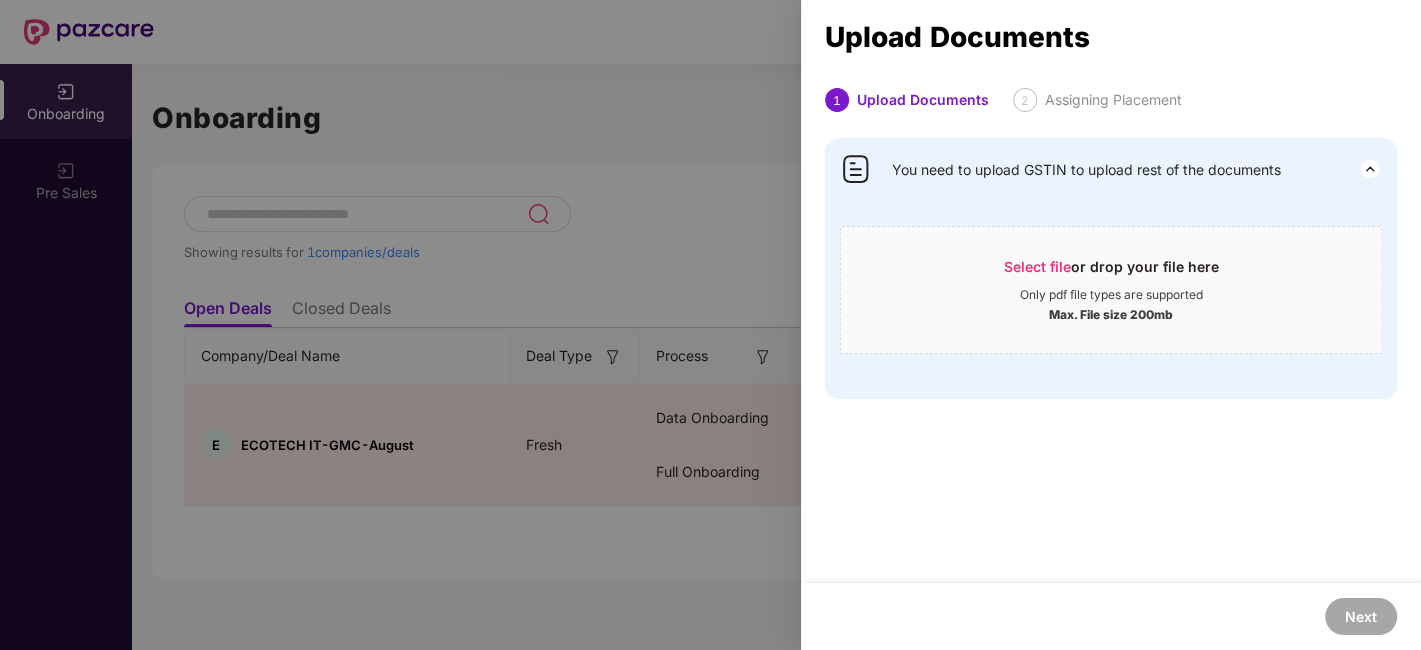 click at bounding box center (710, 325) 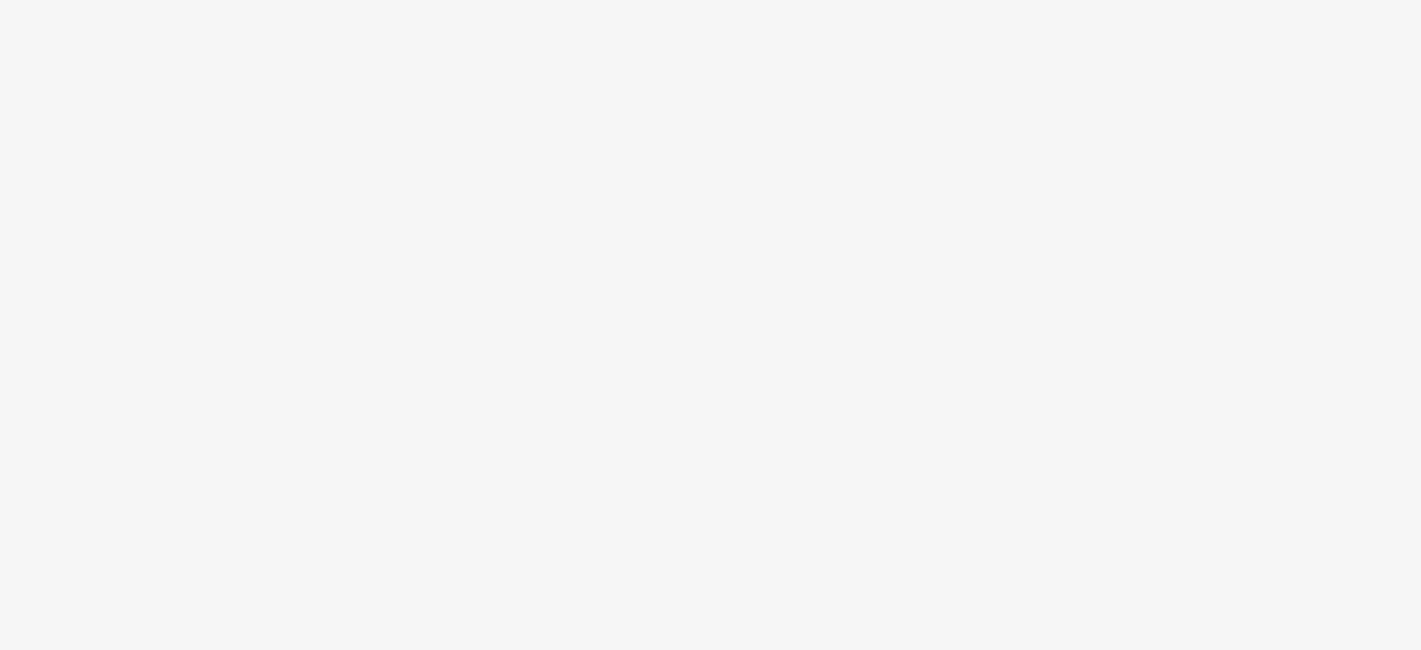 scroll, scrollTop: 0, scrollLeft: 0, axis: both 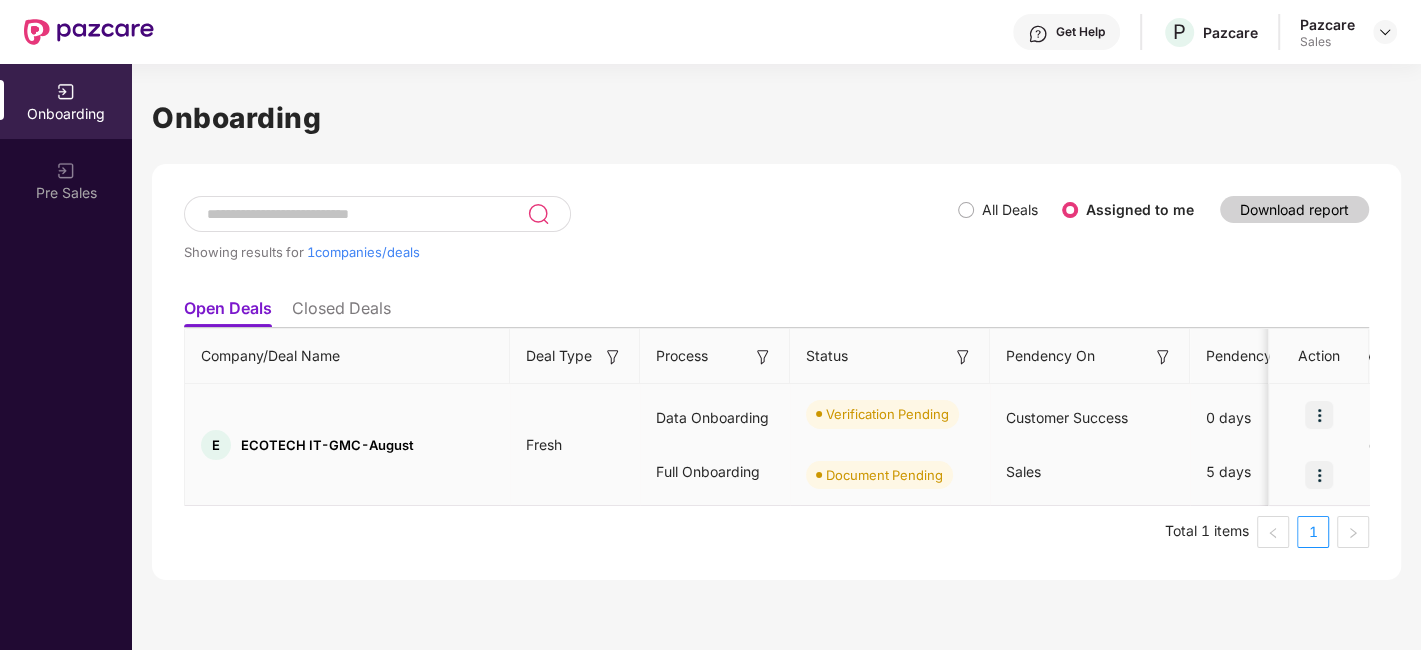 click at bounding box center [1319, 475] 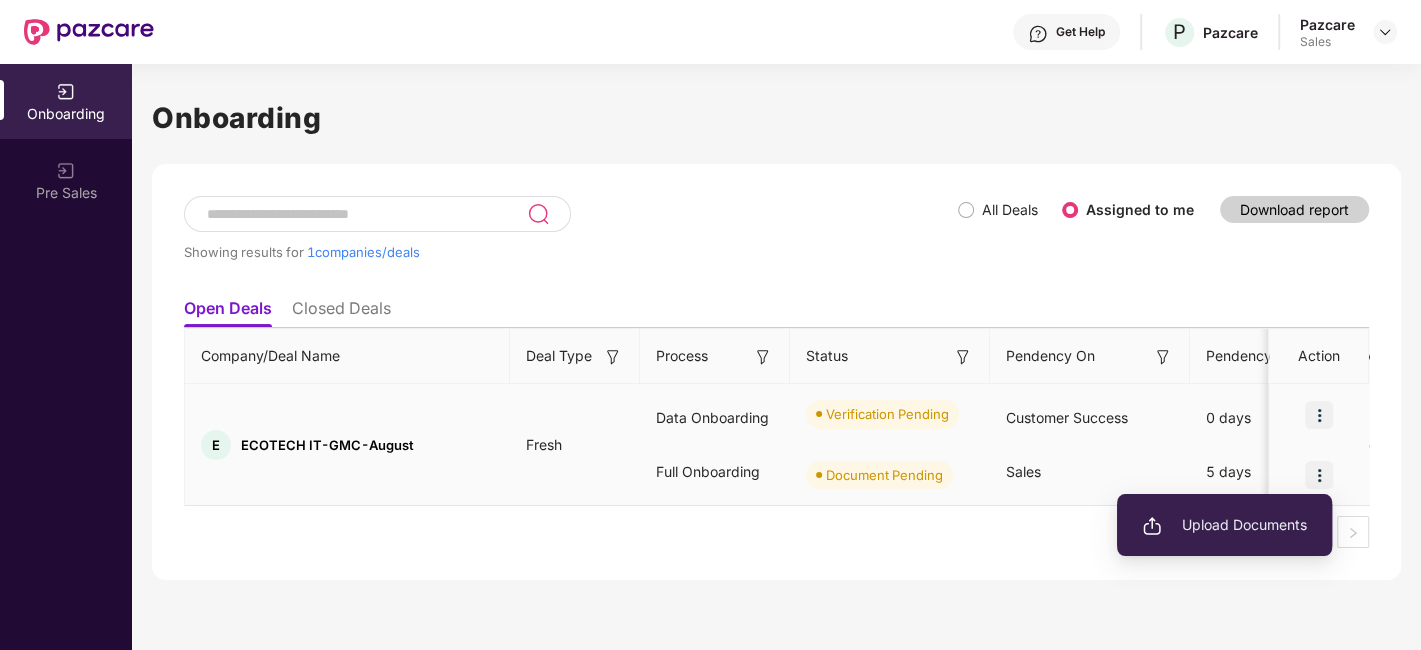click on "Upload Documents" at bounding box center [1224, 525] 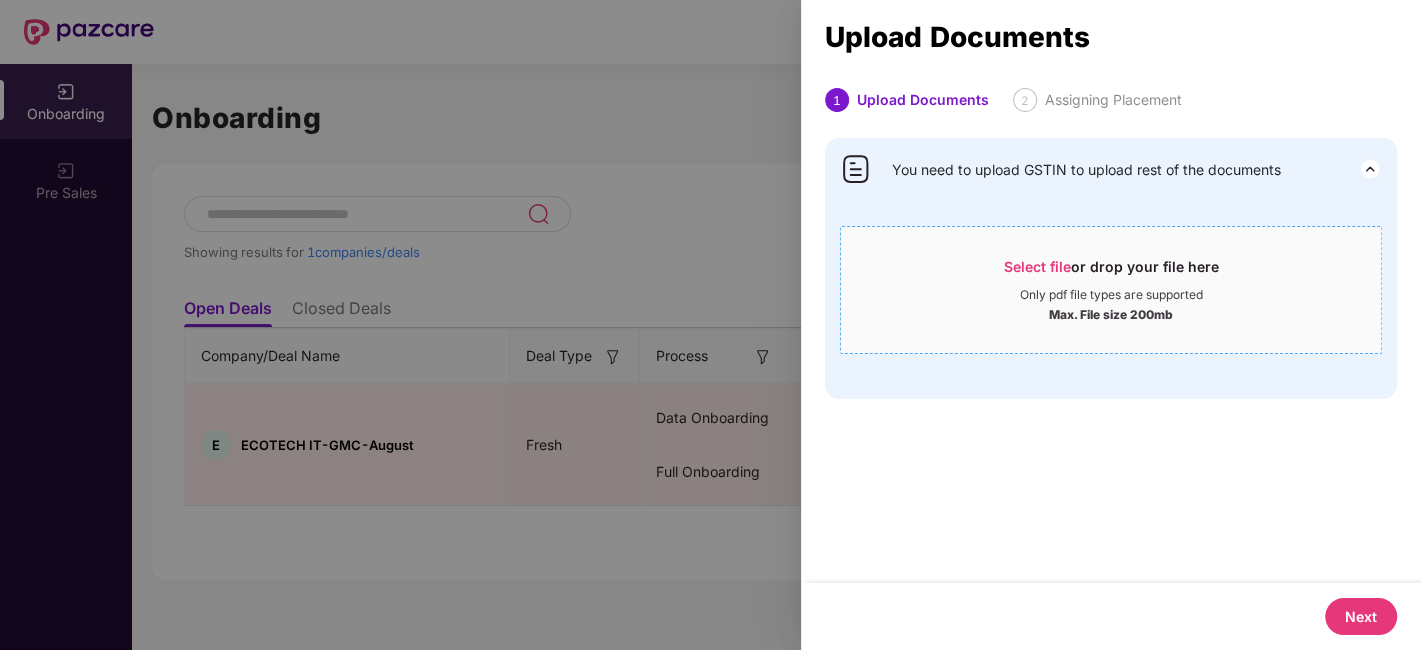 click on "Select file" at bounding box center [1037, 266] 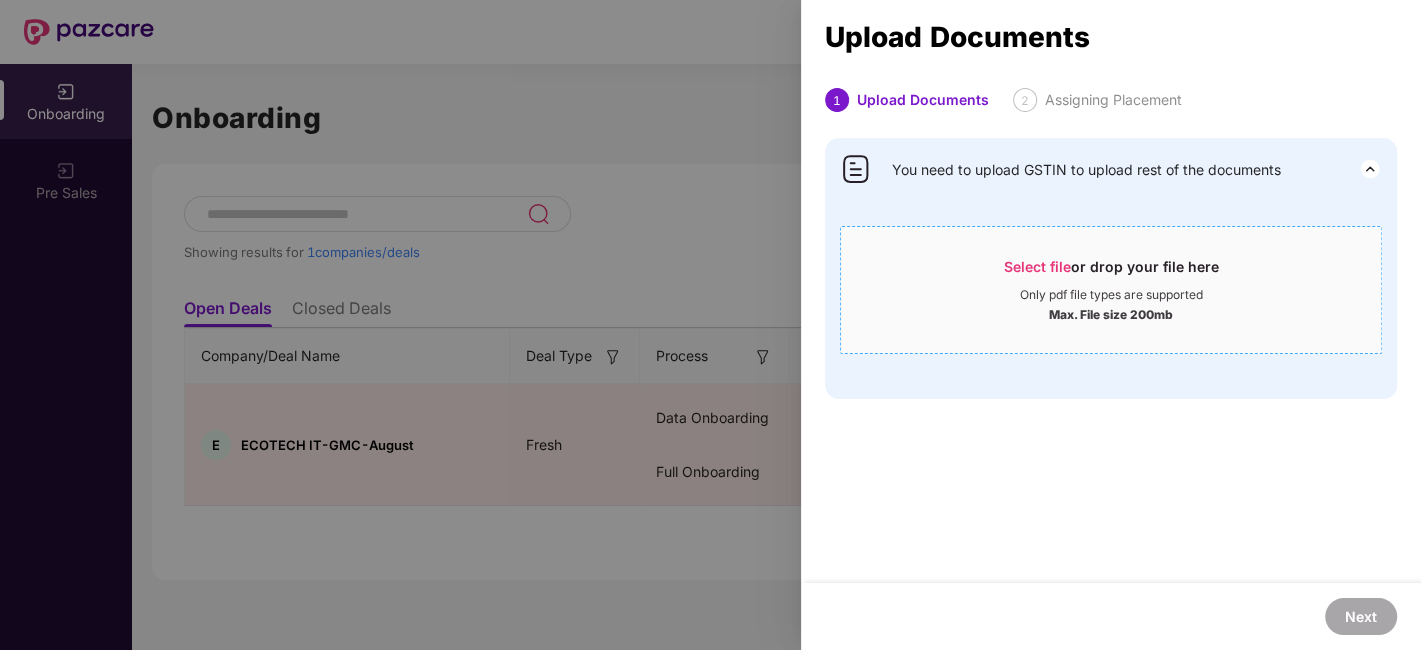 click on "Select file" at bounding box center [1037, 266] 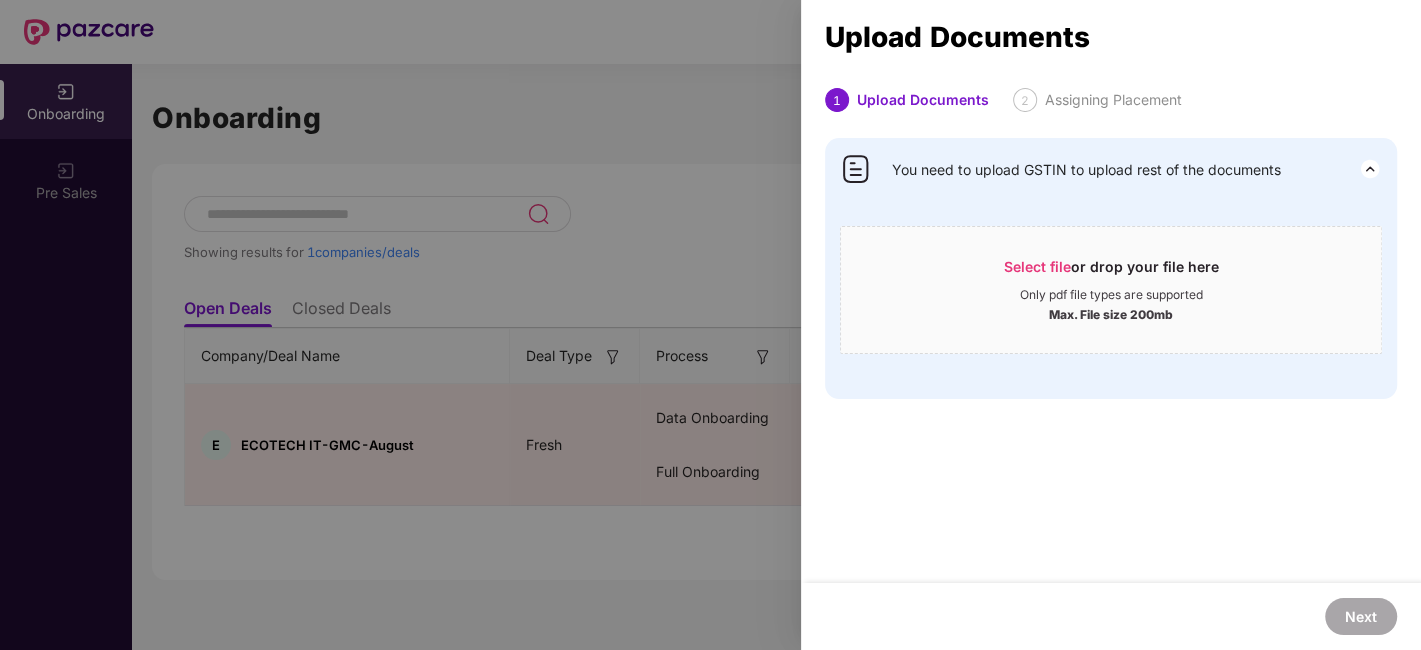 click at bounding box center (1370, 169) 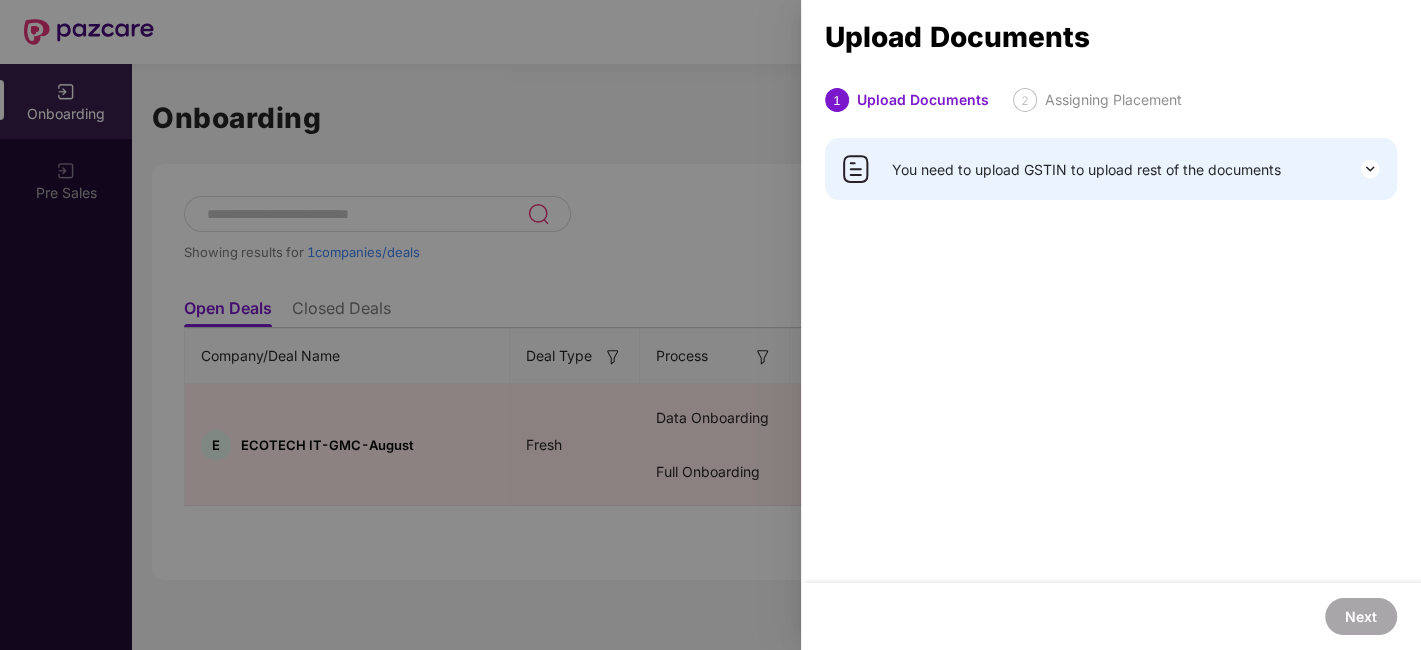click at bounding box center (1370, 169) 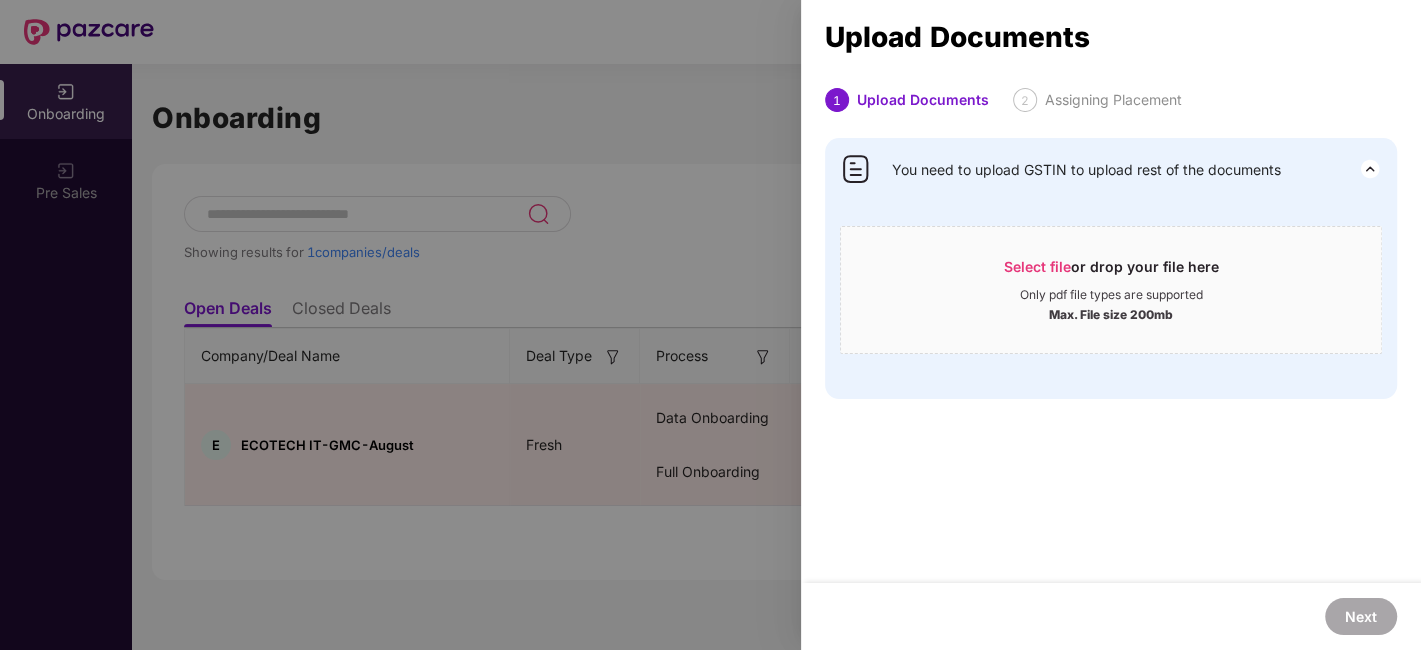 click at bounding box center (710, 325) 